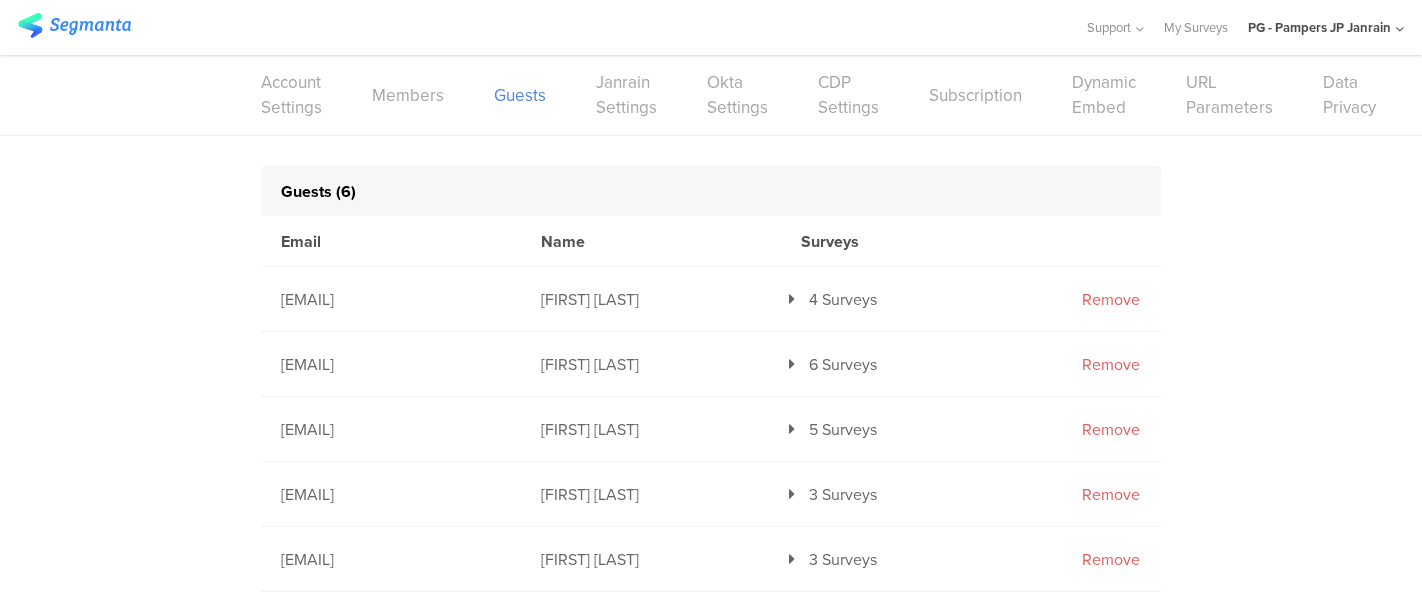 scroll, scrollTop: 0, scrollLeft: 0, axis: both 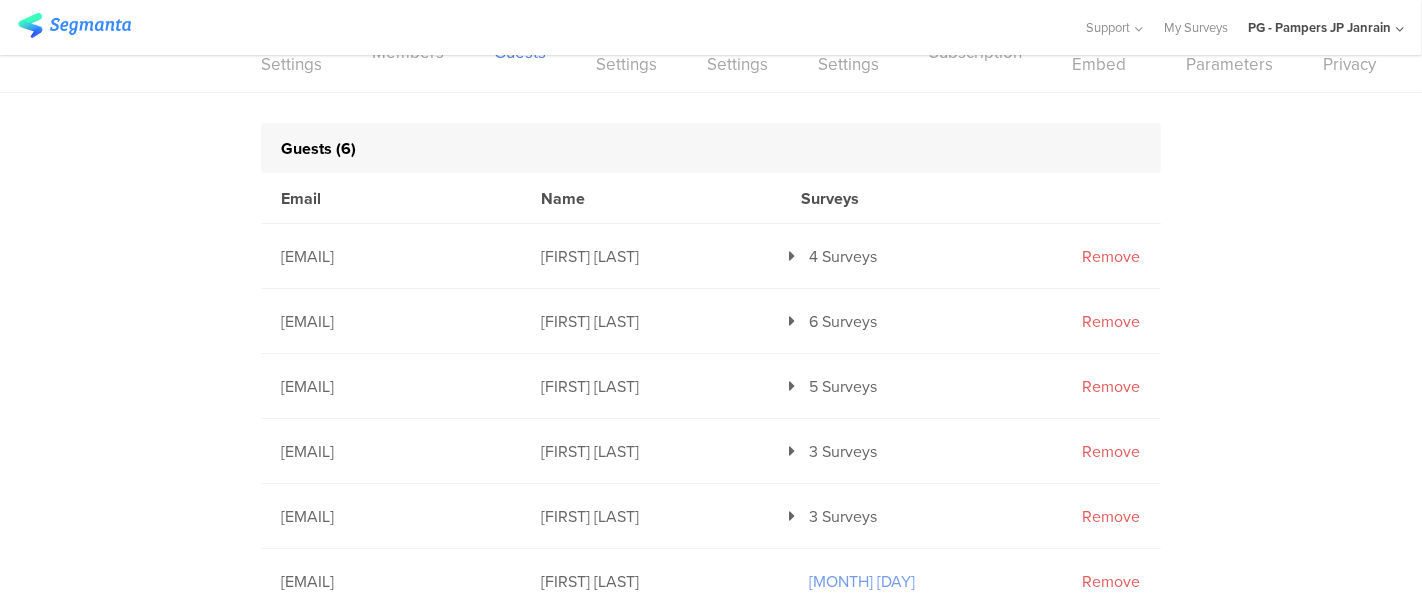 click on "PG - Pampers JP Janrain" 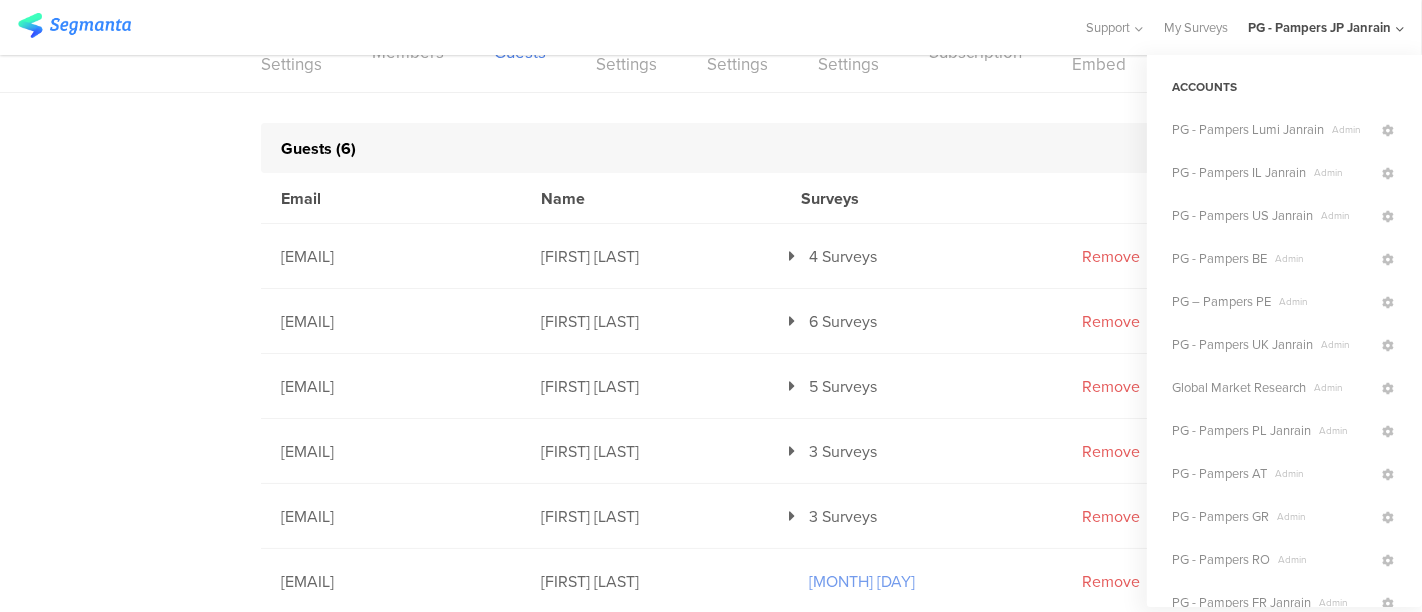 scroll, scrollTop: 150, scrollLeft: 0, axis: vertical 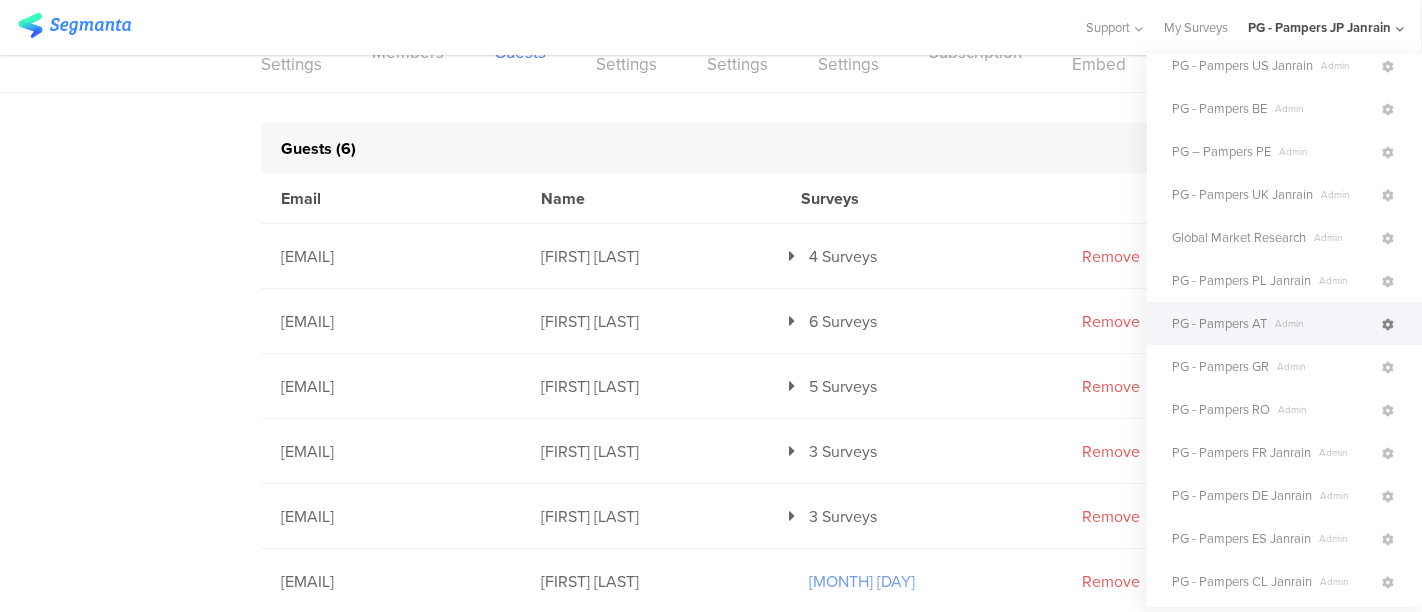 click 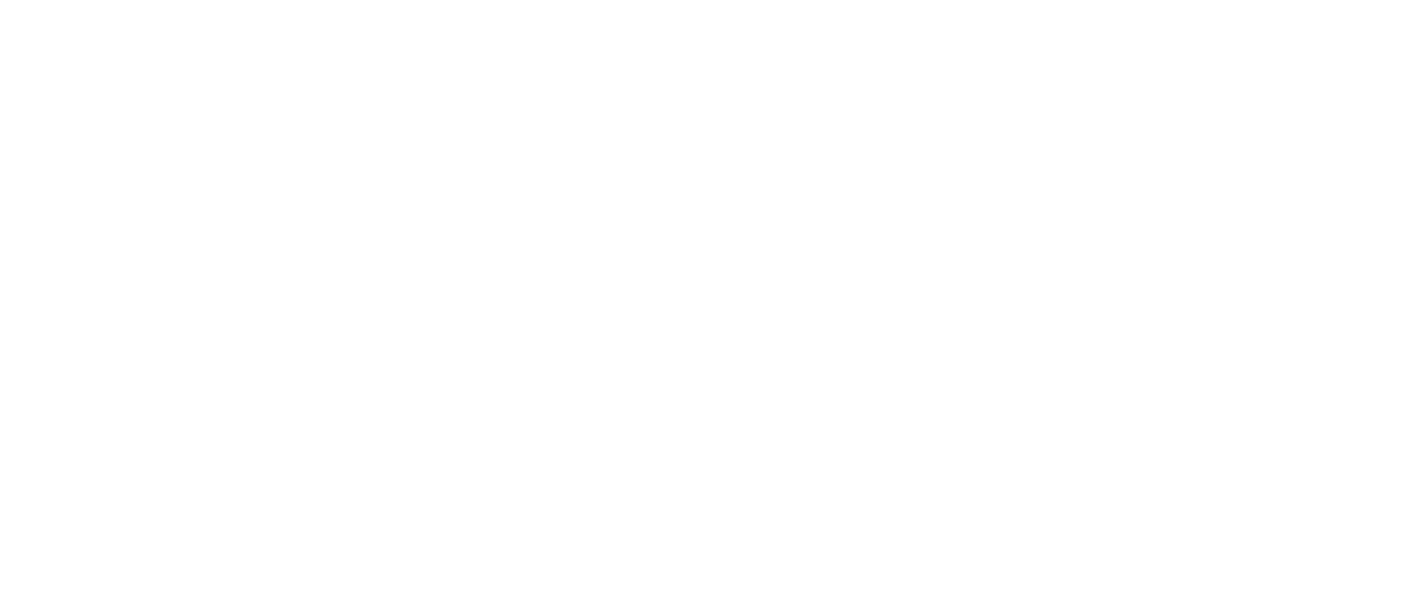 scroll, scrollTop: 0, scrollLeft: 0, axis: both 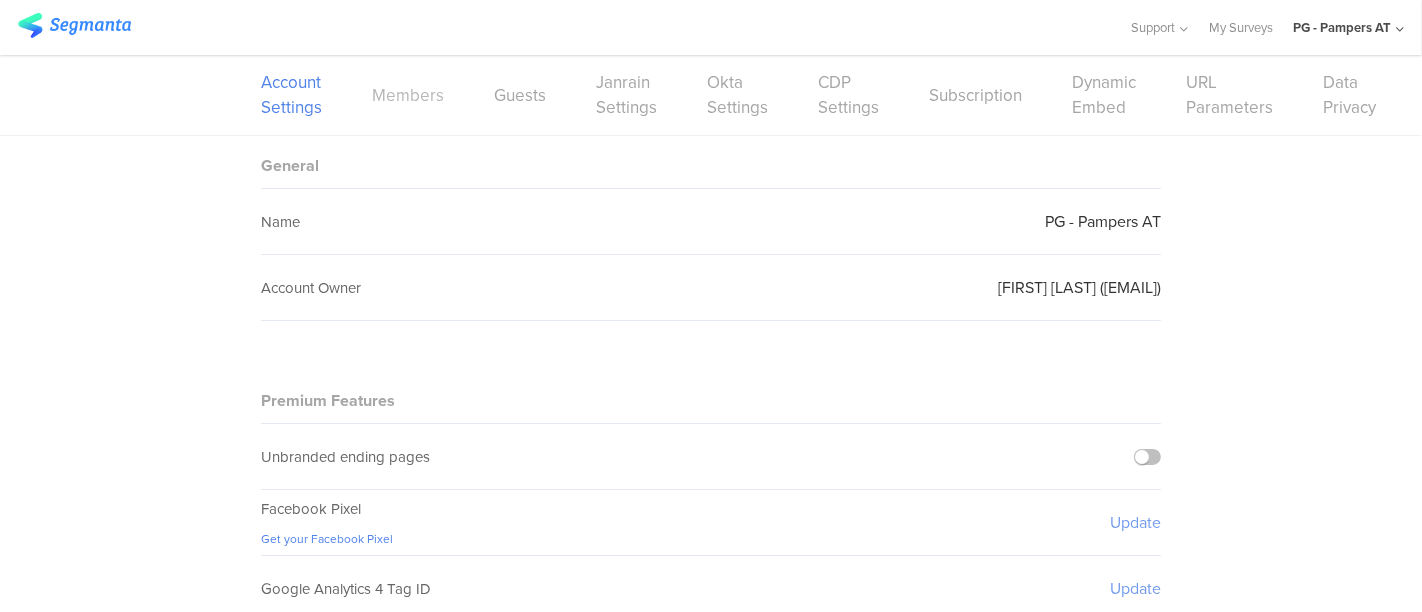 click on "Members" at bounding box center [408, 95] 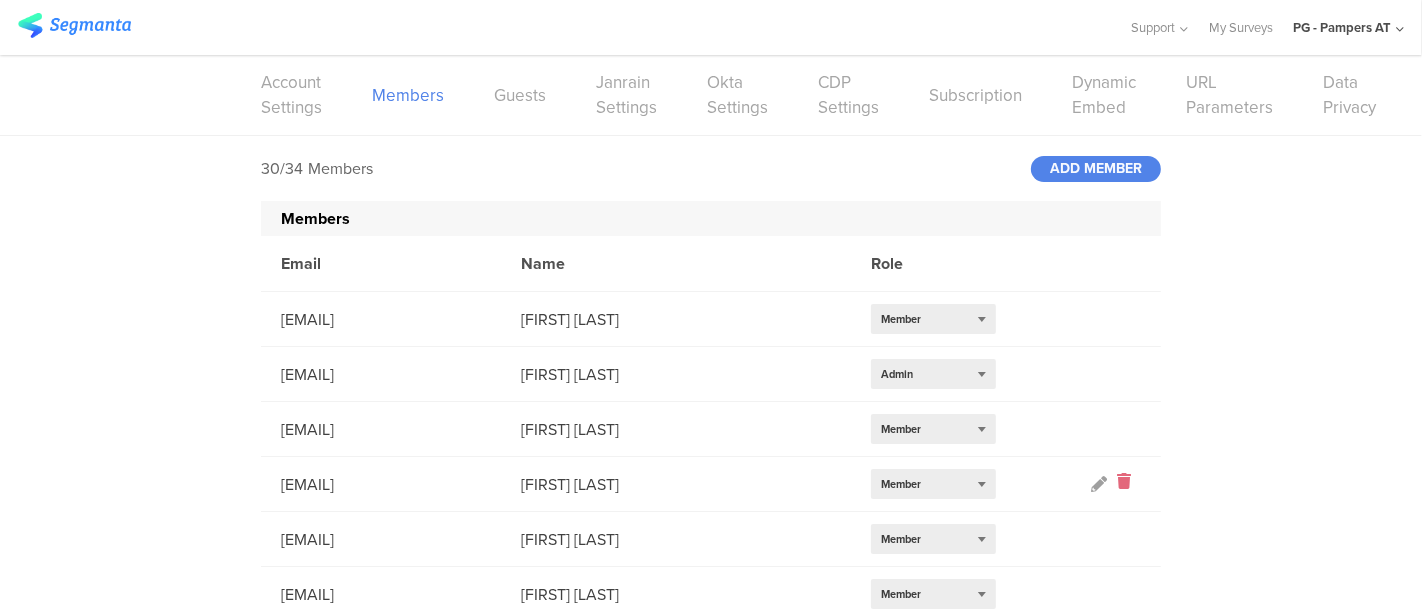 click 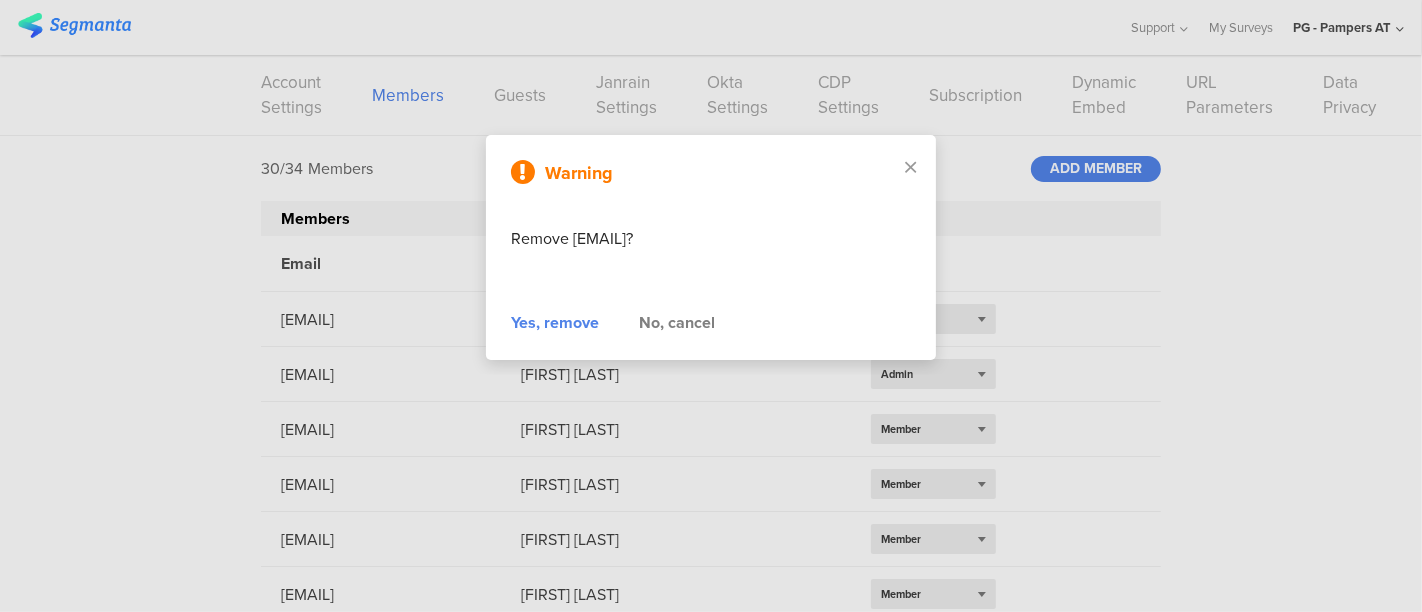 click on "Yes, remove" at bounding box center [555, 323] 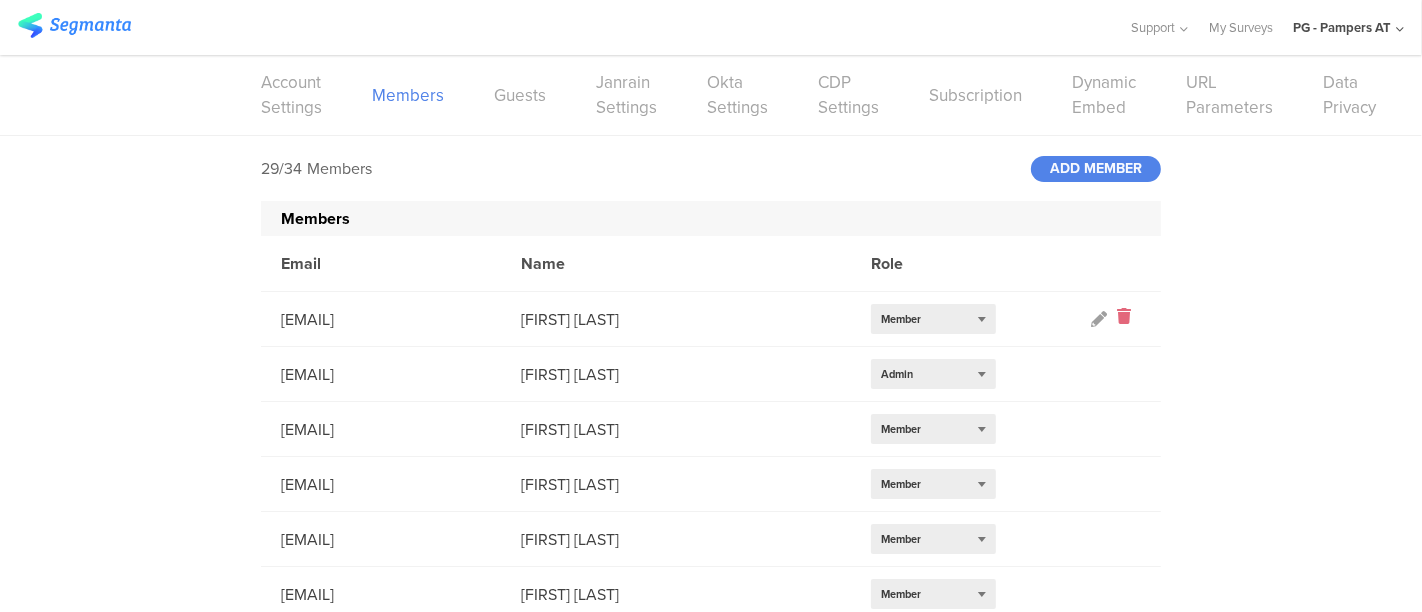 click 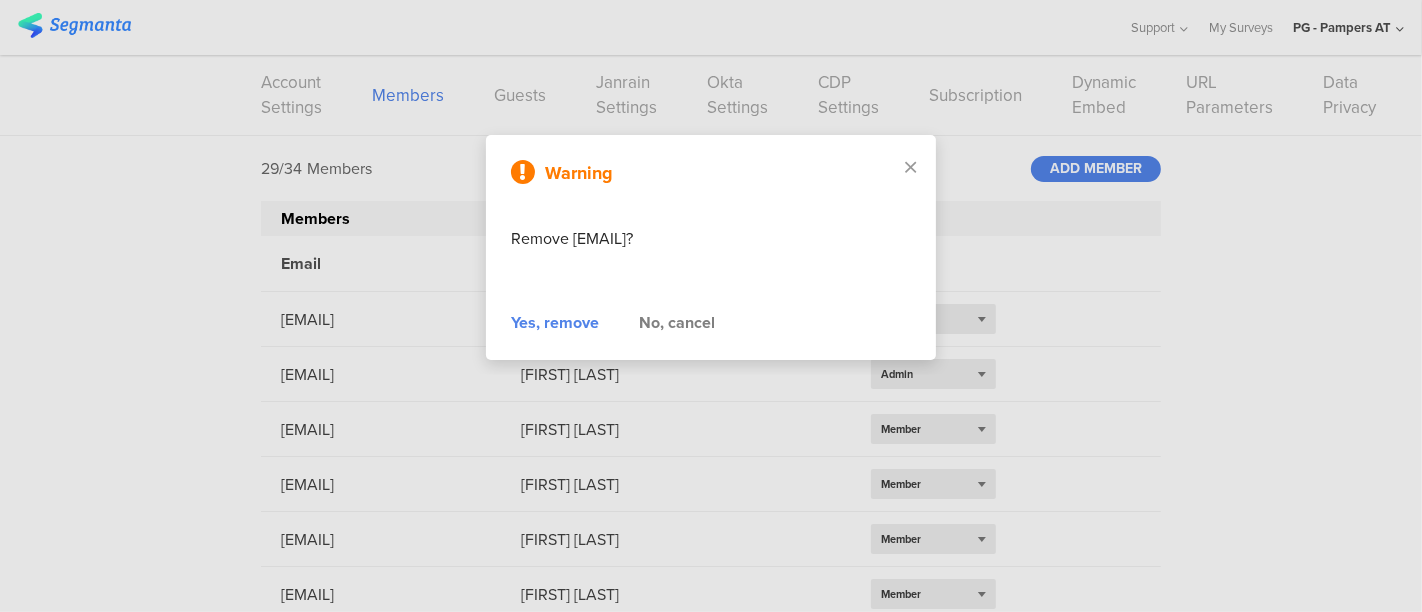 click on "Yes, remove" at bounding box center (555, 323) 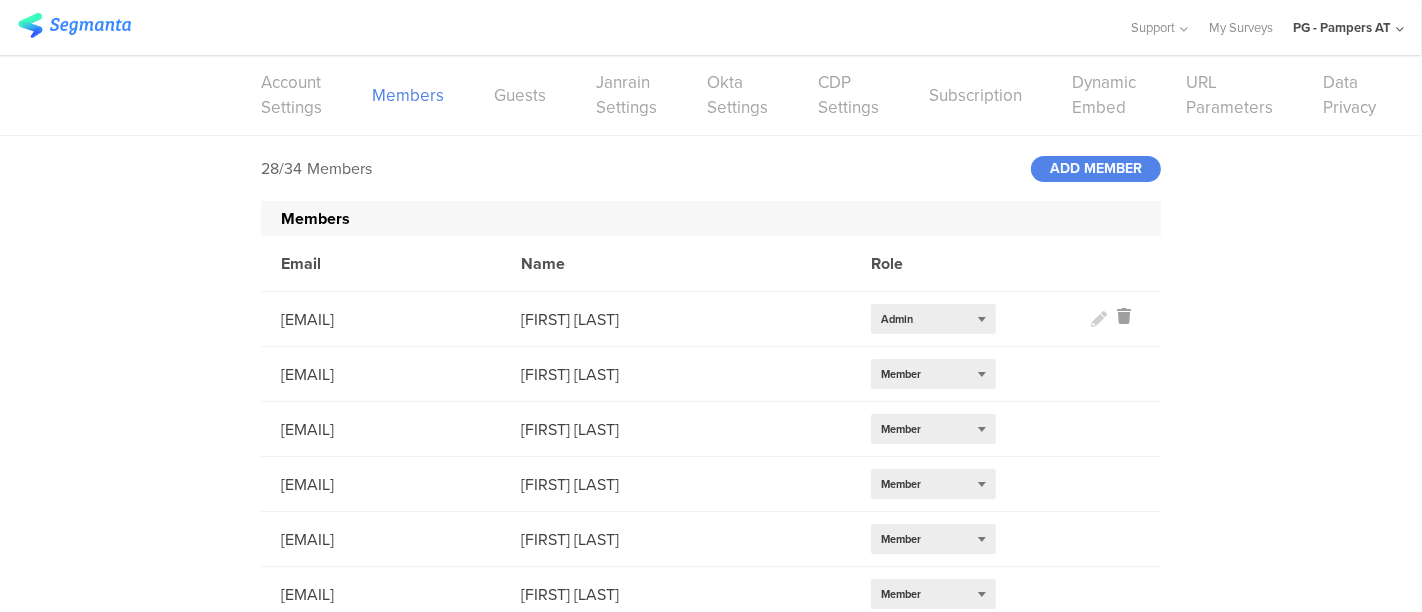 click on "[EMAIL]
[FIRST] [LAST]
Select role...   Admin" 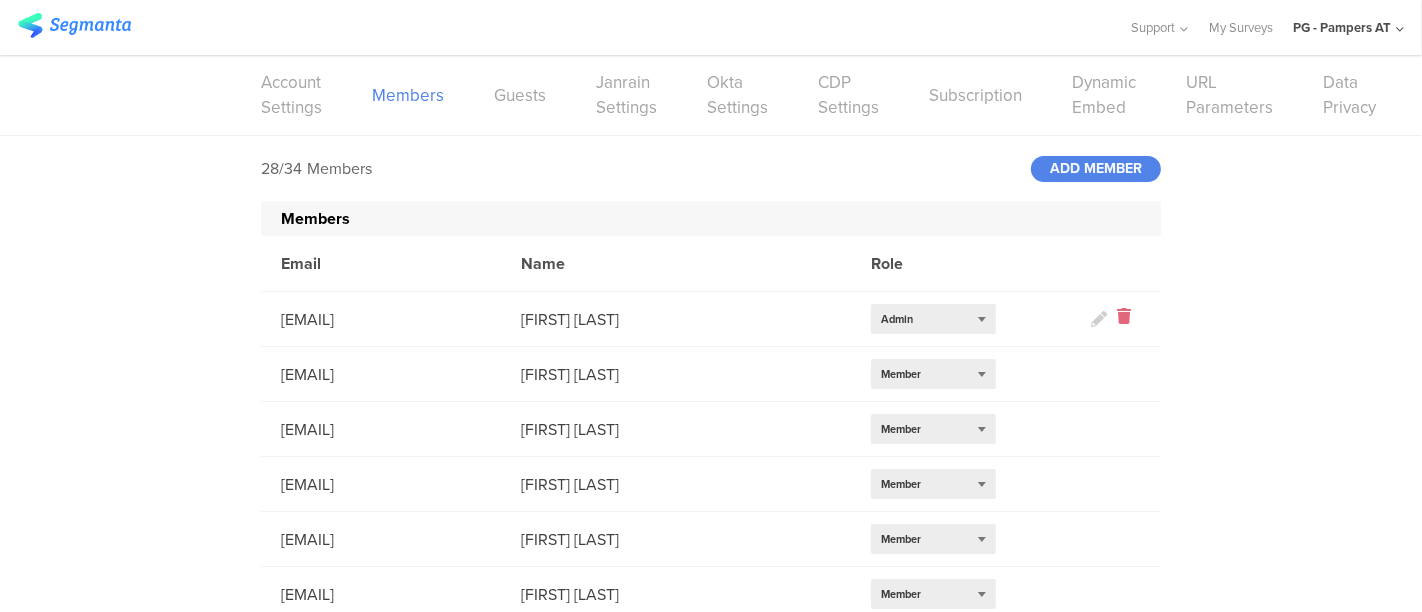 click 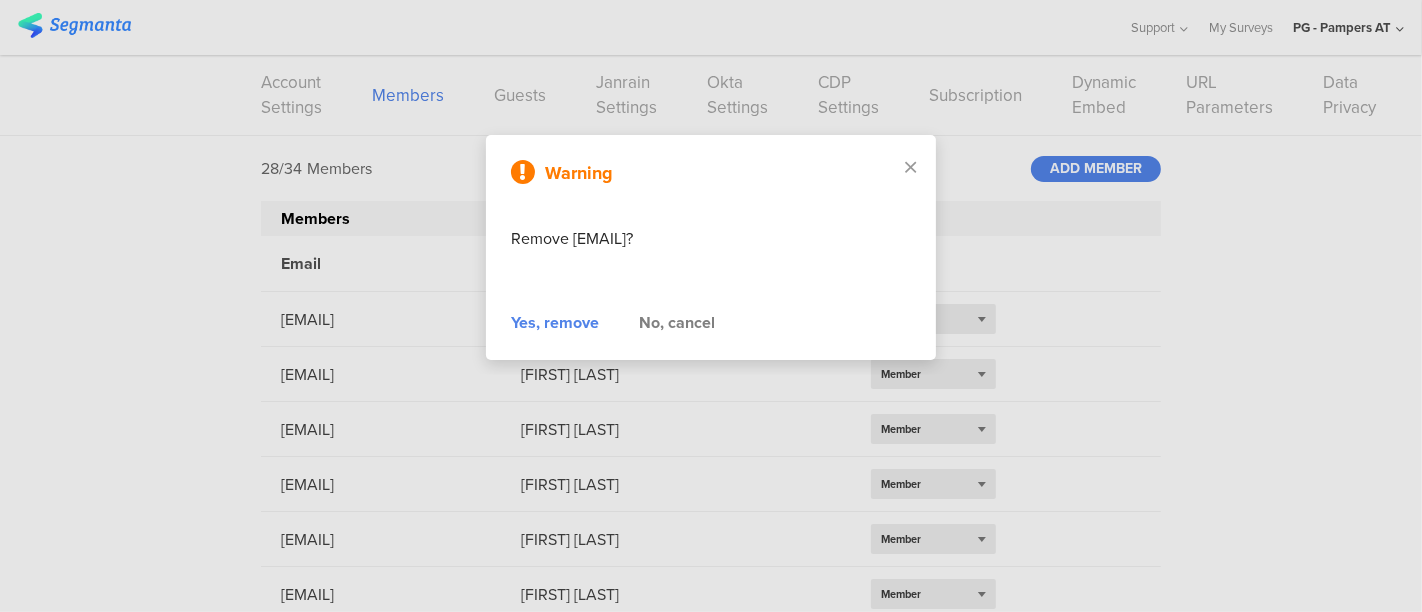 click on "Yes, remove" at bounding box center [555, 323] 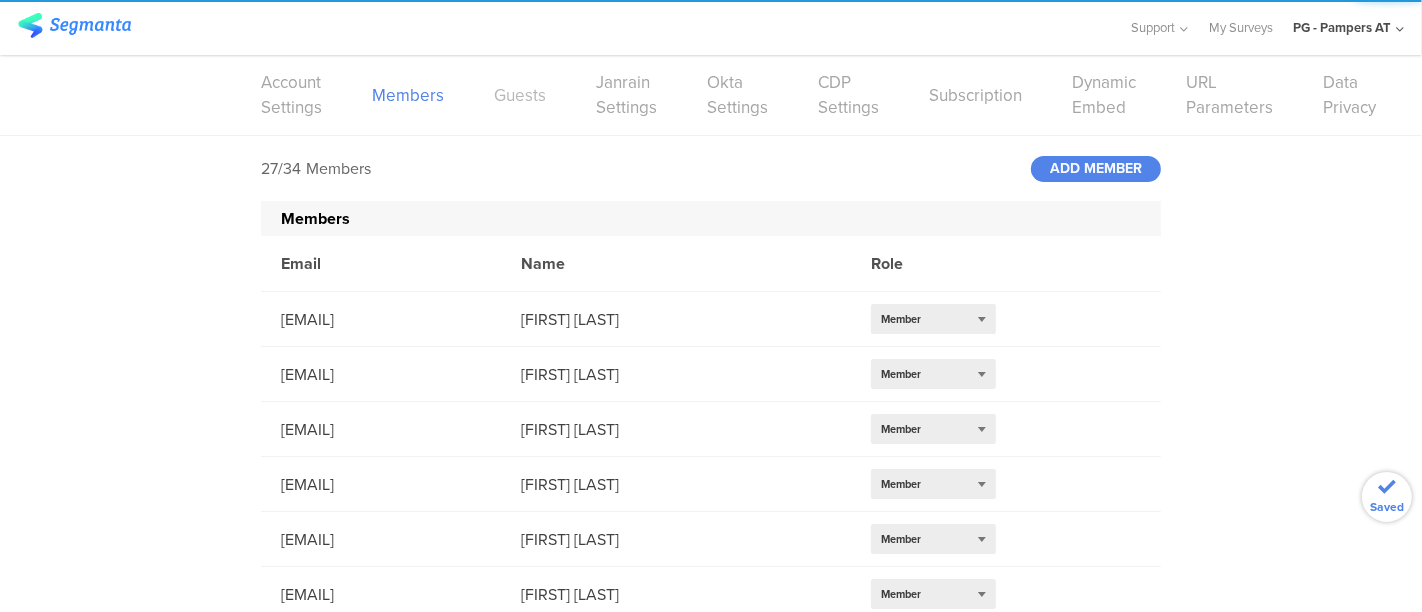click on "Guests" at bounding box center (520, 95) 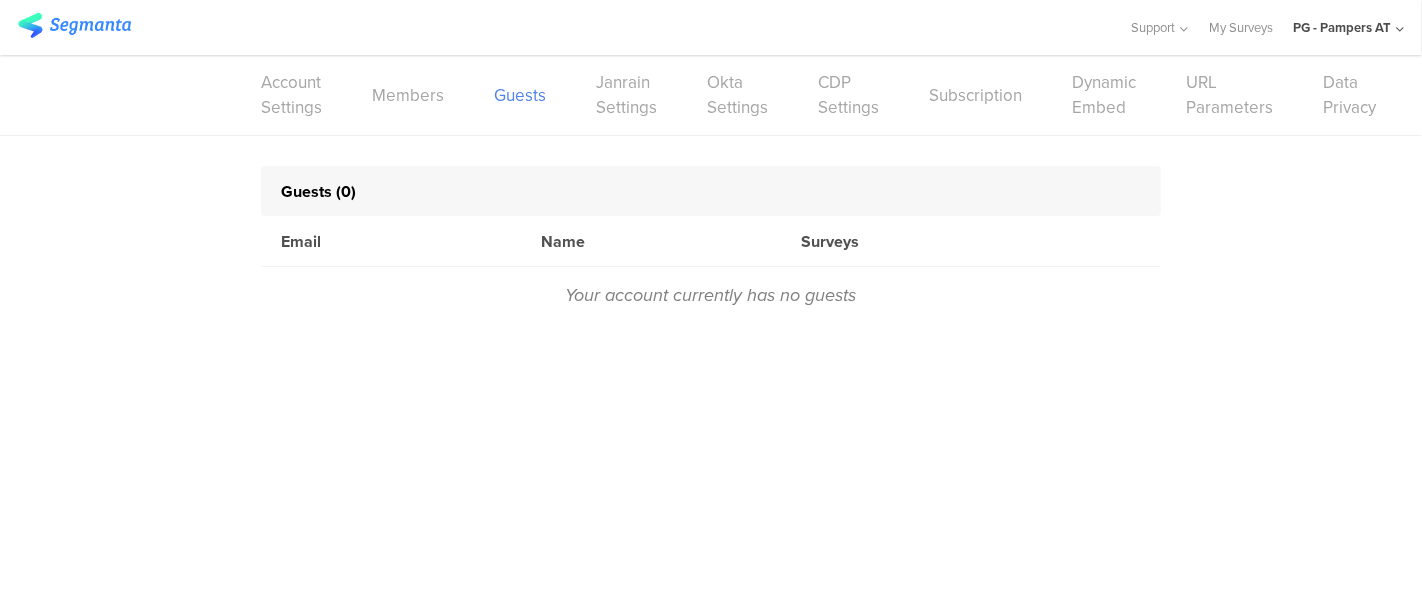 click on "PG - Pampers AT" 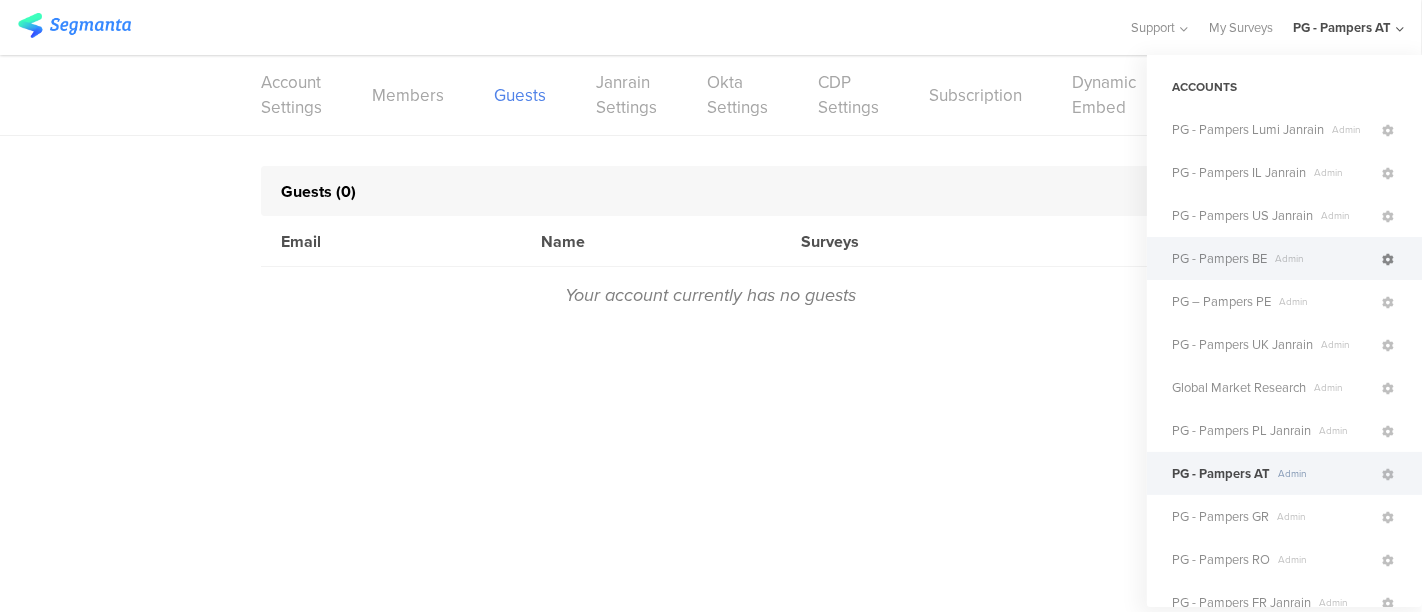 click 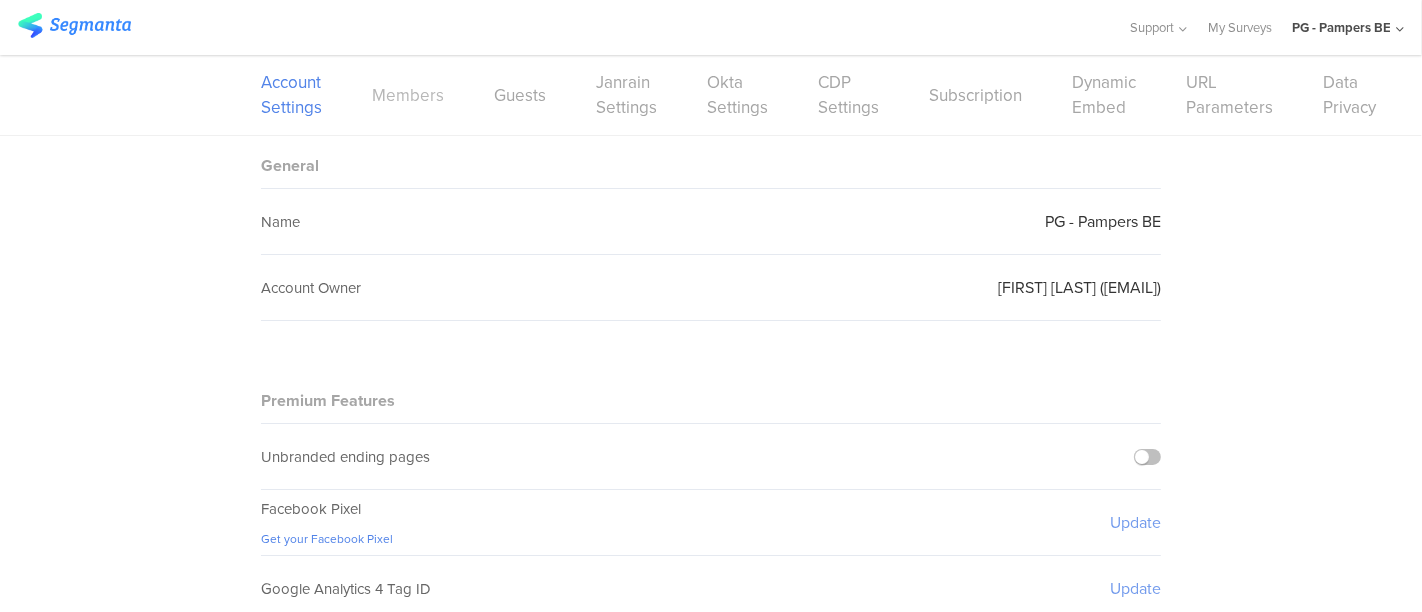 click on "Members" at bounding box center [408, 95] 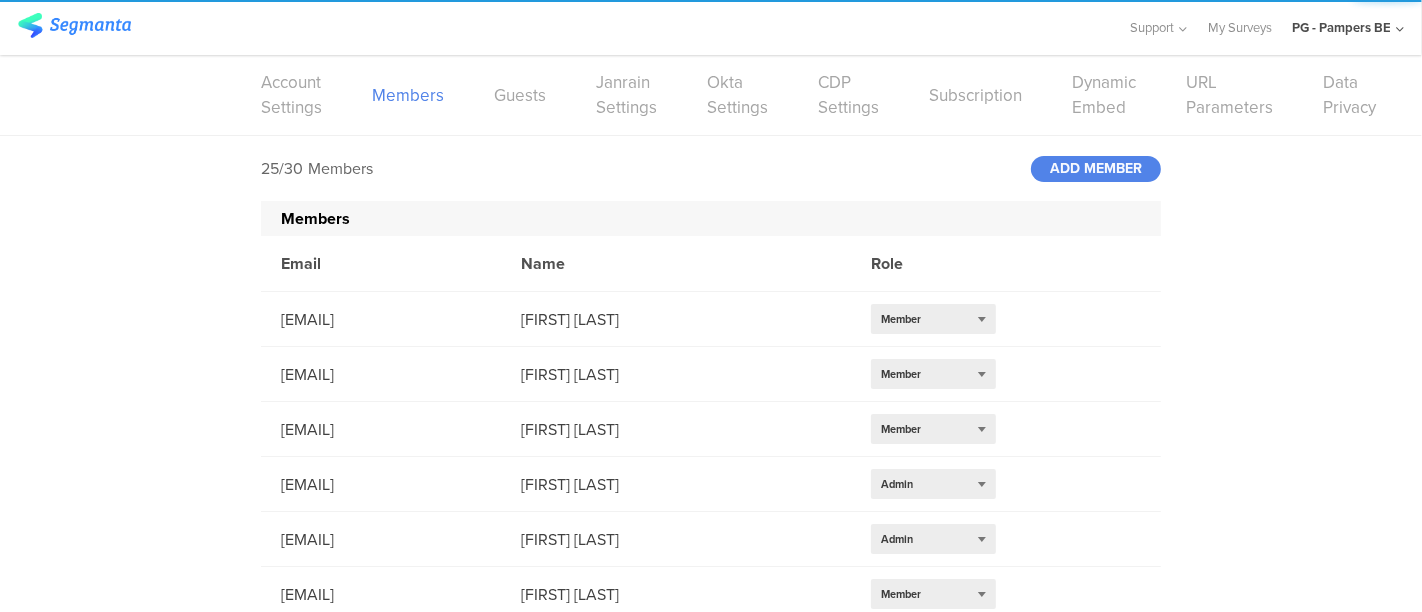 click on "Guests" at bounding box center (520, 95) 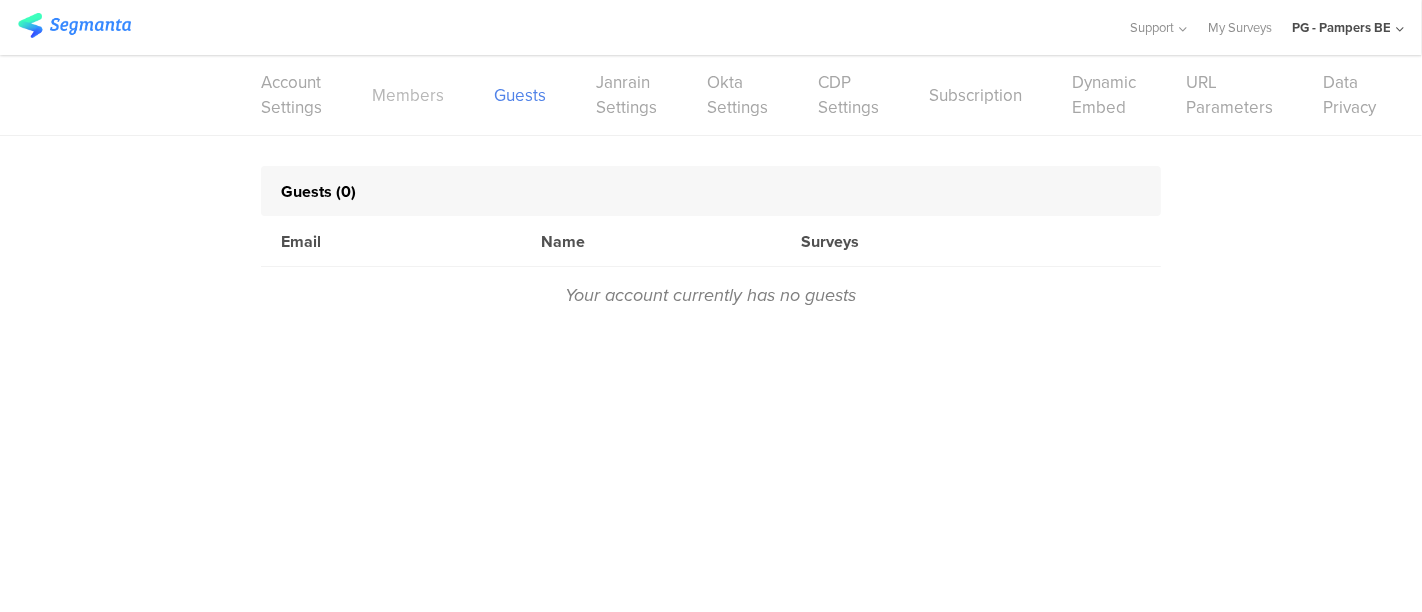 click on "Members" at bounding box center (408, 95) 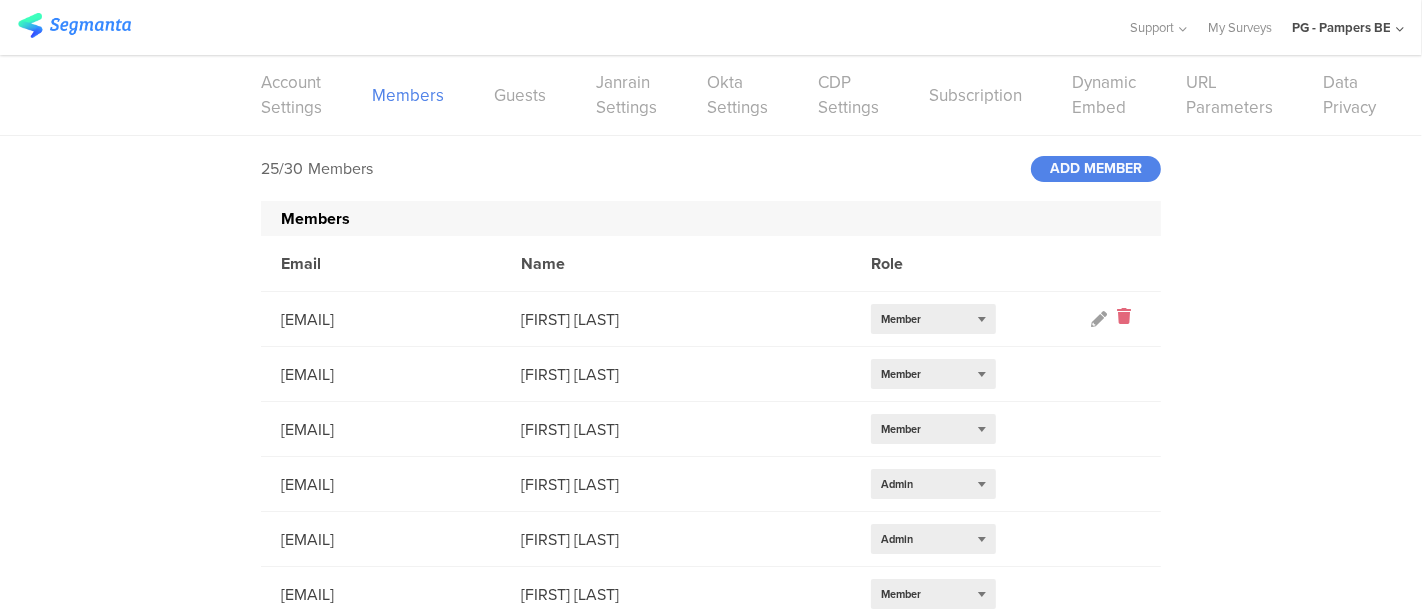 click 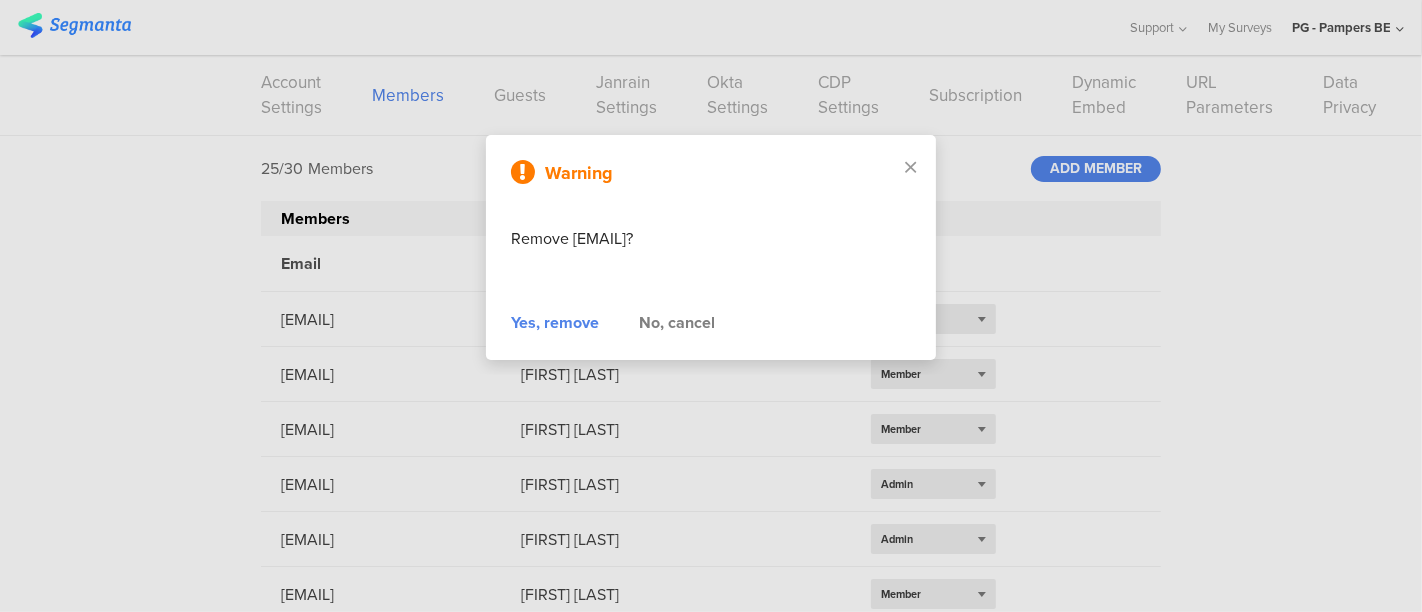 click on "Yes, remove" at bounding box center (555, 323) 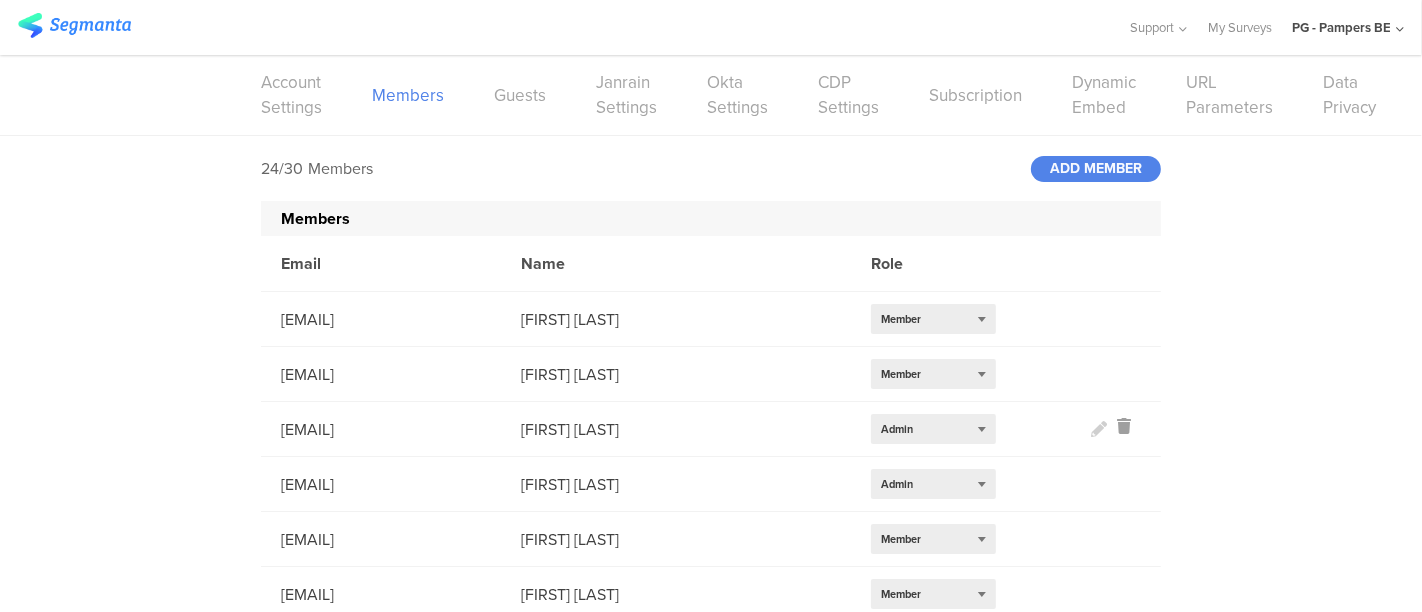 click 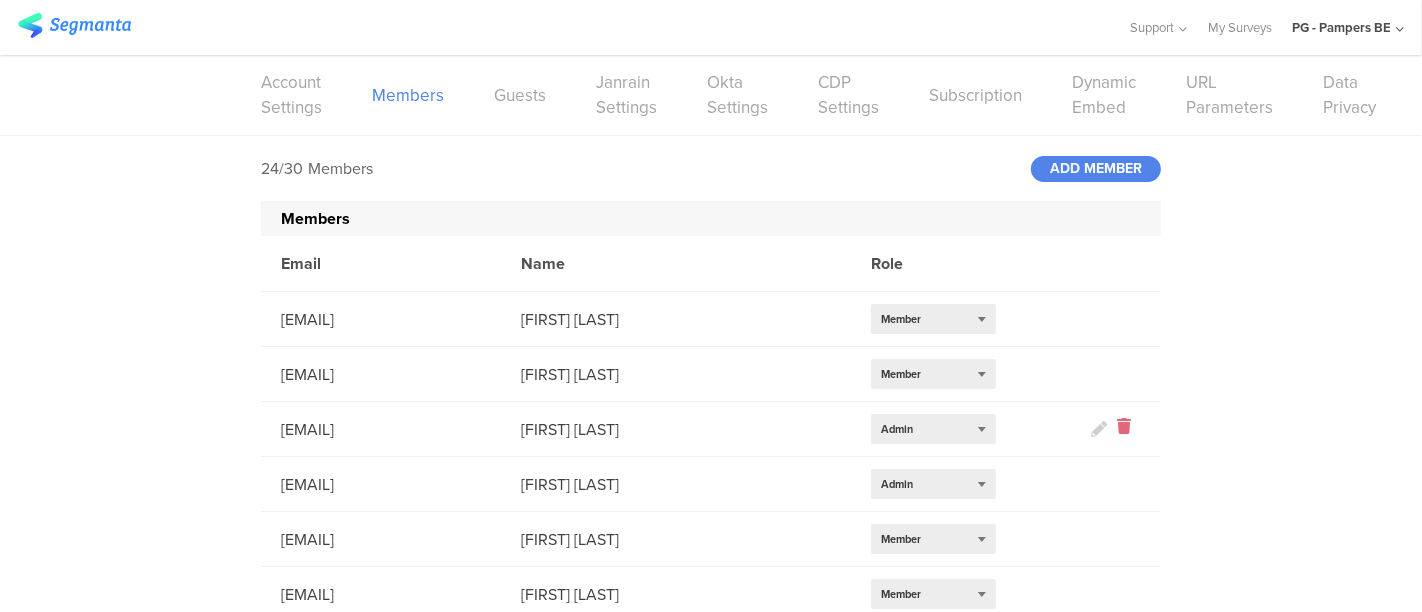 click 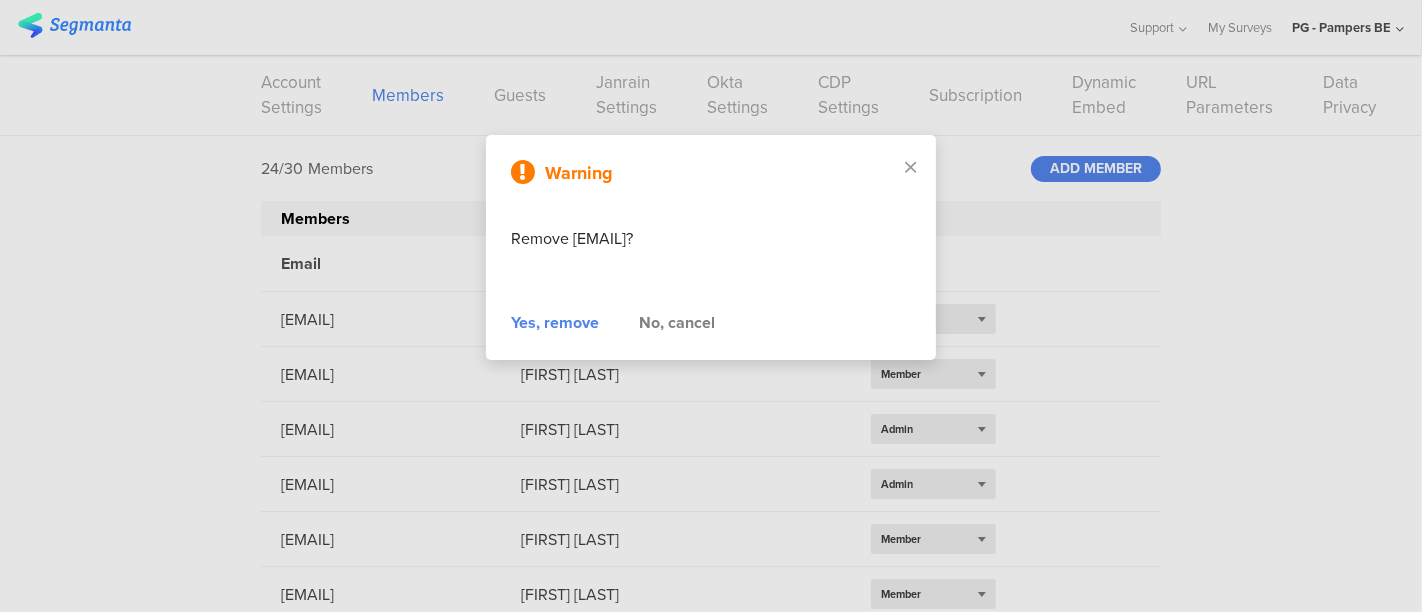 click on "Yes, remove" at bounding box center [555, 323] 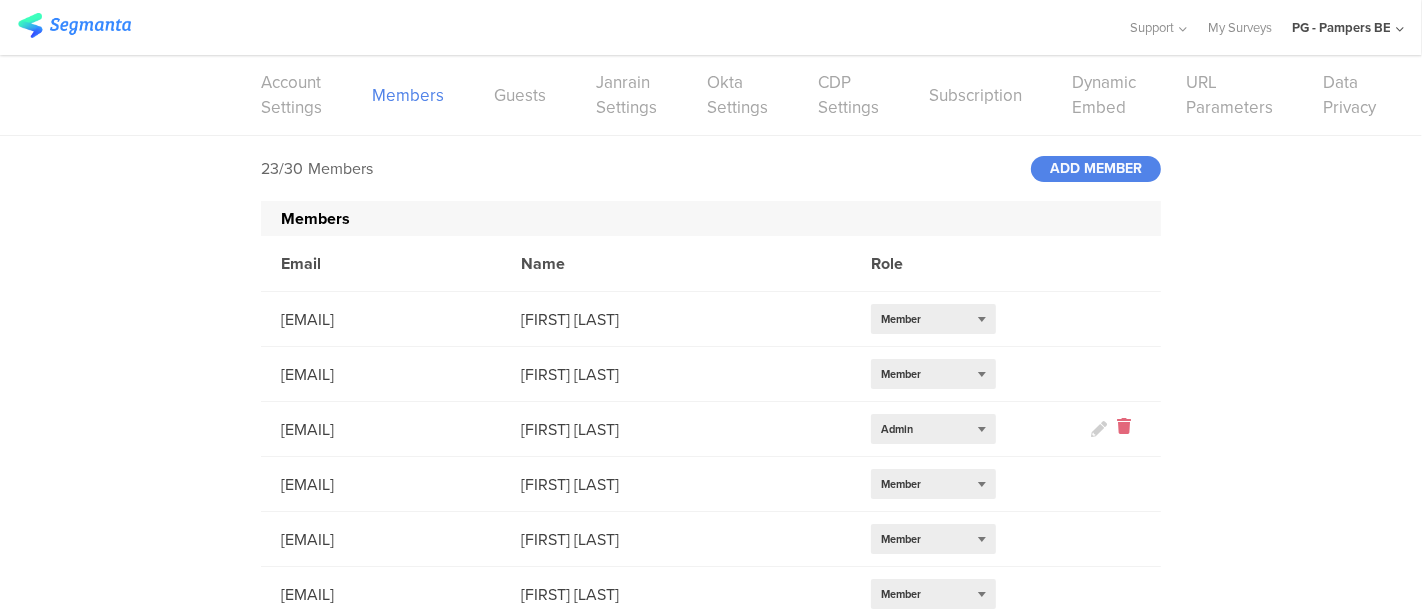 click 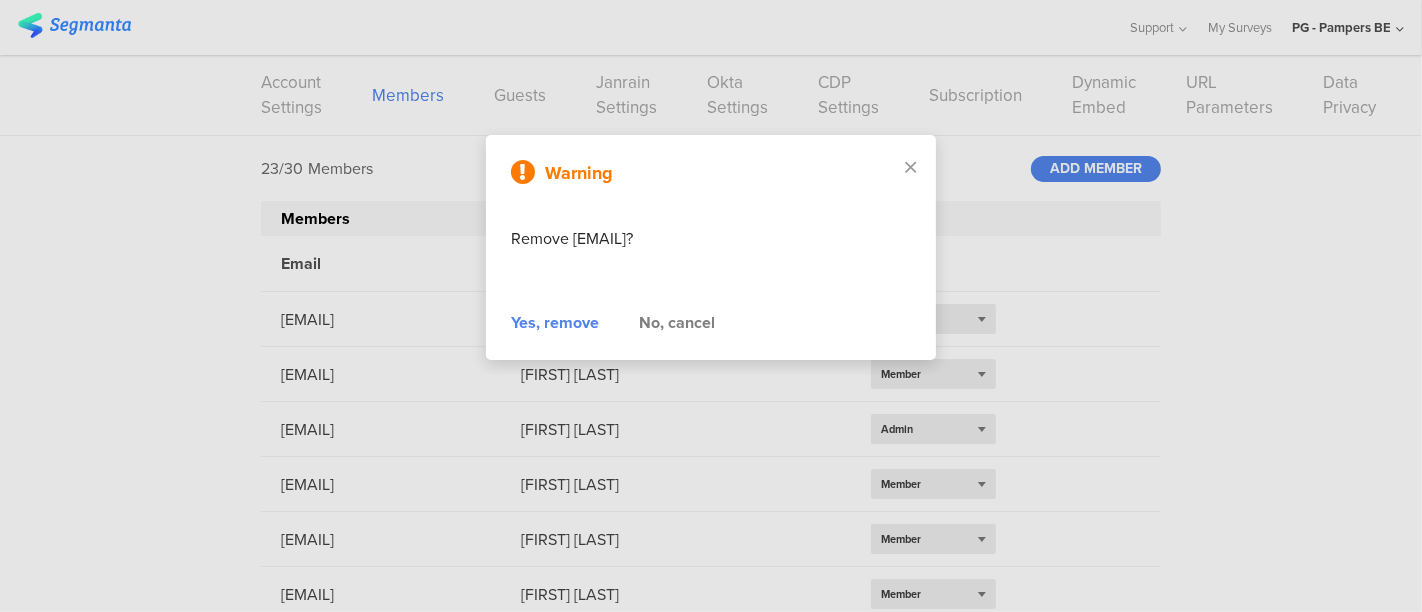 click on "Yes, remove" at bounding box center (555, 323) 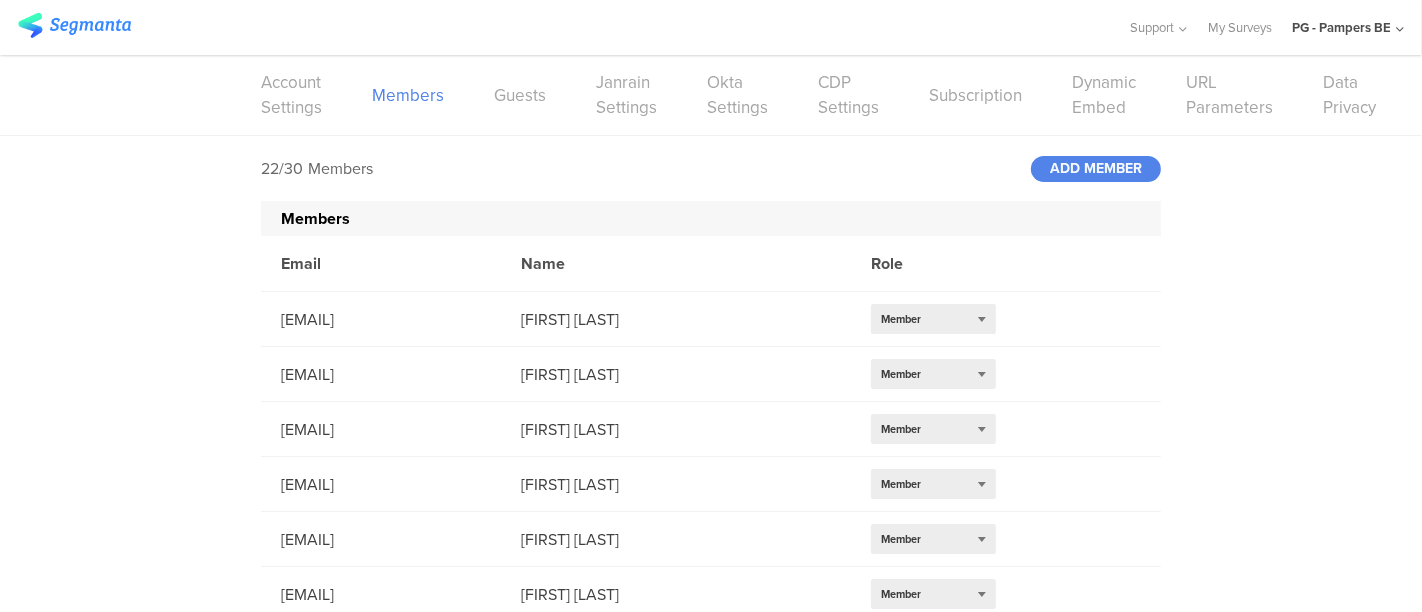 click on "PG - Pampers BE" 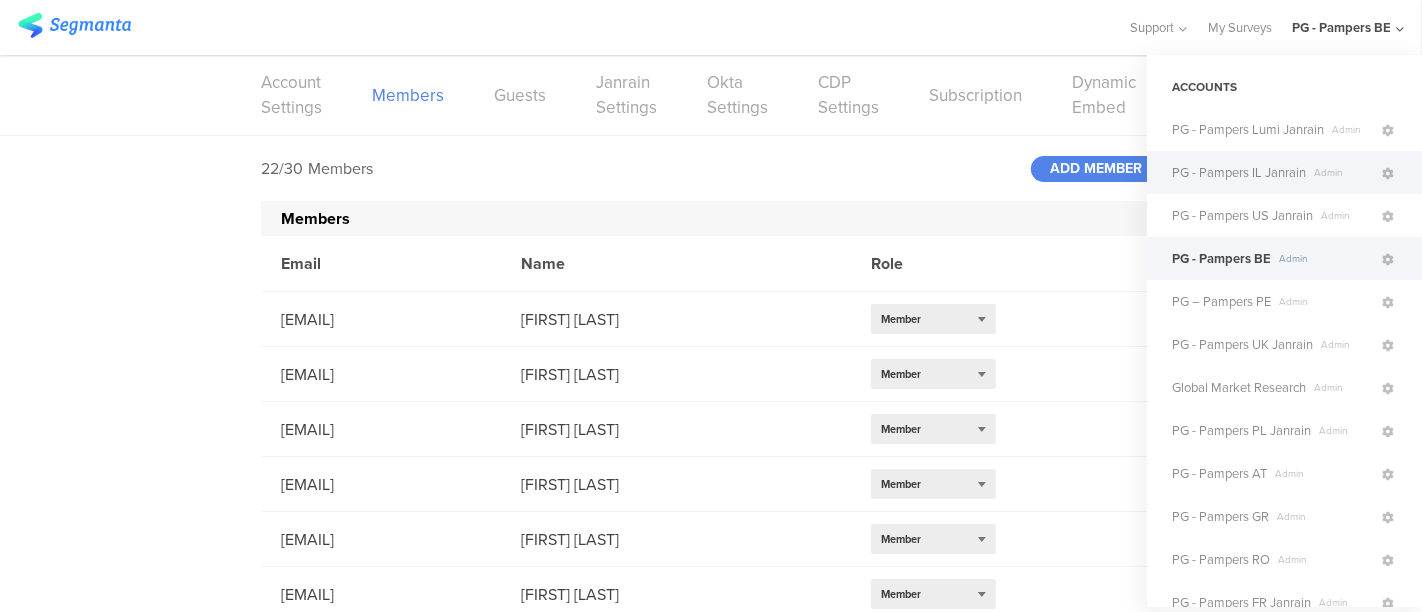 scroll, scrollTop: 631, scrollLeft: 0, axis: vertical 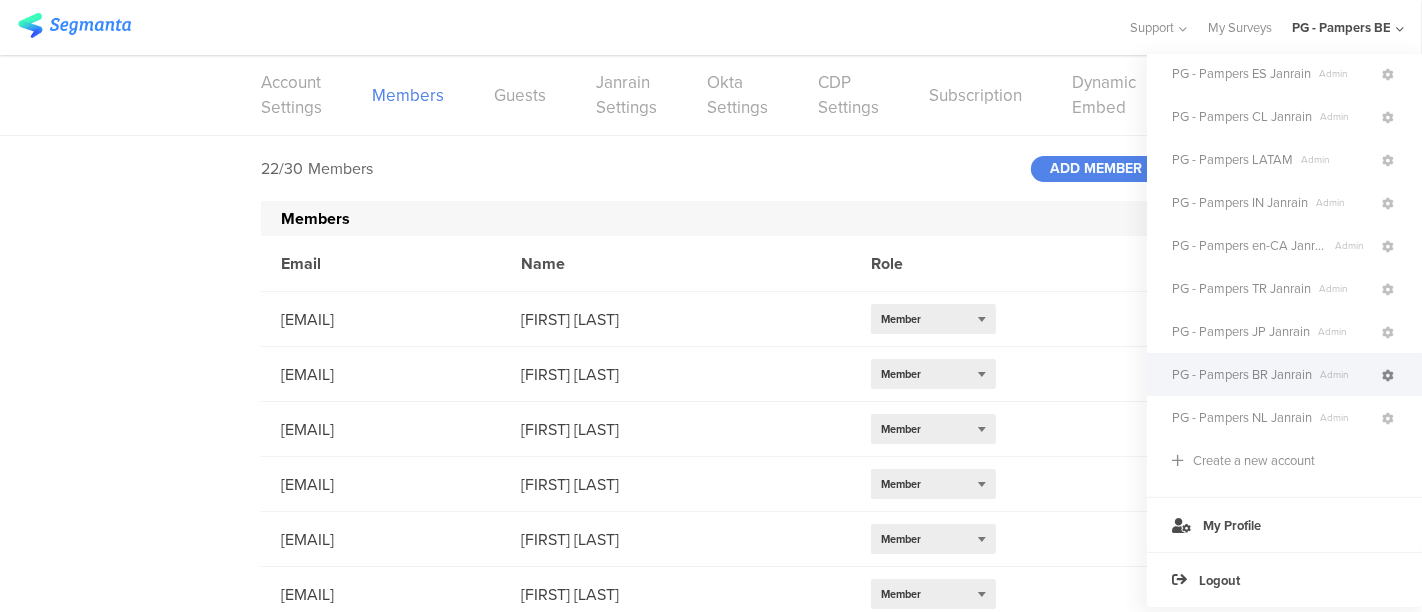 click 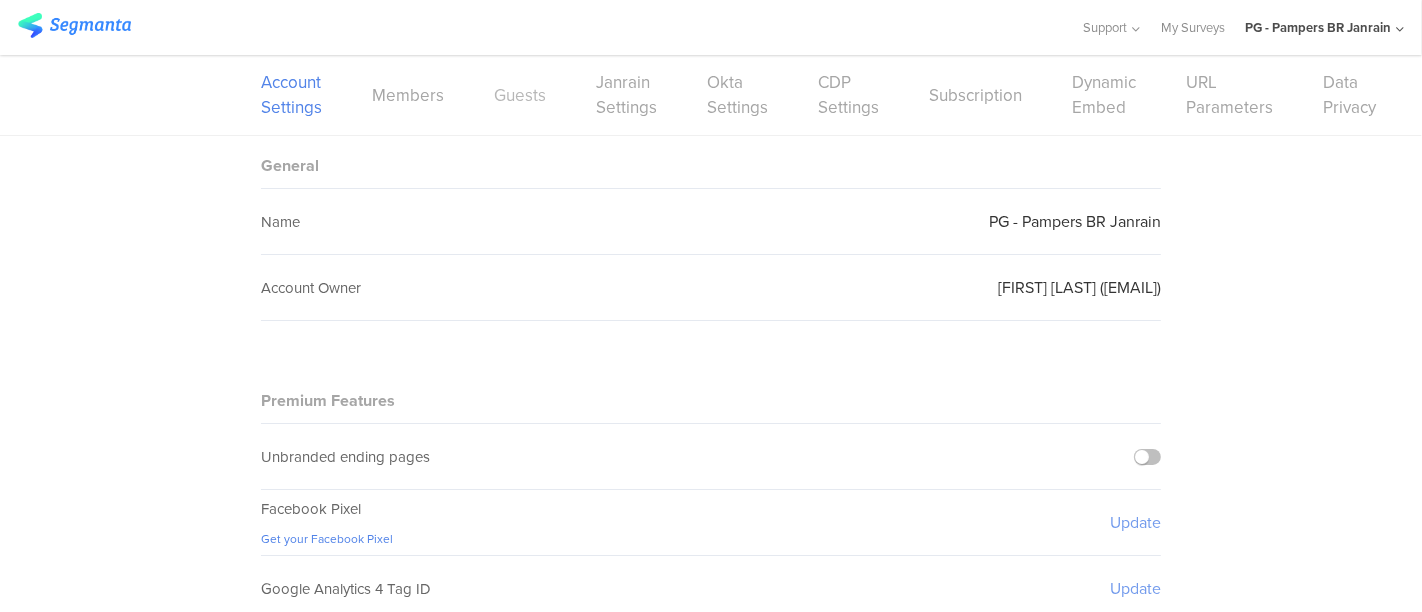 click on "Guests" at bounding box center (520, 95) 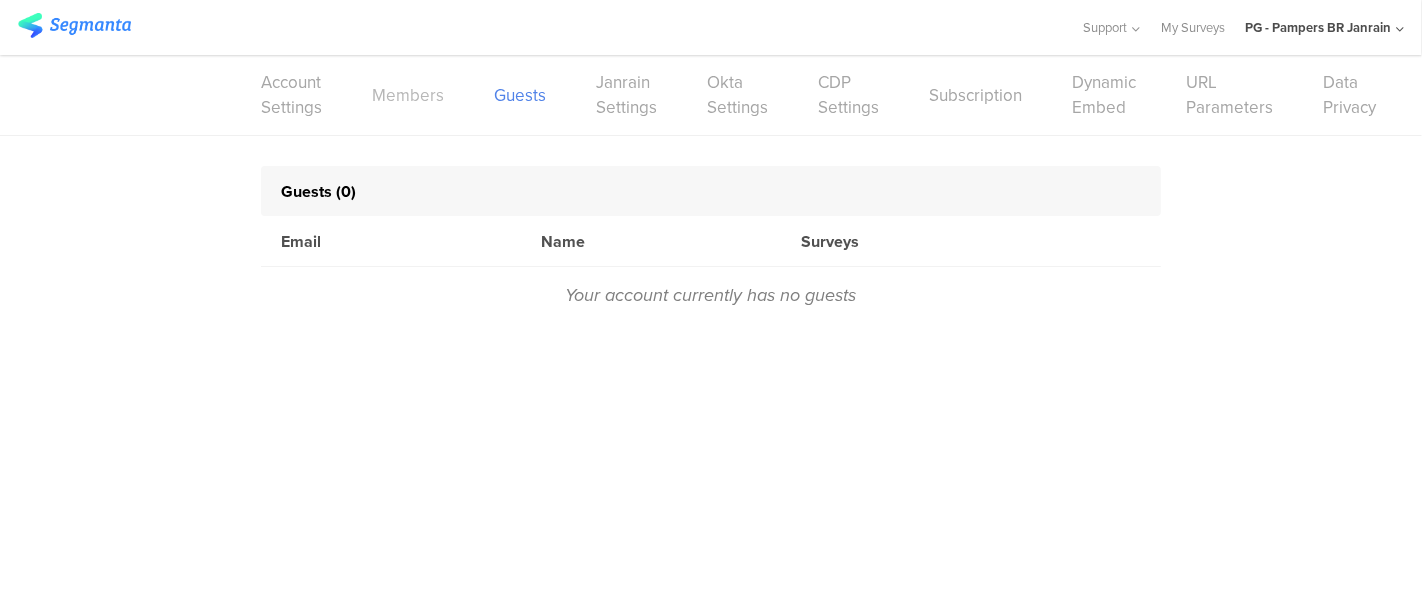 click on "Members" at bounding box center (408, 95) 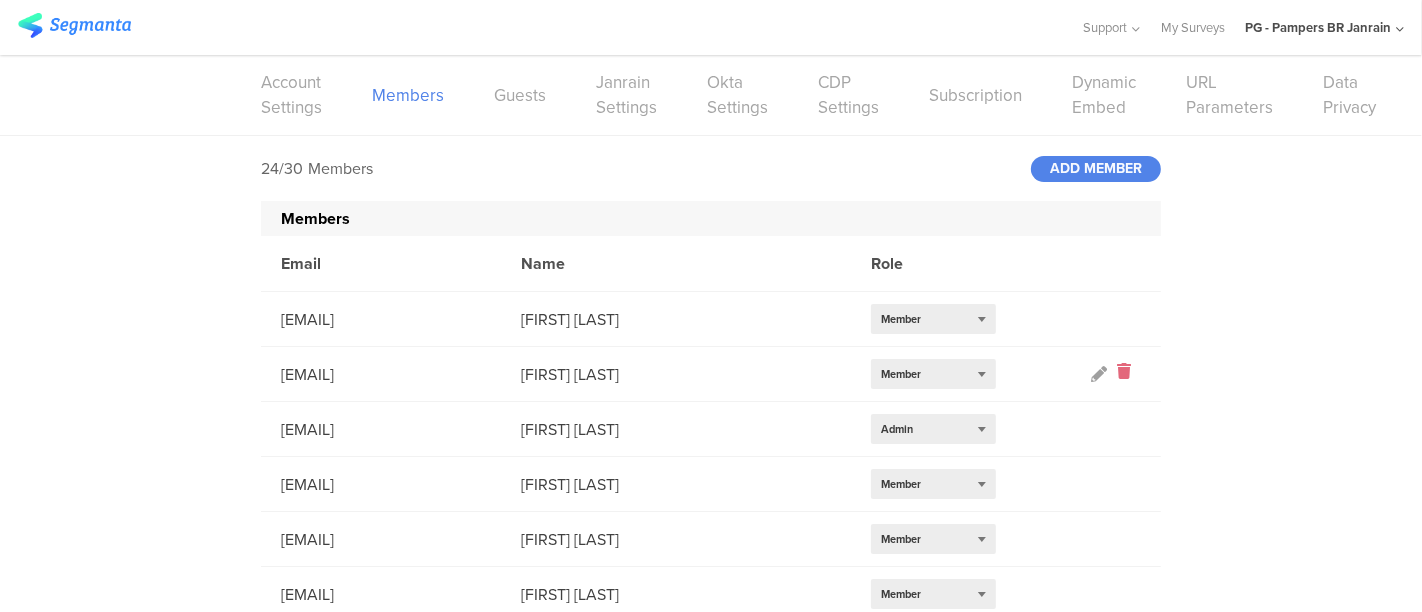 click 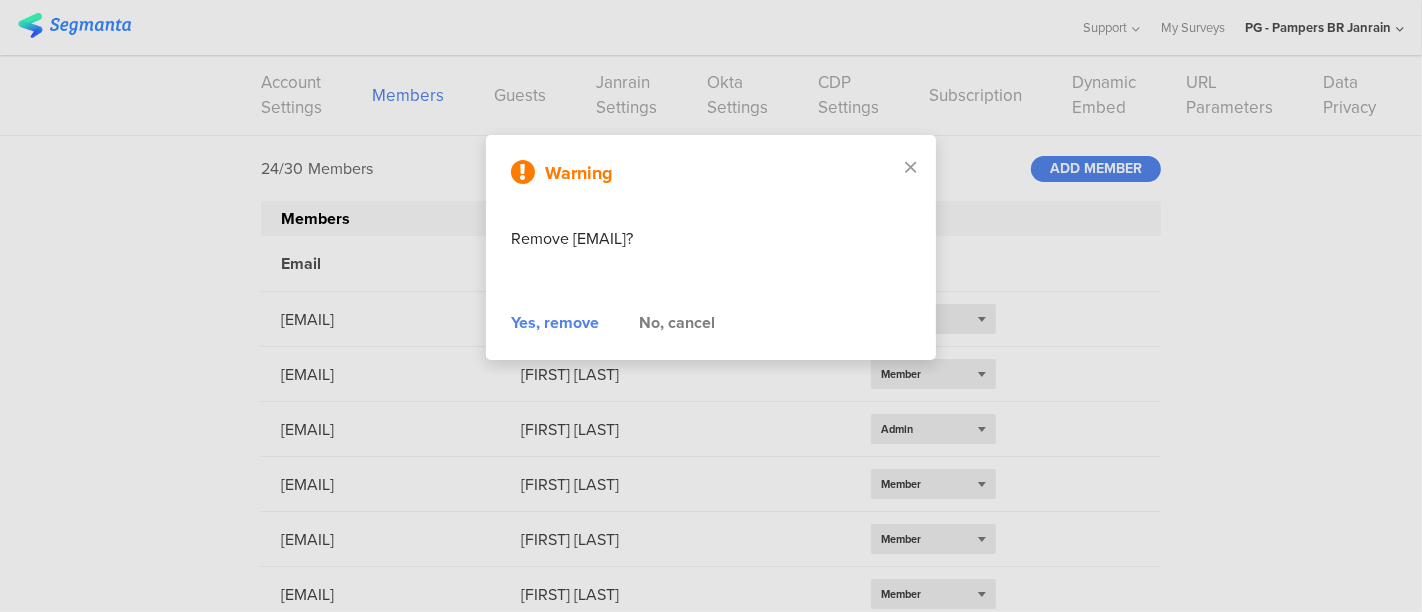 click on "Yes, remove" at bounding box center [555, 323] 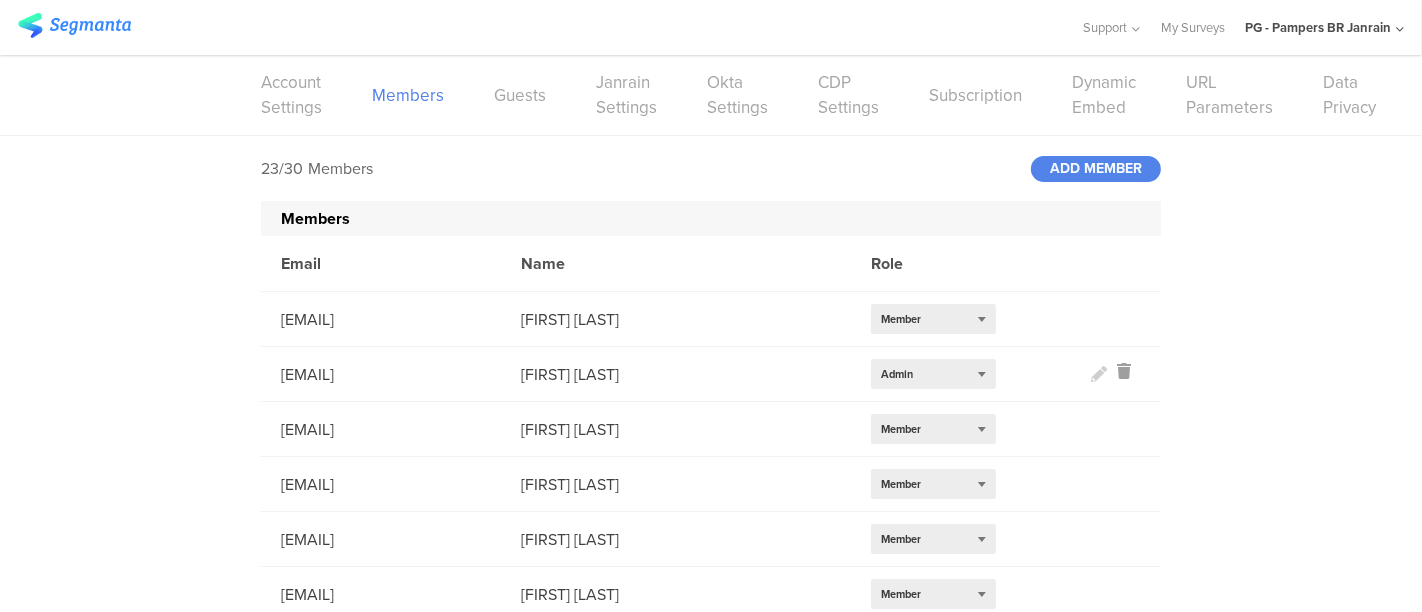 scroll, scrollTop: 864, scrollLeft: 0, axis: vertical 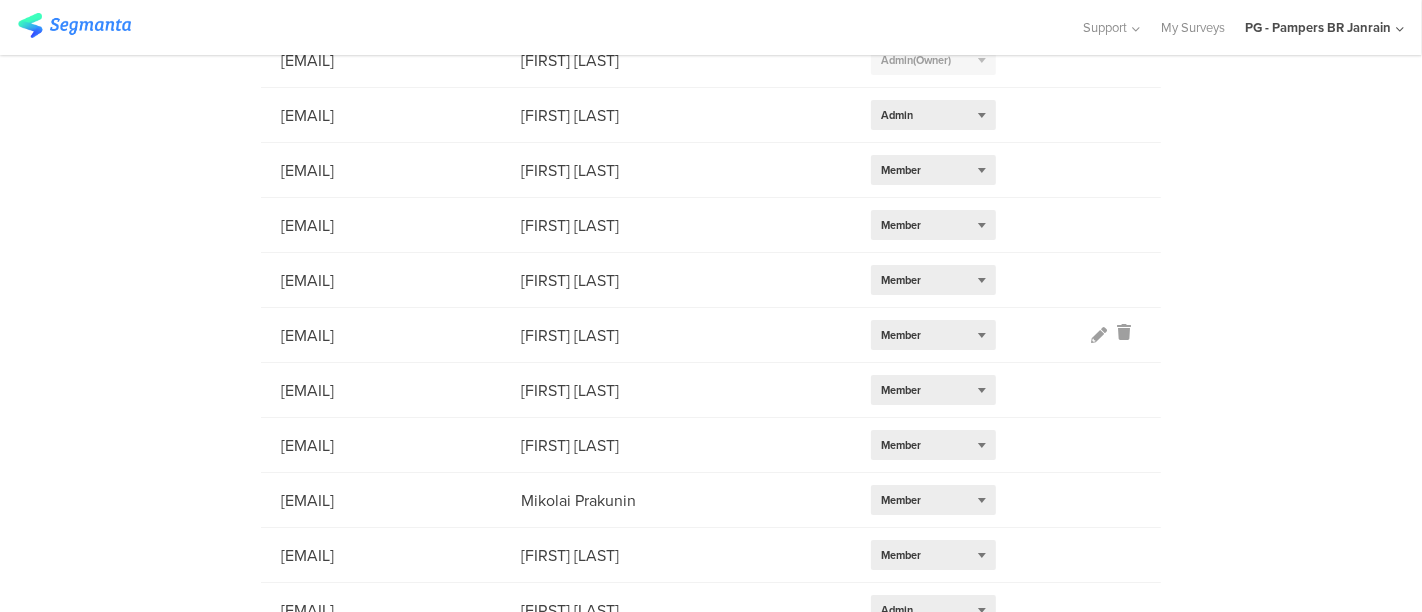 click 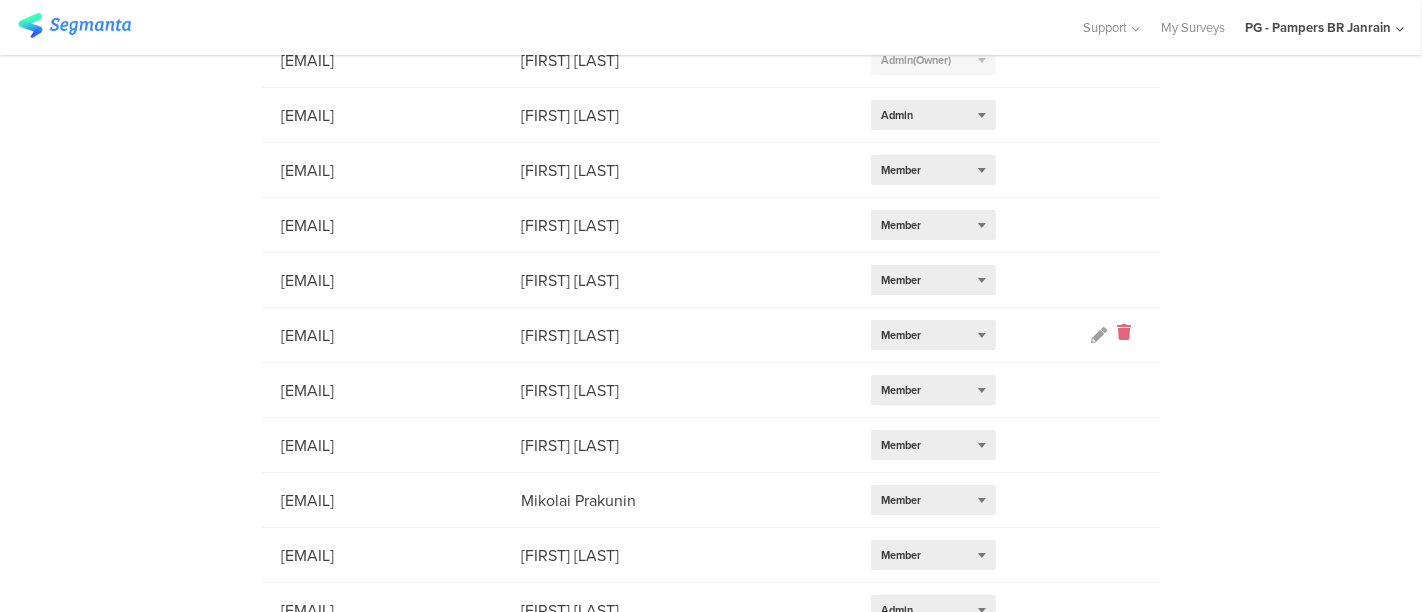 click 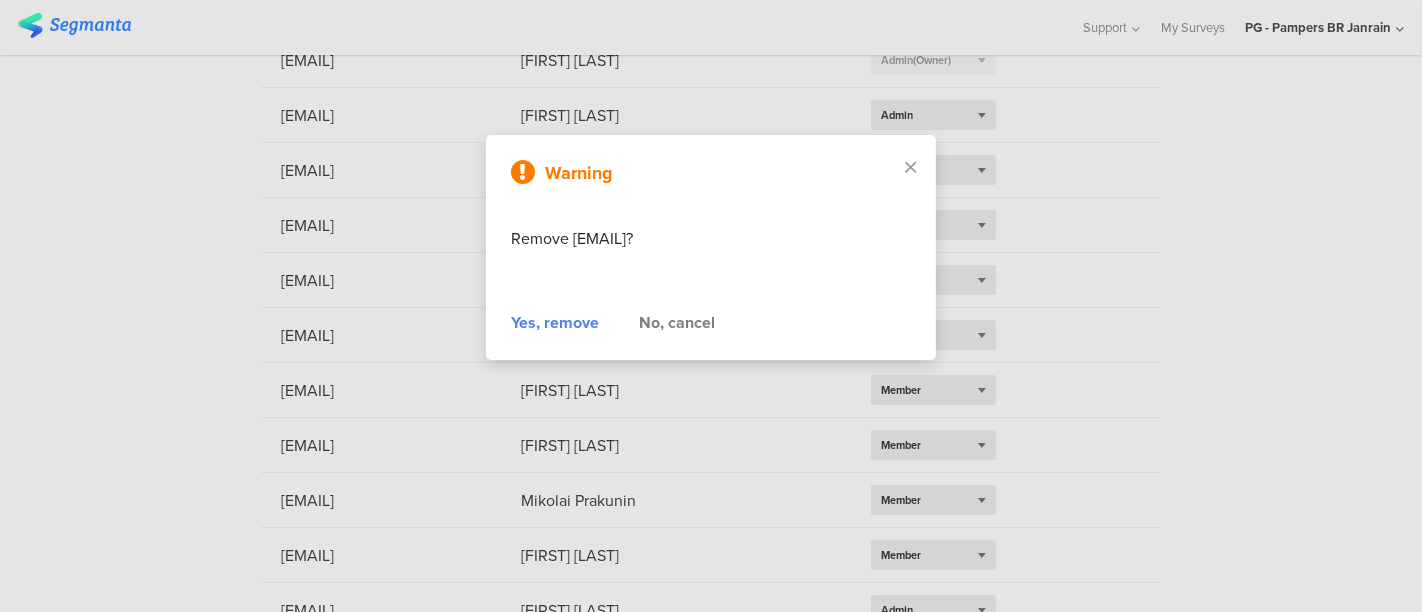 click on "Yes, remove" at bounding box center [555, 323] 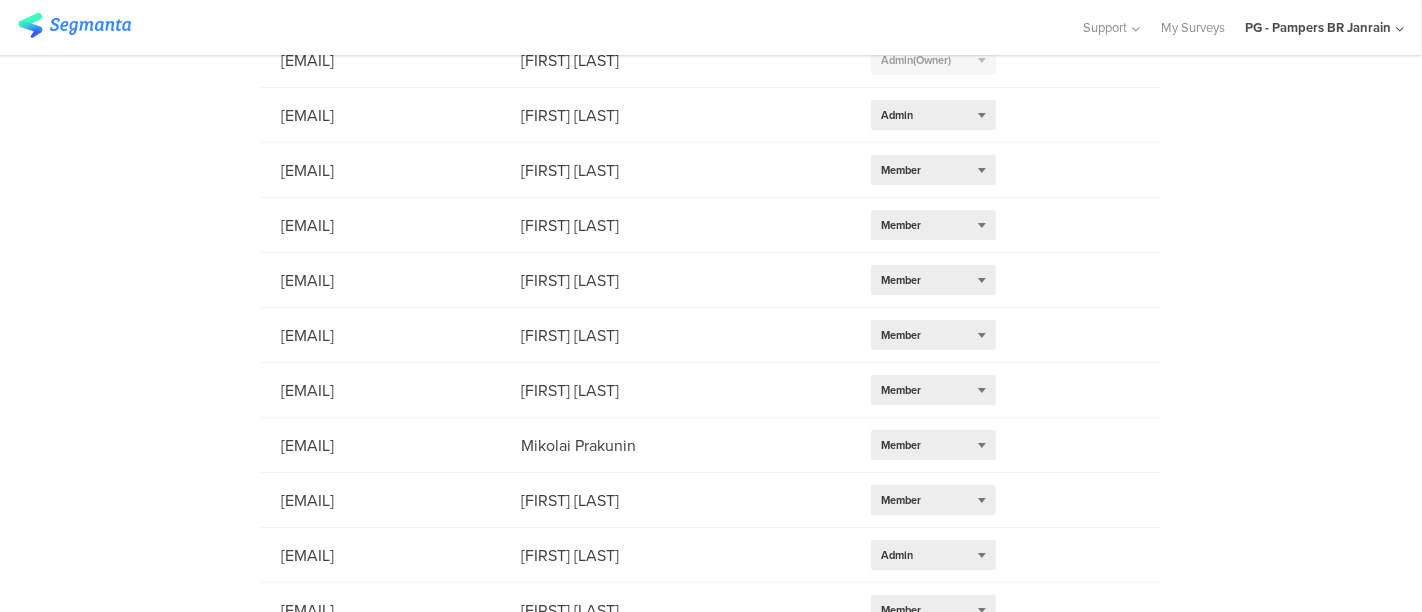 scroll, scrollTop: 40, scrollLeft: 0, axis: vertical 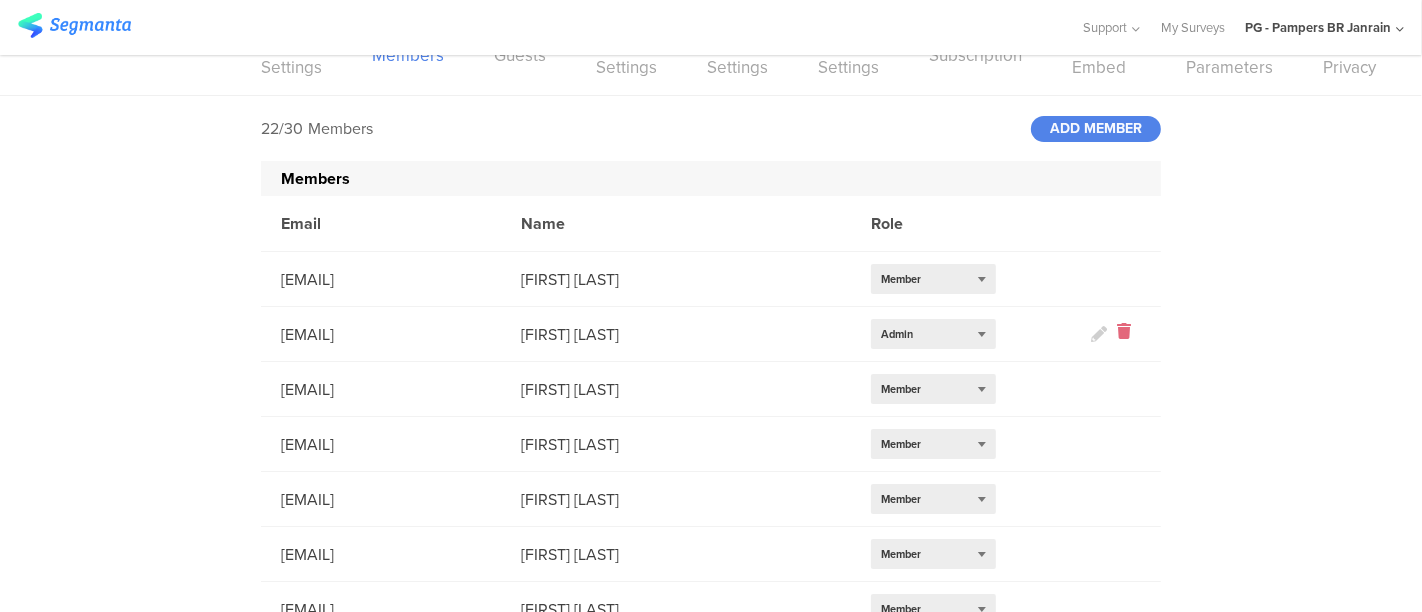 click 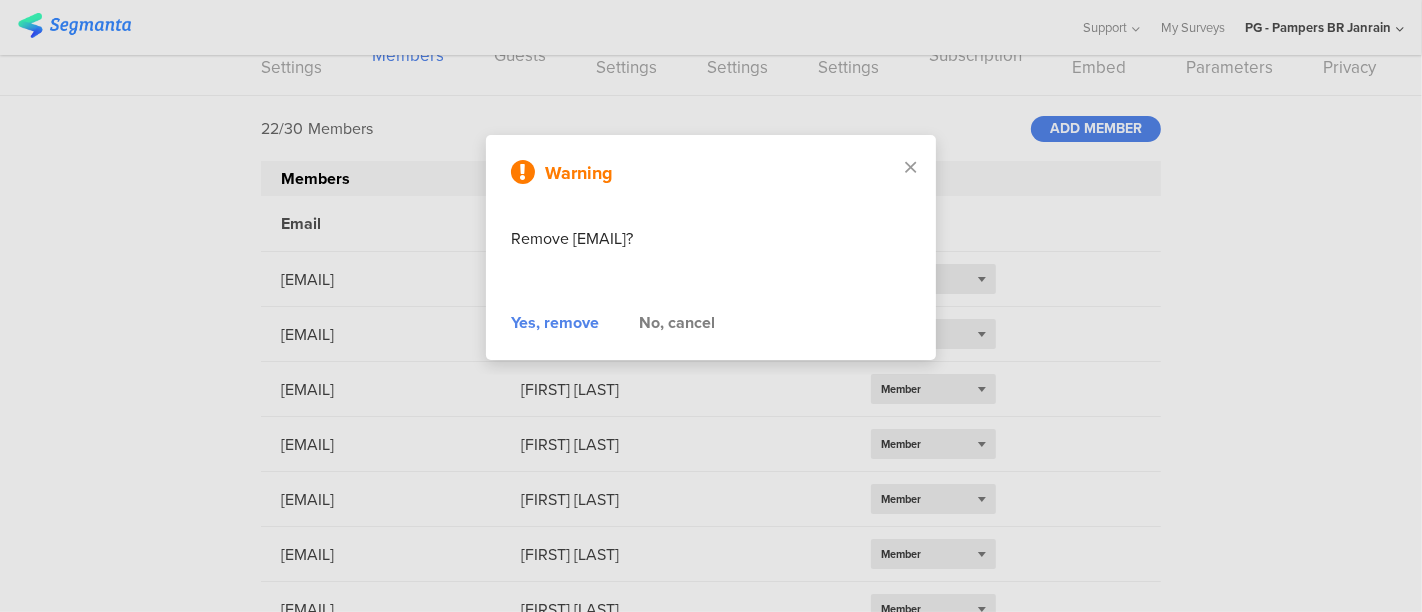 click on "Yes, remove" at bounding box center [555, 323] 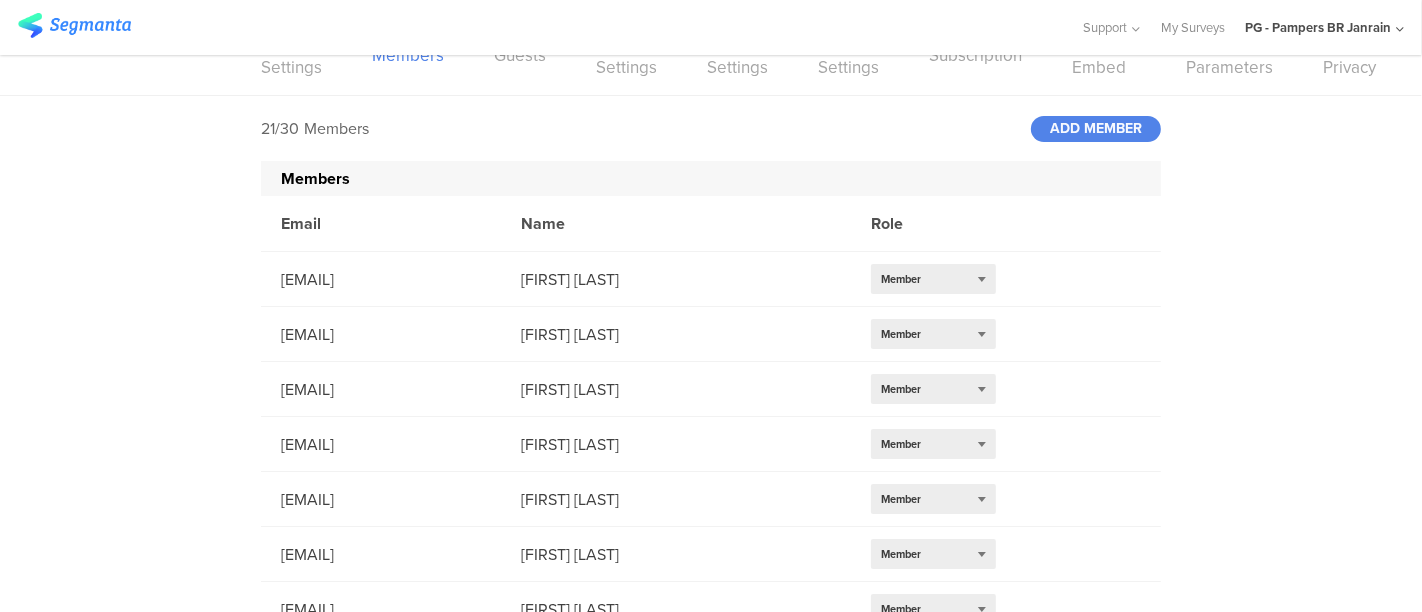 scroll, scrollTop: 809, scrollLeft: 0, axis: vertical 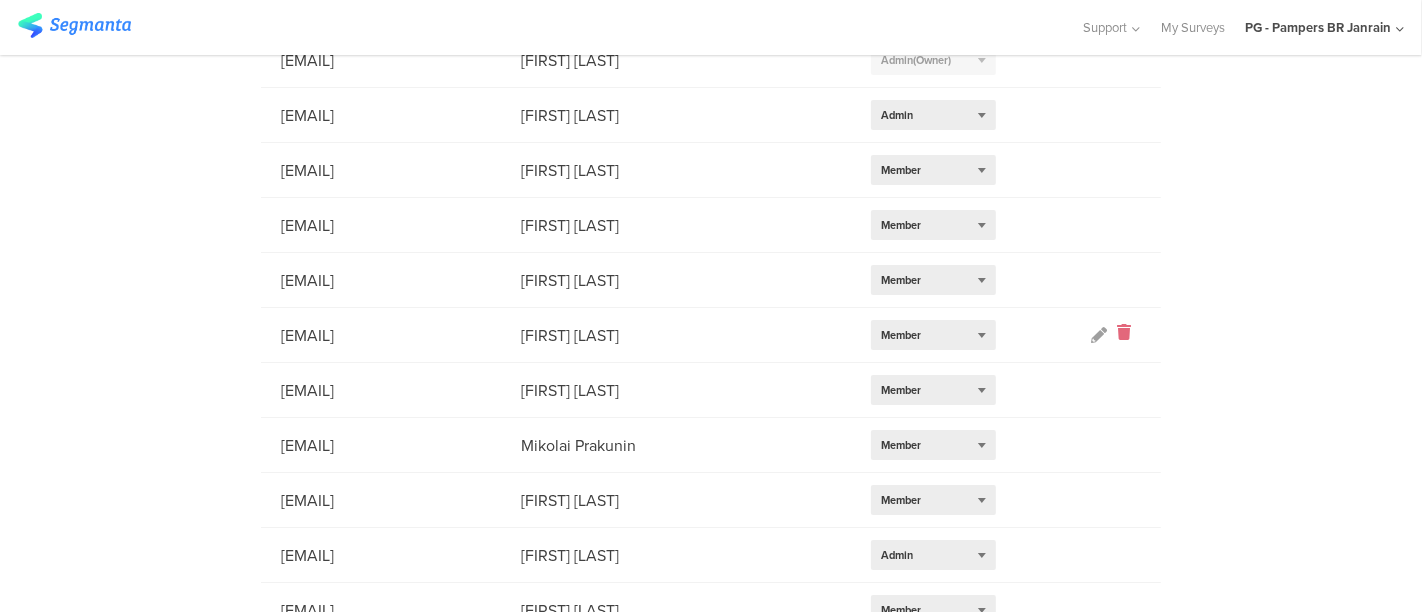 click 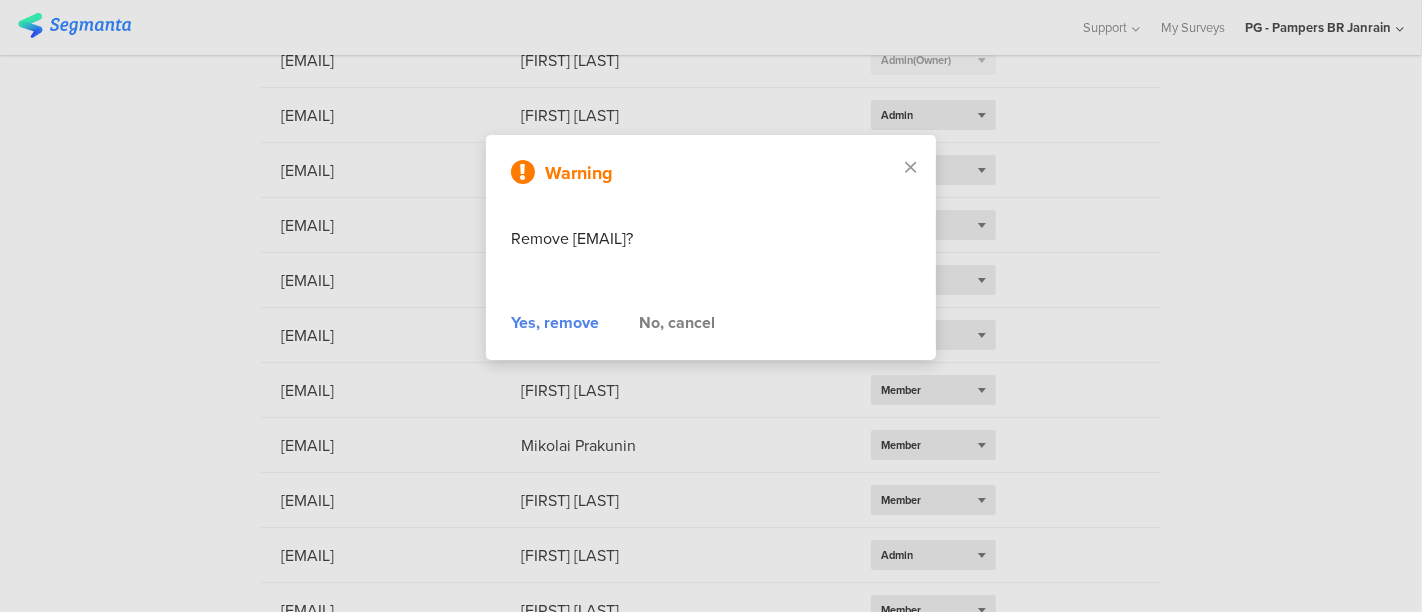 click on "Yes, remove" at bounding box center [555, 323] 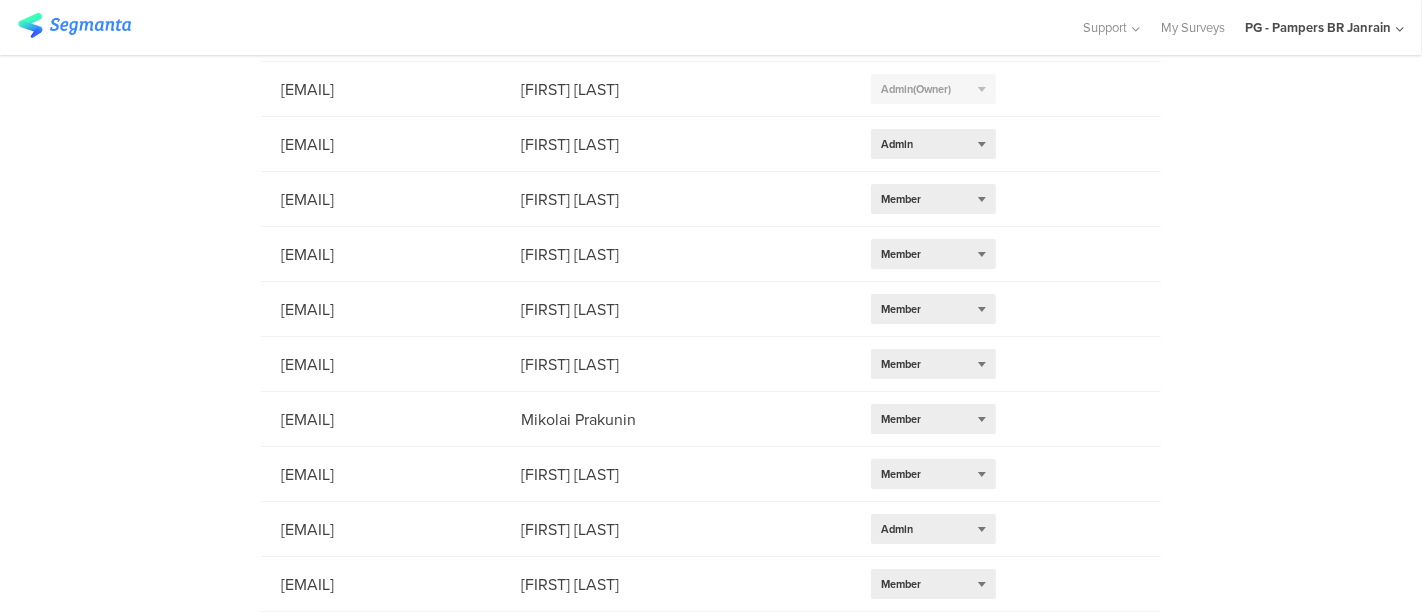 scroll, scrollTop: 778, scrollLeft: 0, axis: vertical 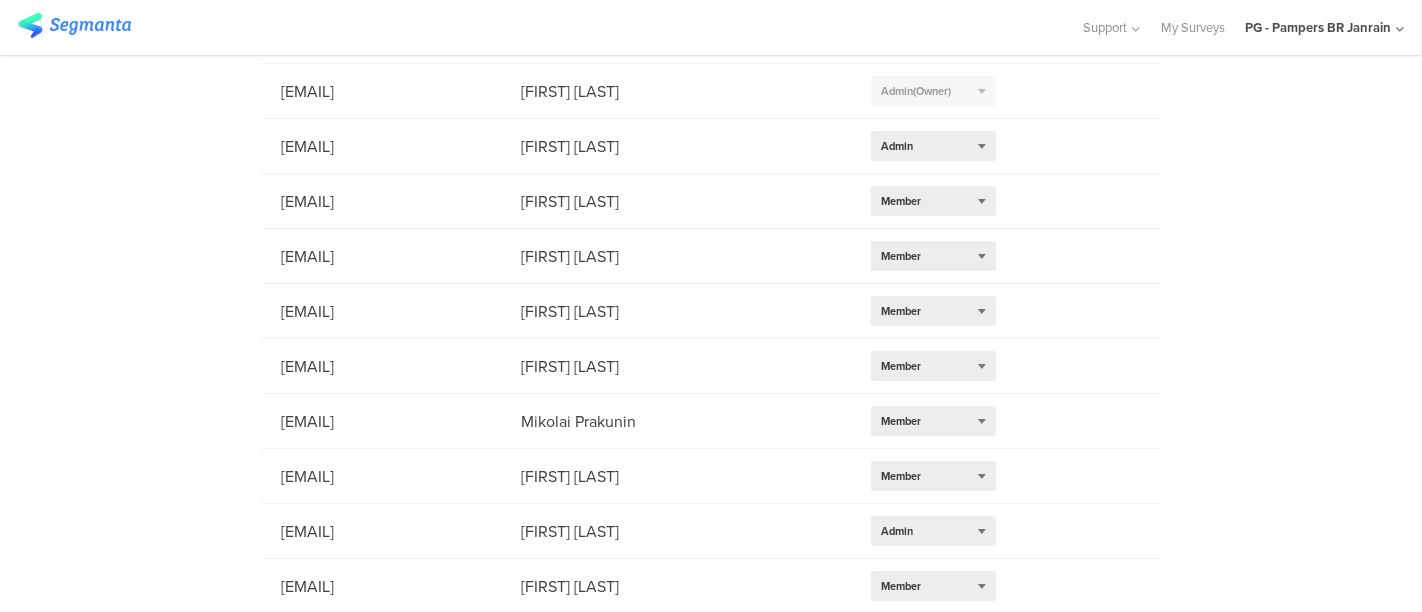 click on "PG - Pampers BR  Janrain" 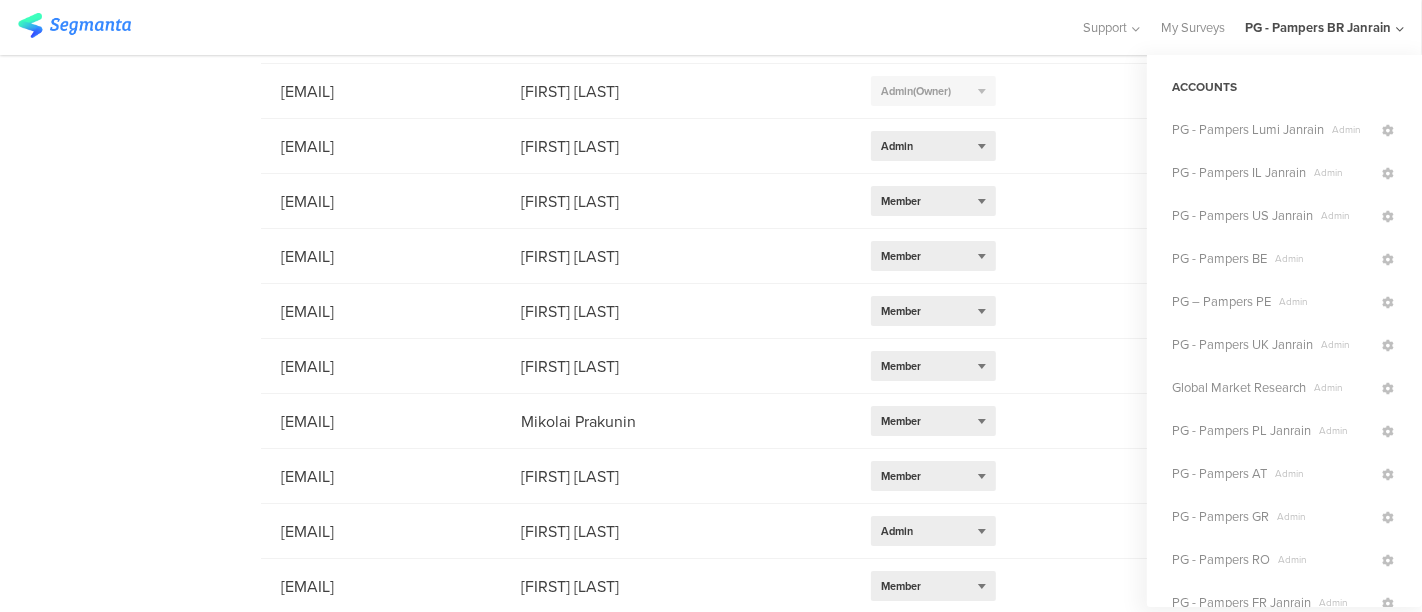 scroll, scrollTop: 408, scrollLeft: 0, axis: vertical 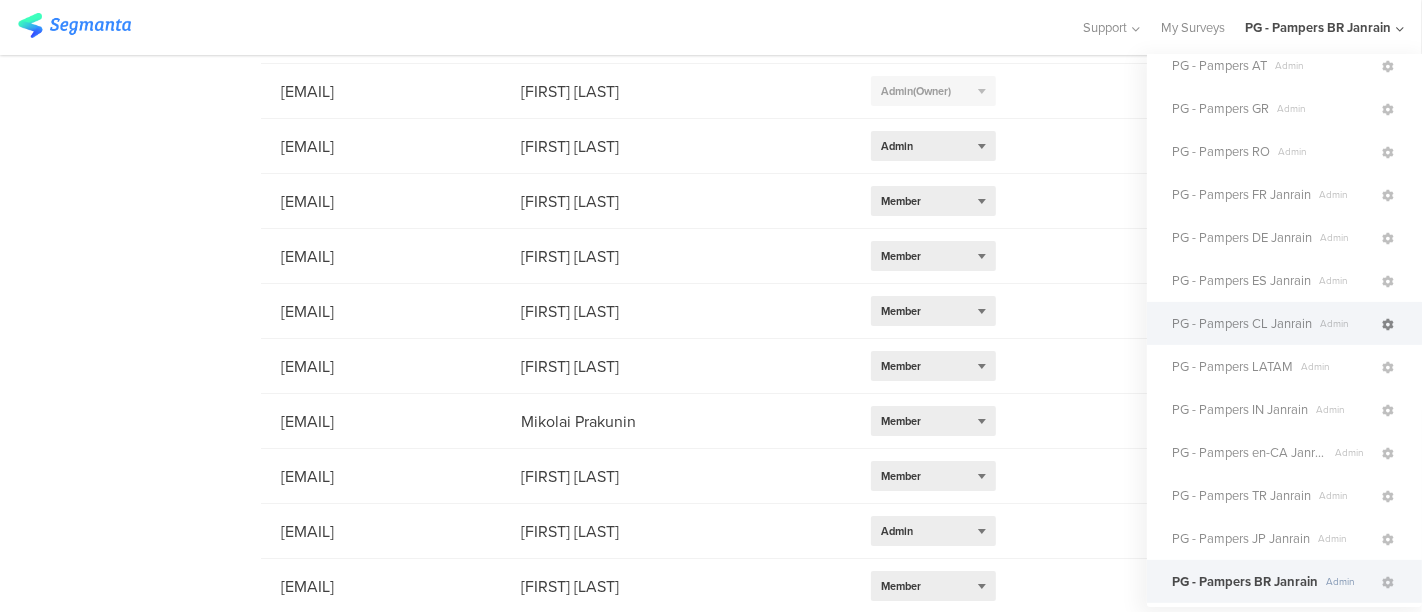 click 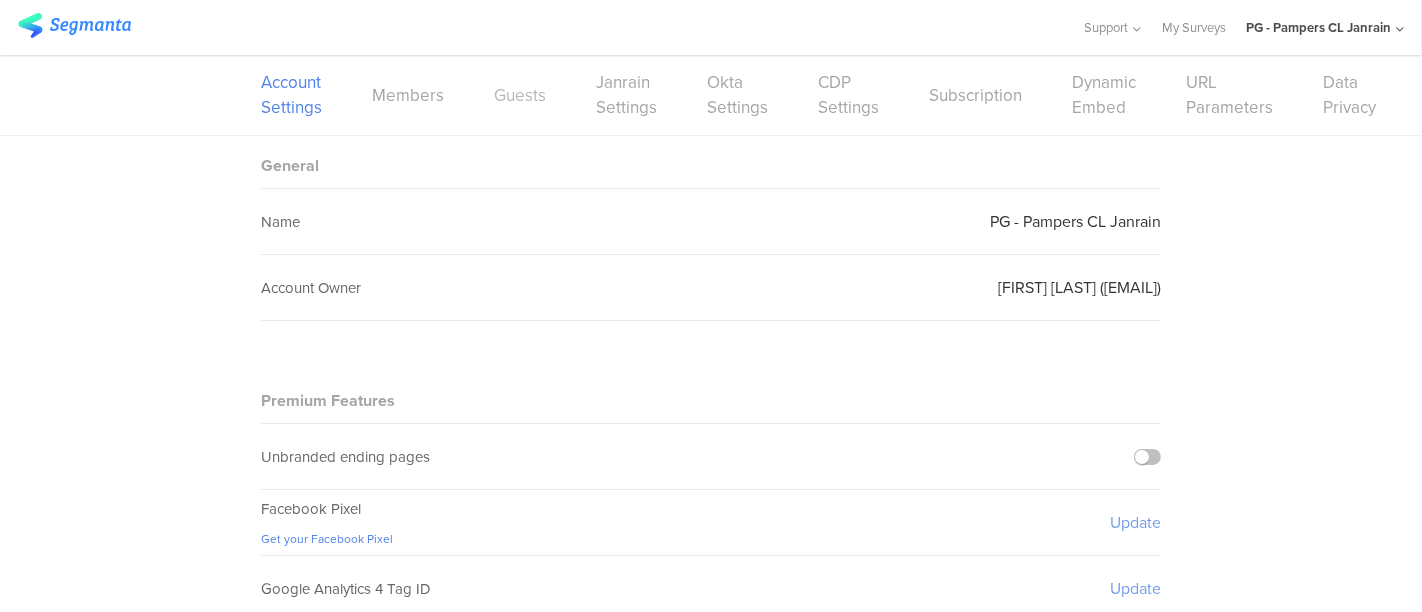 click on "Guests" at bounding box center (520, 95) 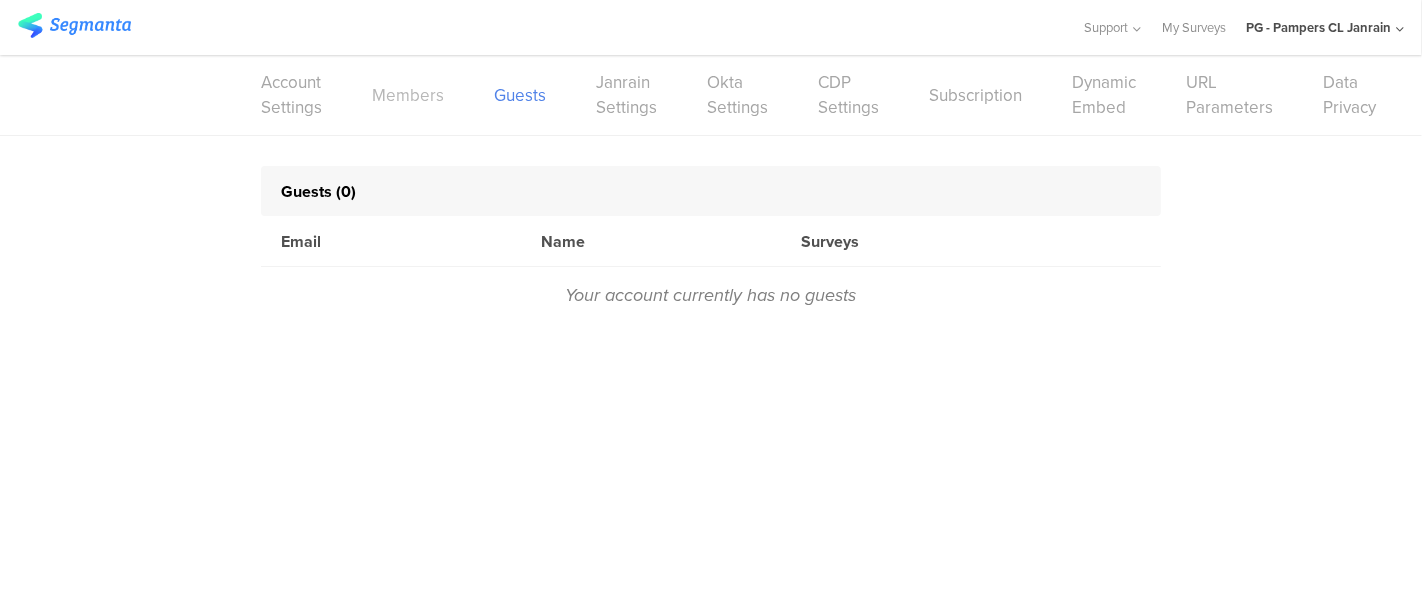 click on "Members" at bounding box center [408, 95] 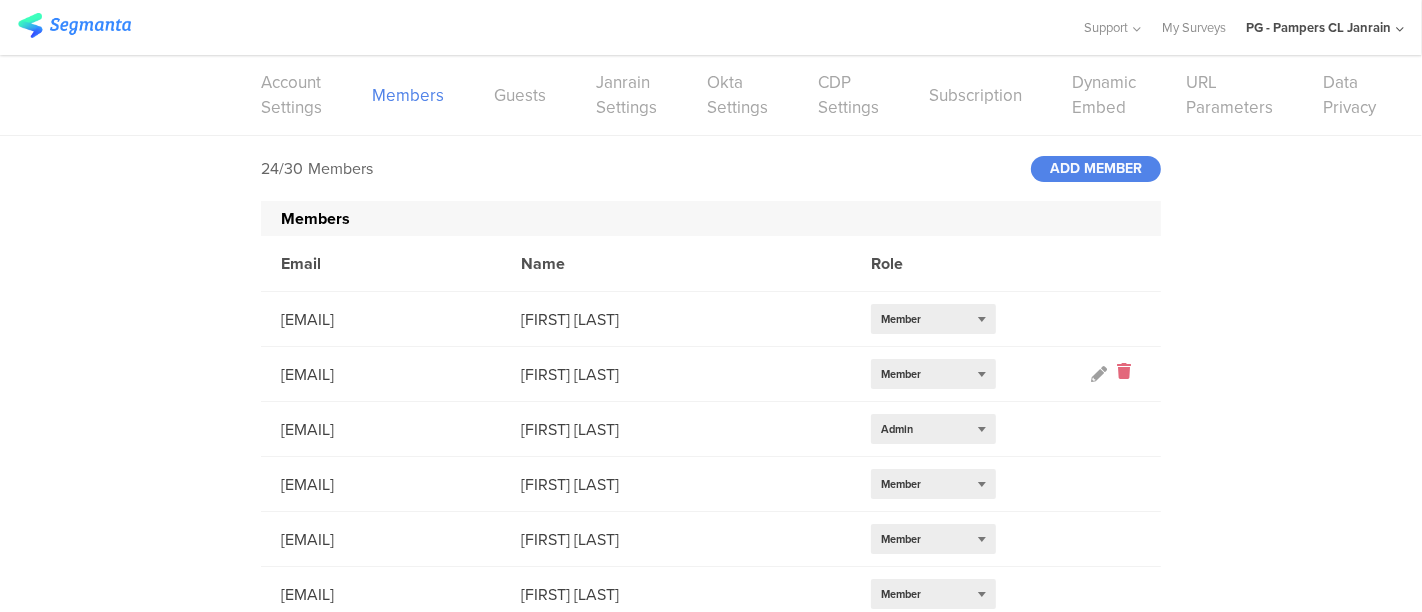 click 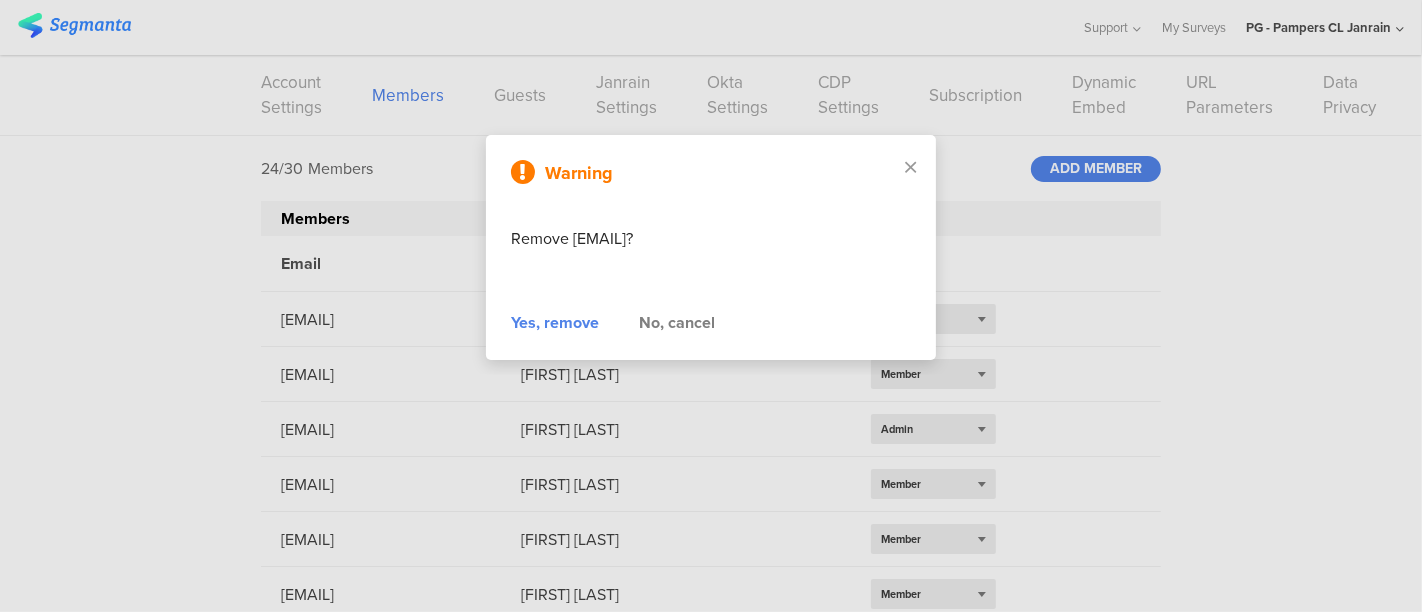 click on "Warning
Remove [EMAIL]?
Yes, remove
No, cancel" at bounding box center [711, 247] 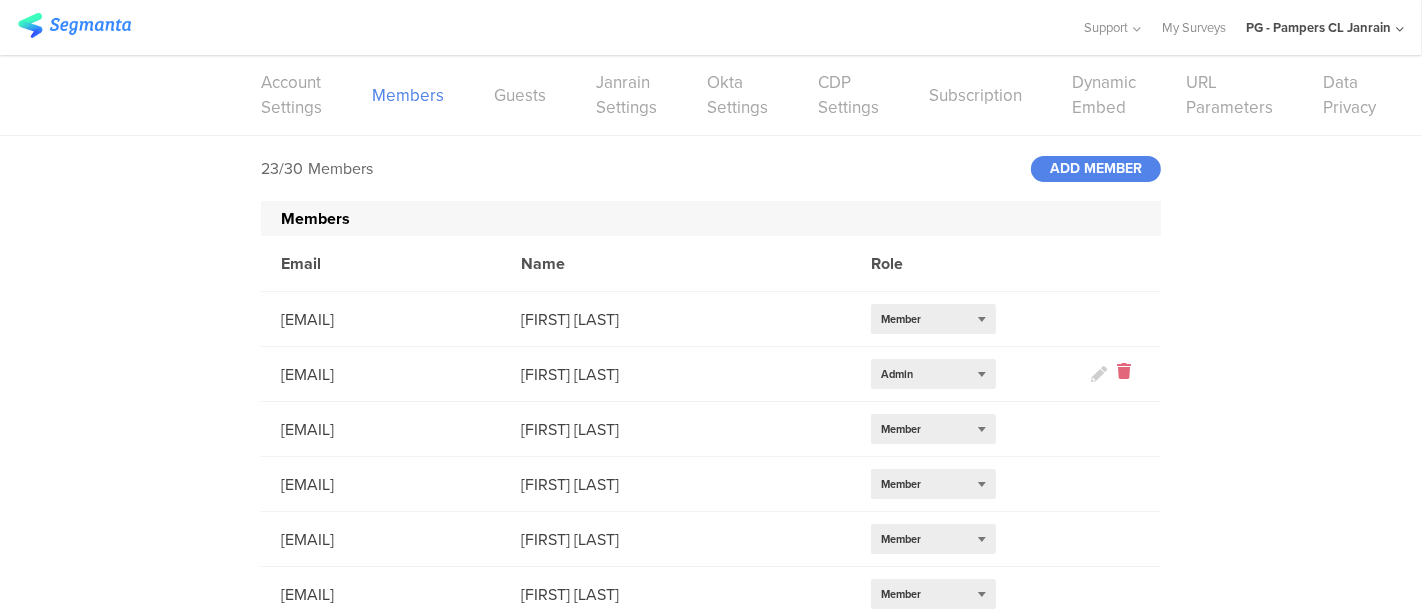 click 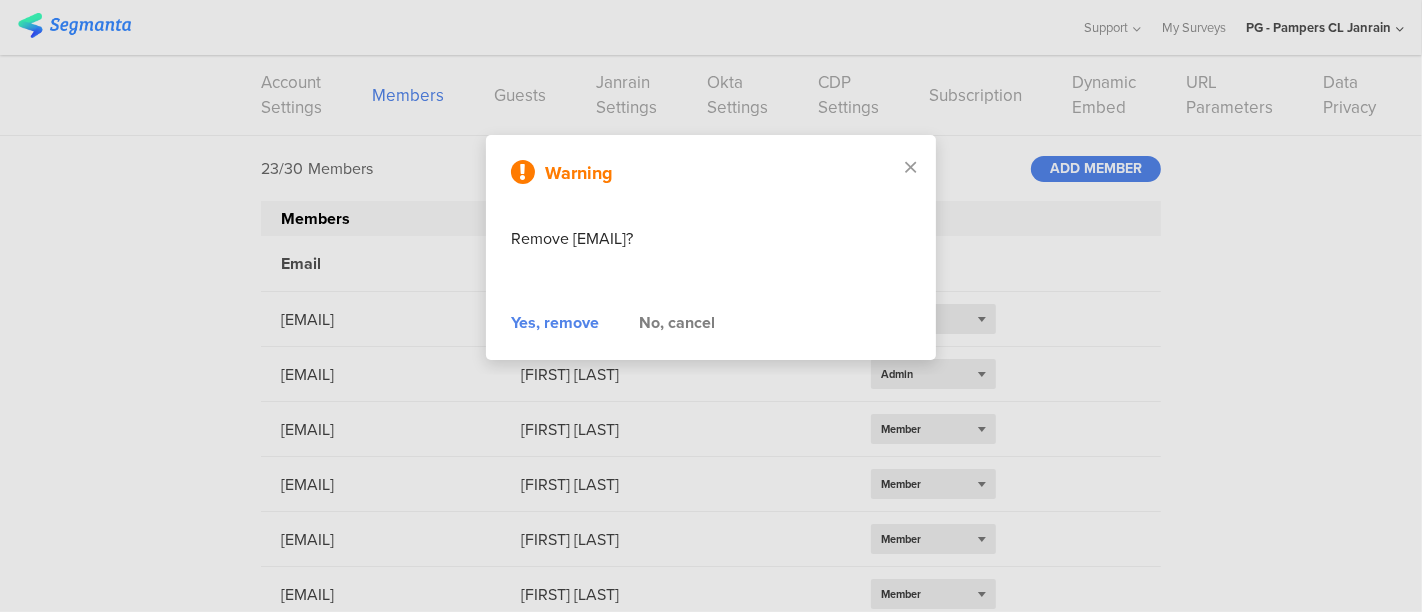 click on "Yes, remove" at bounding box center (555, 323) 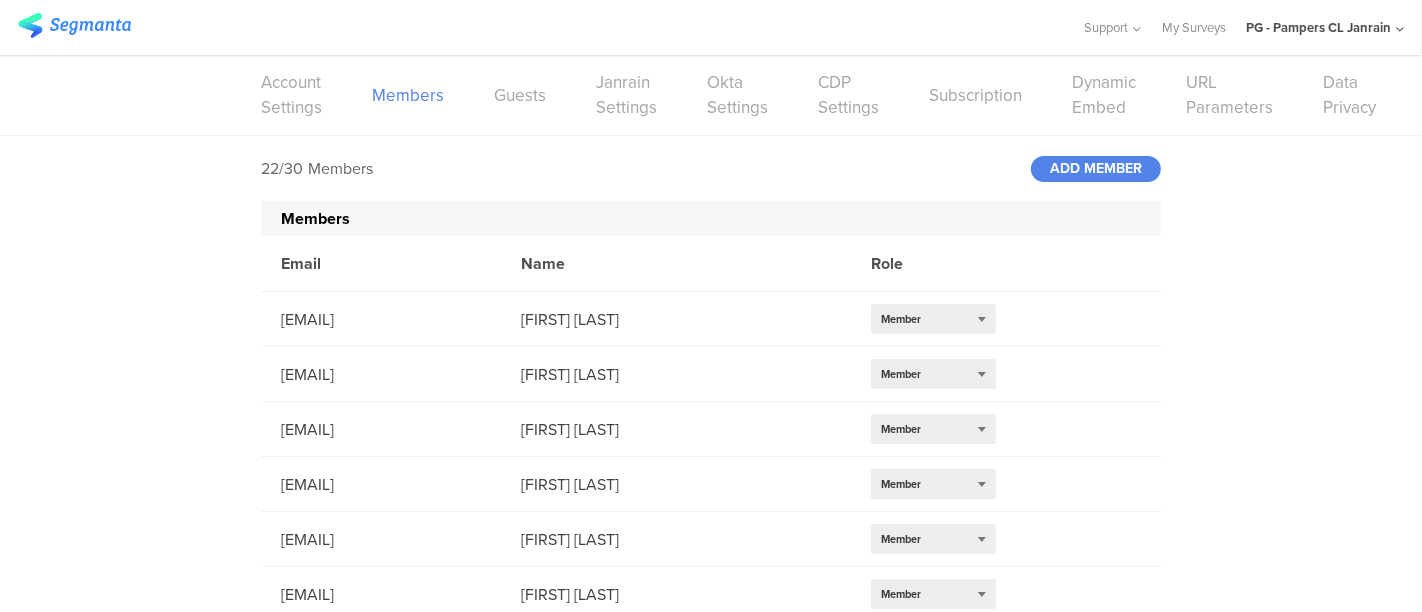 scroll, scrollTop: 809, scrollLeft: 0, axis: vertical 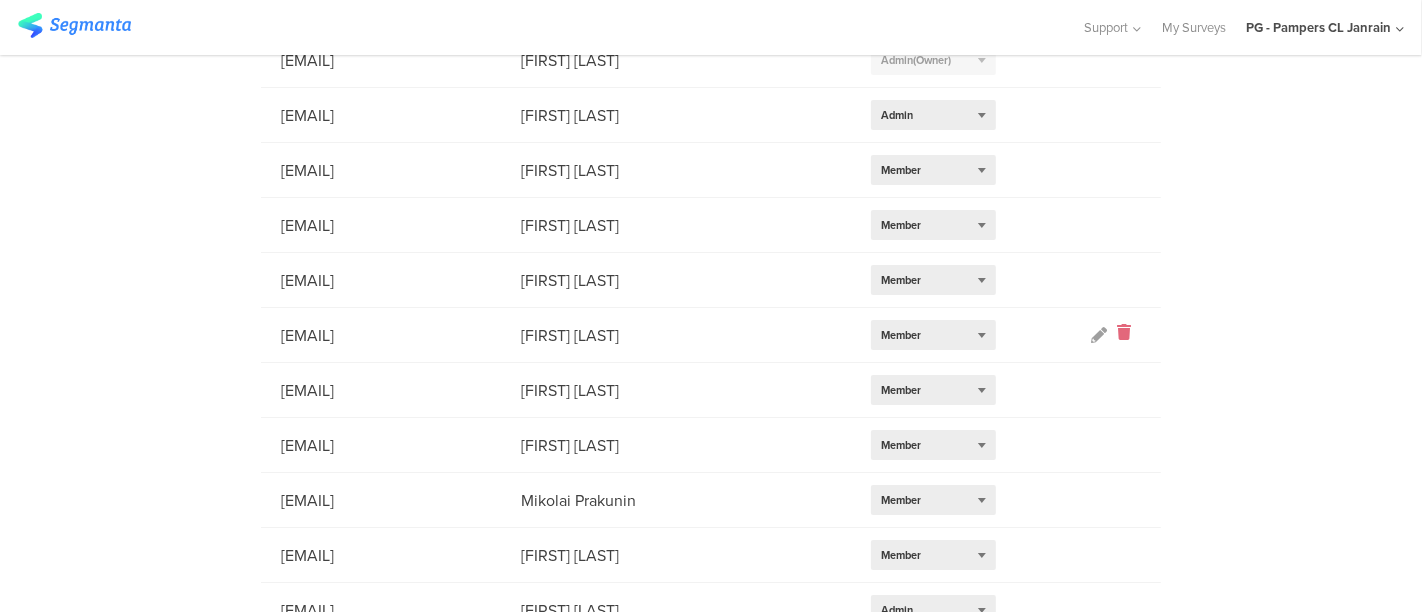 click 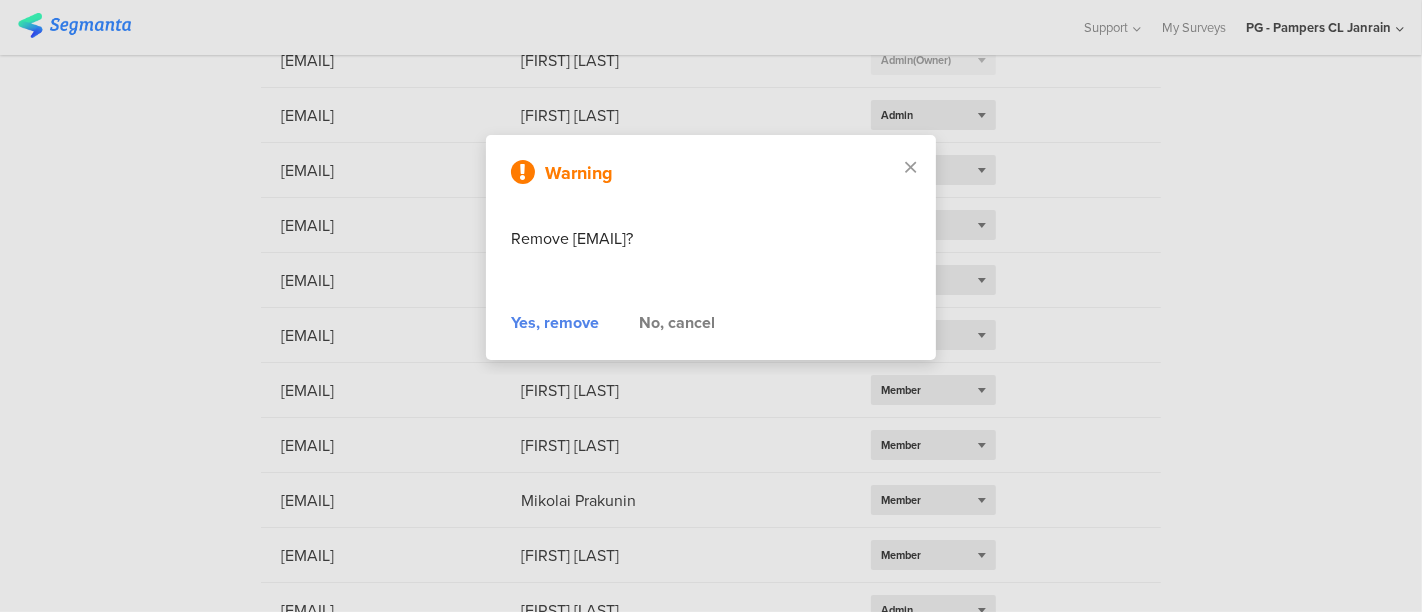 click on "Yes, remove" at bounding box center [555, 323] 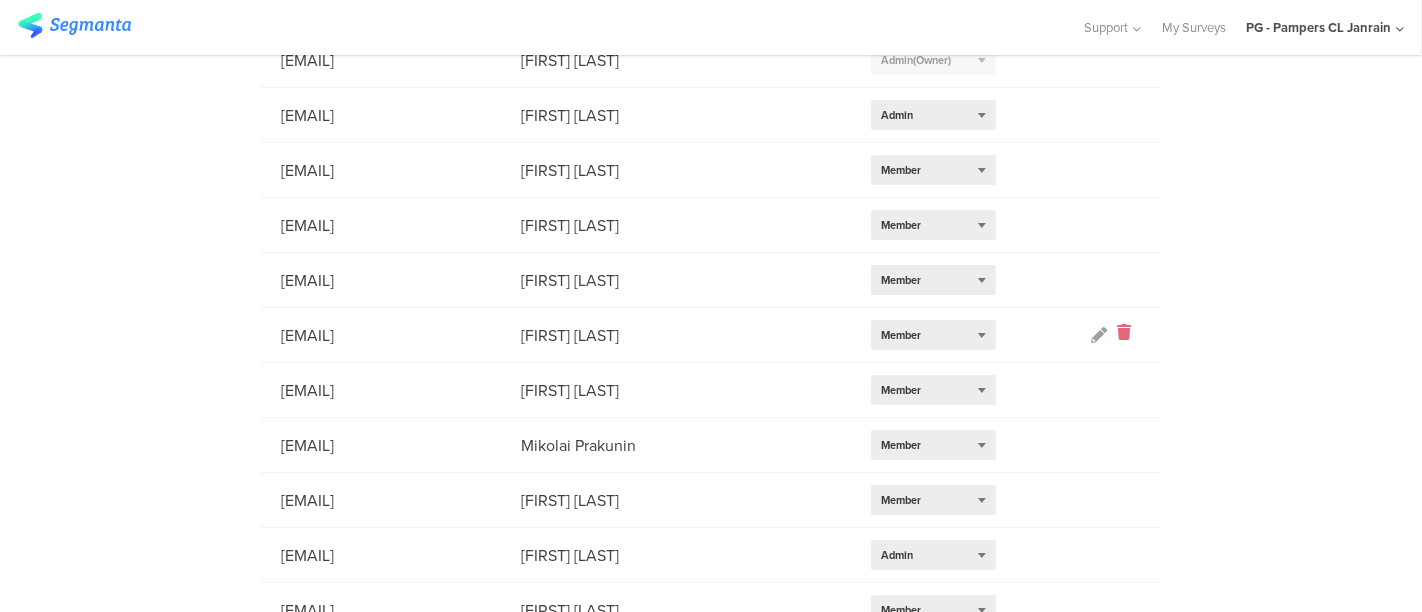 click 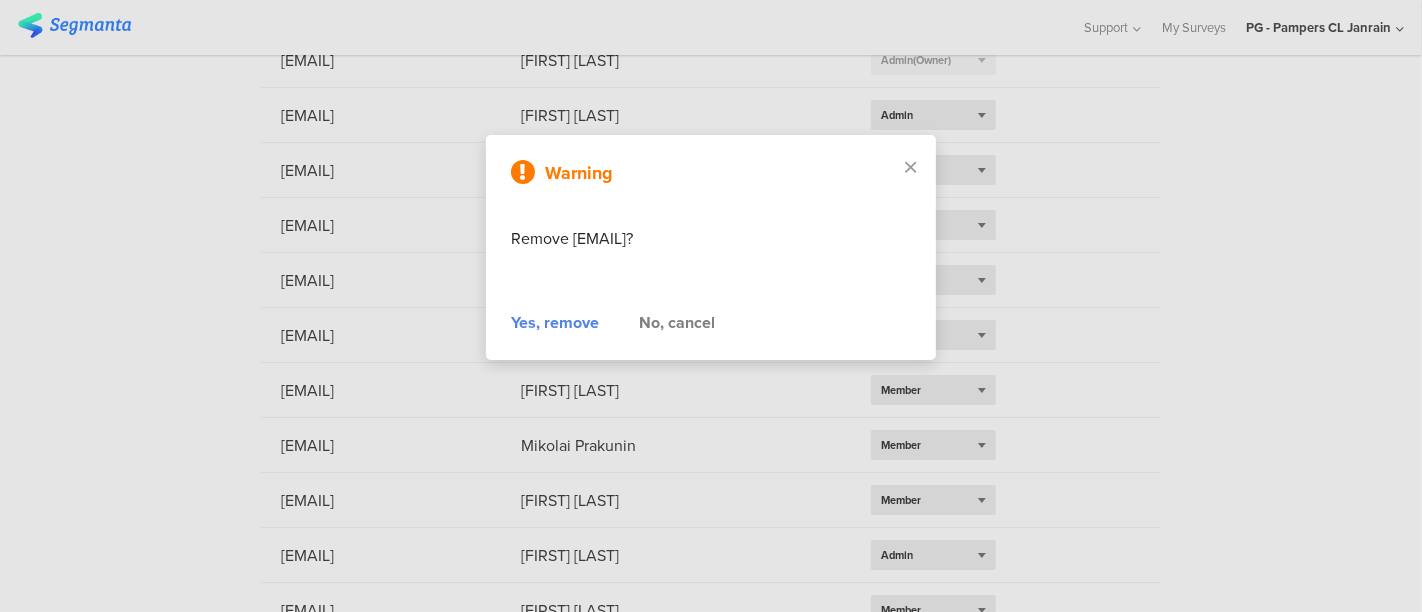 click on "Yes, remove" at bounding box center (555, 323) 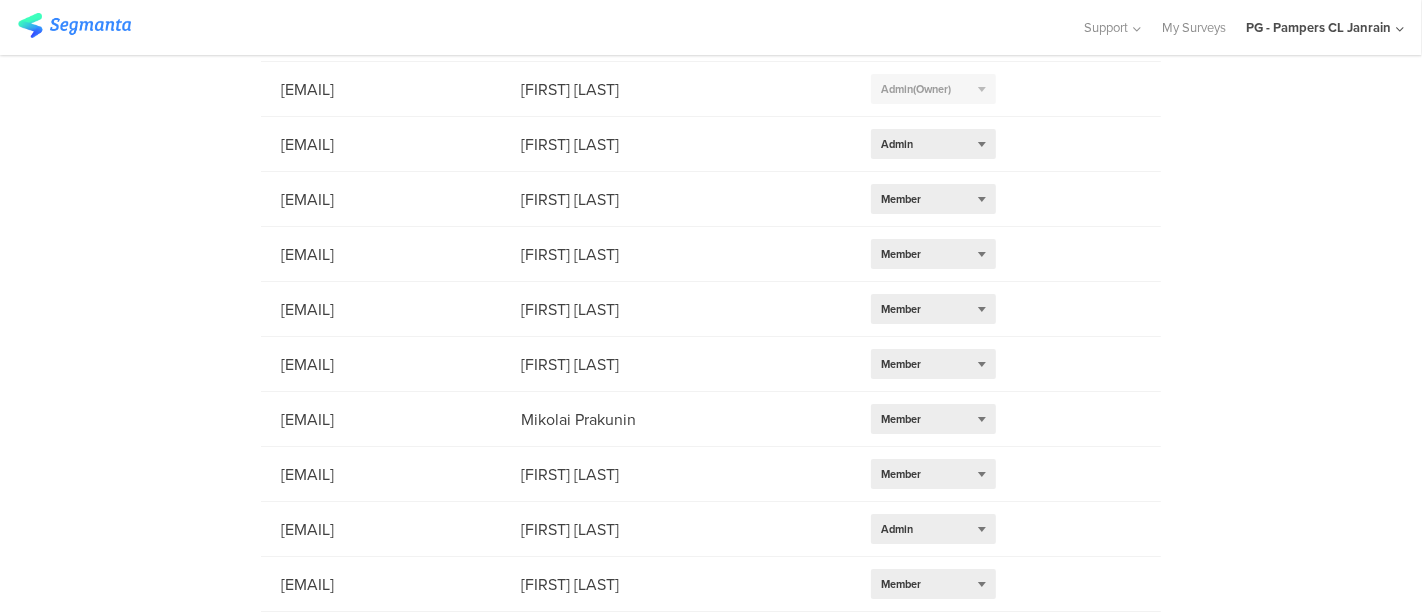 scroll, scrollTop: 778, scrollLeft: 0, axis: vertical 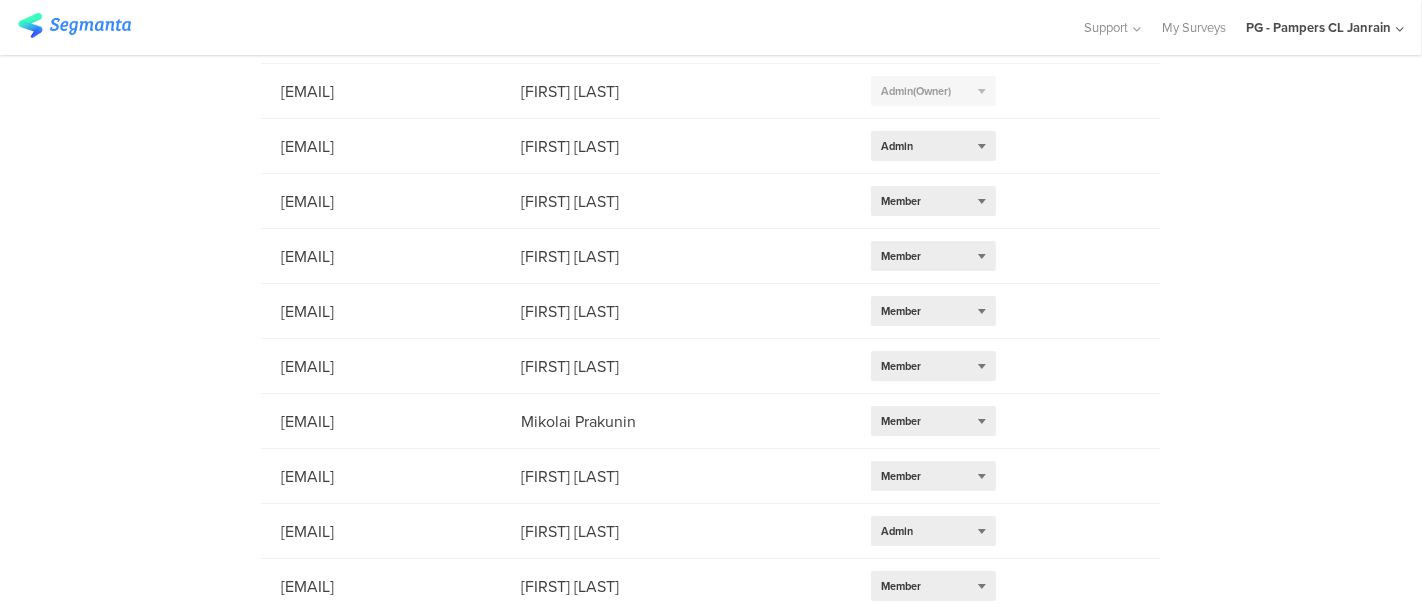 click on "PG - Pampers CL Janrain" 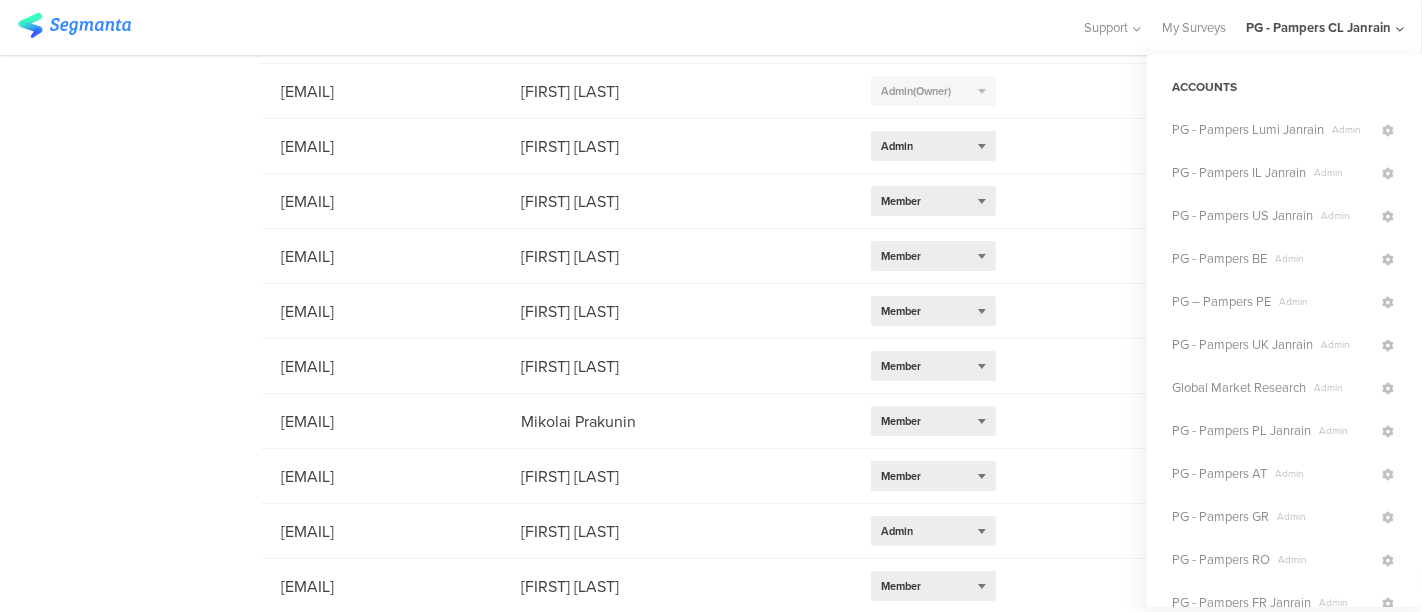 scroll, scrollTop: 322, scrollLeft: 0, axis: vertical 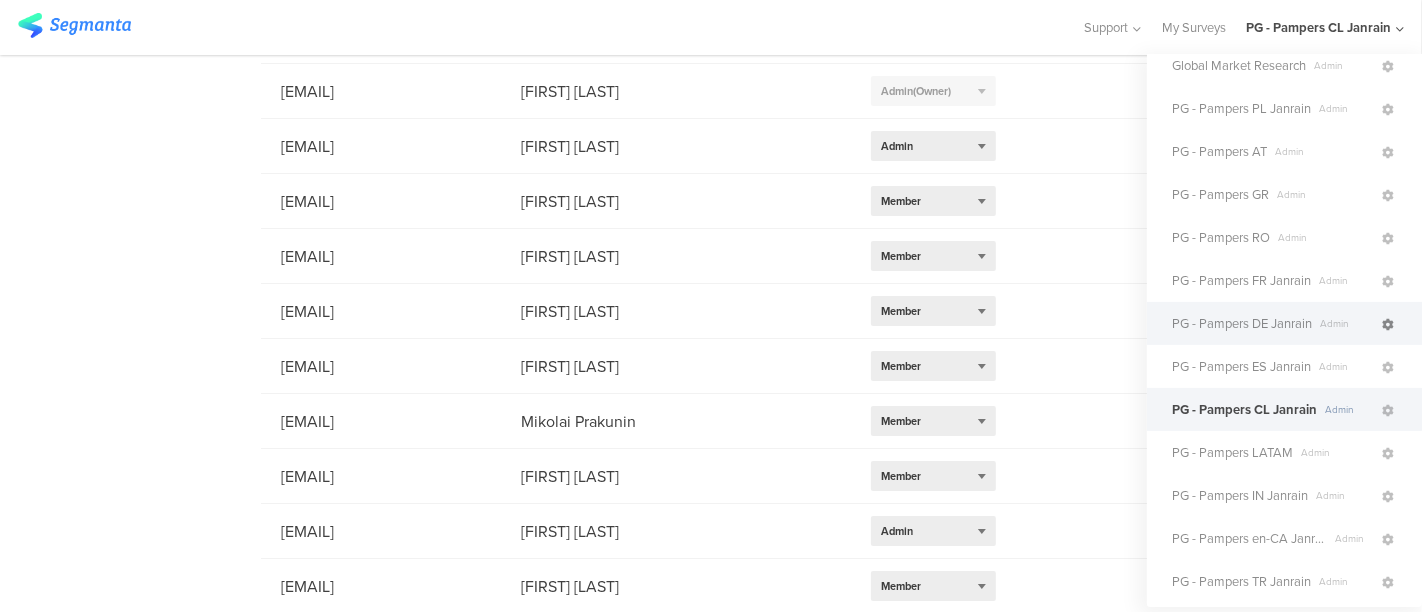 click 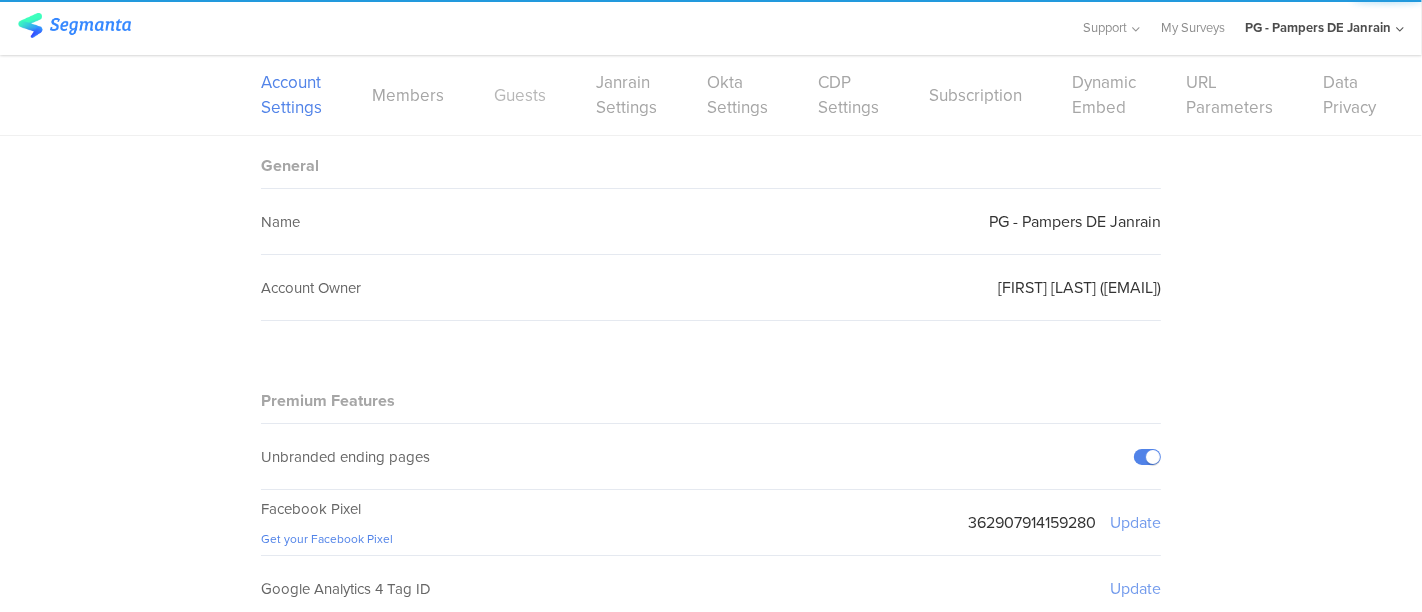 click on "Guests" at bounding box center [520, 95] 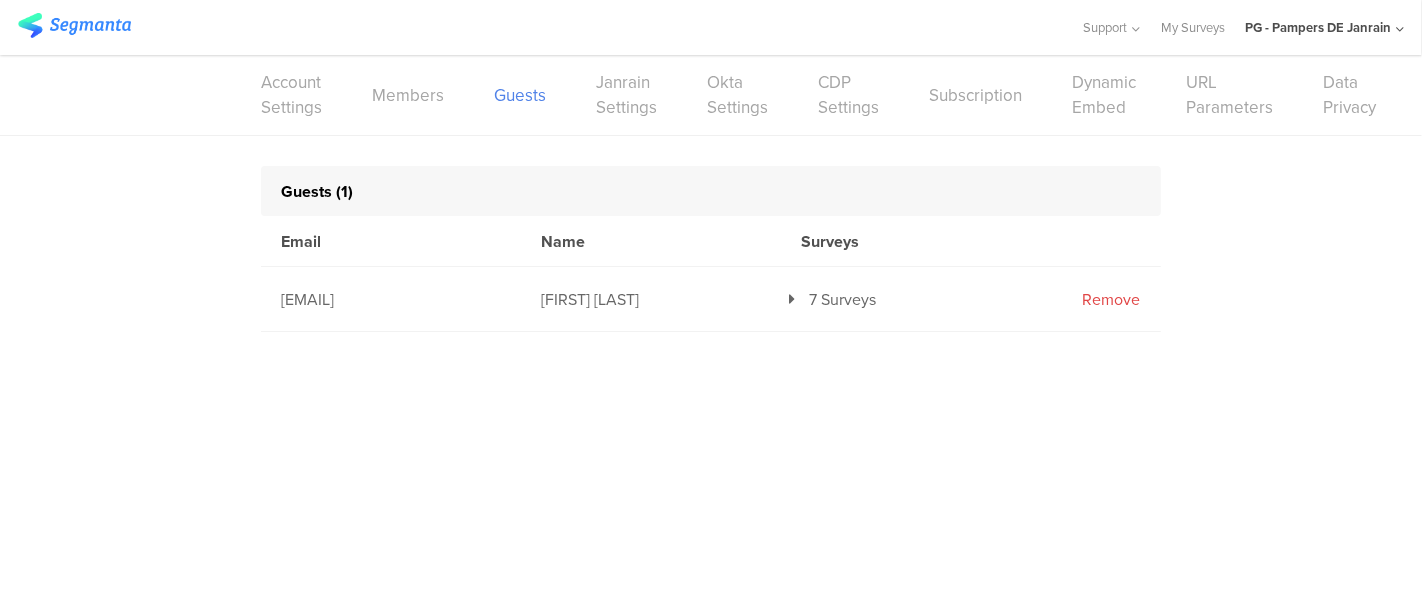 click on "Remove" 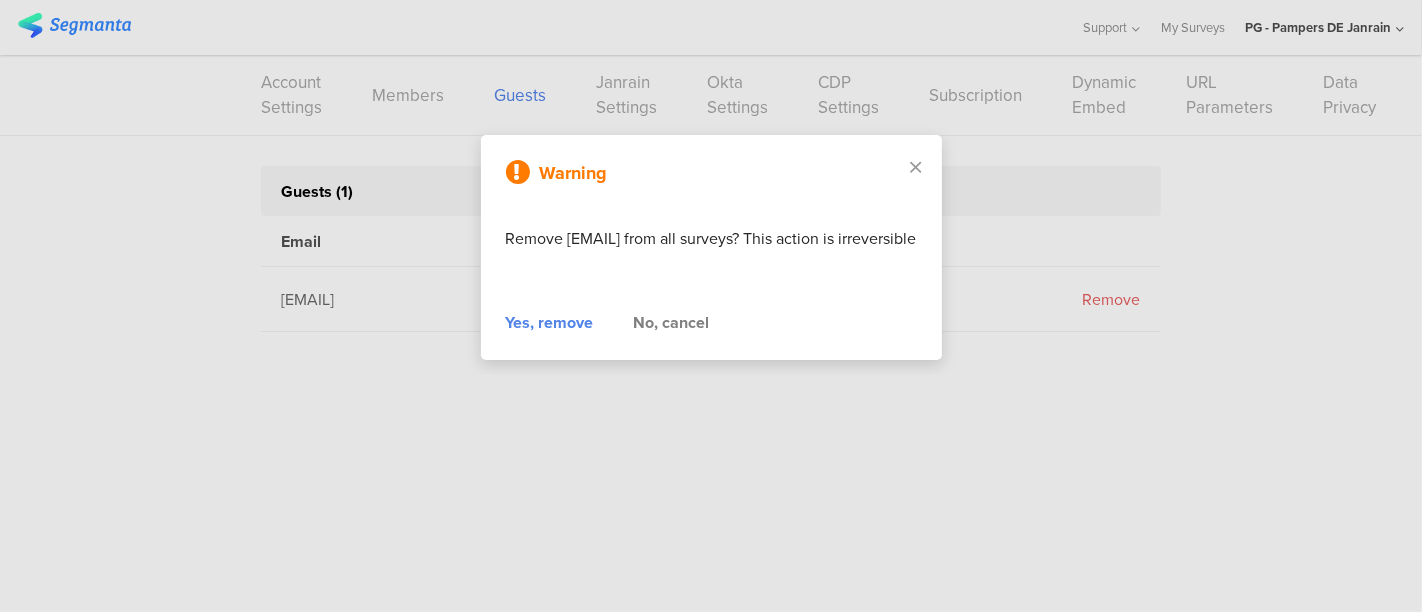 click on "Yes, remove" at bounding box center [550, 323] 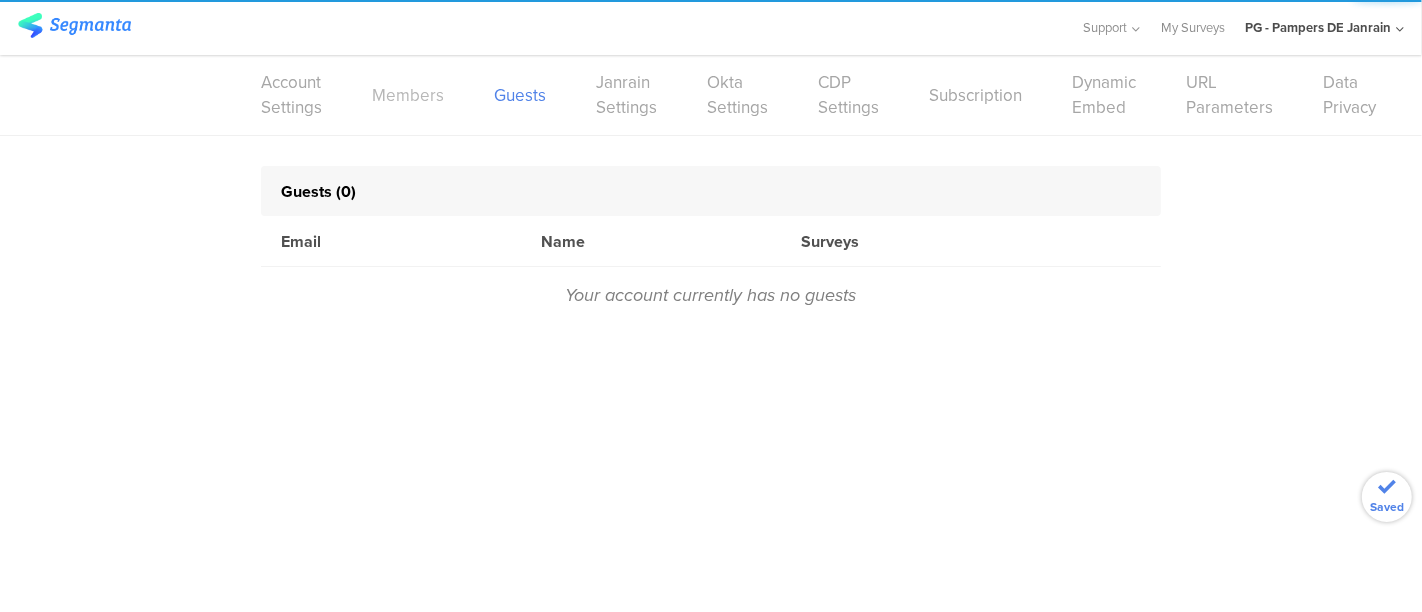 click on "Members" at bounding box center [408, 95] 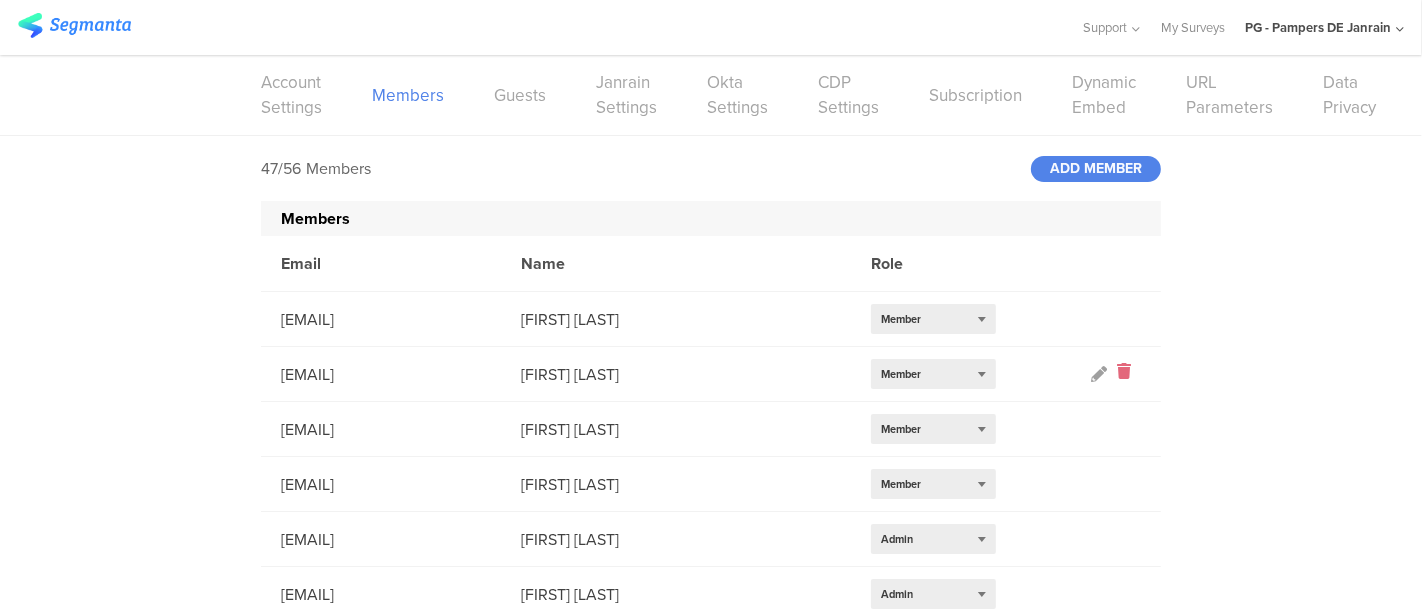 click 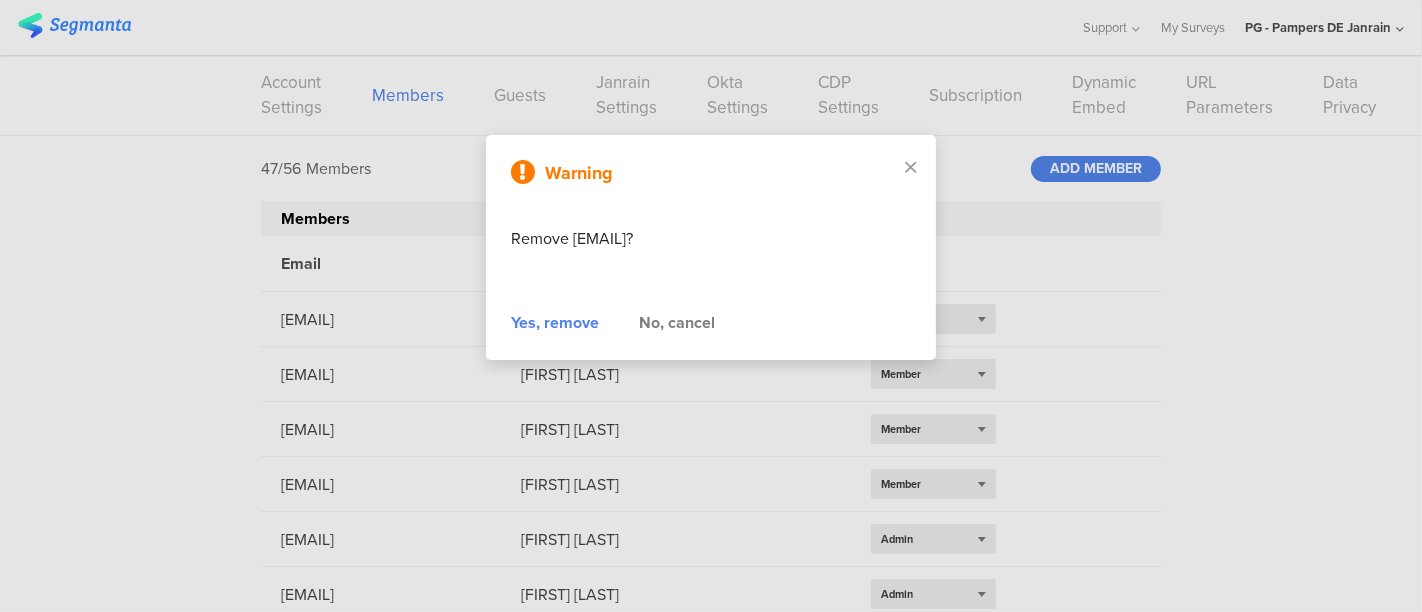 click on "Yes, remove" at bounding box center [555, 323] 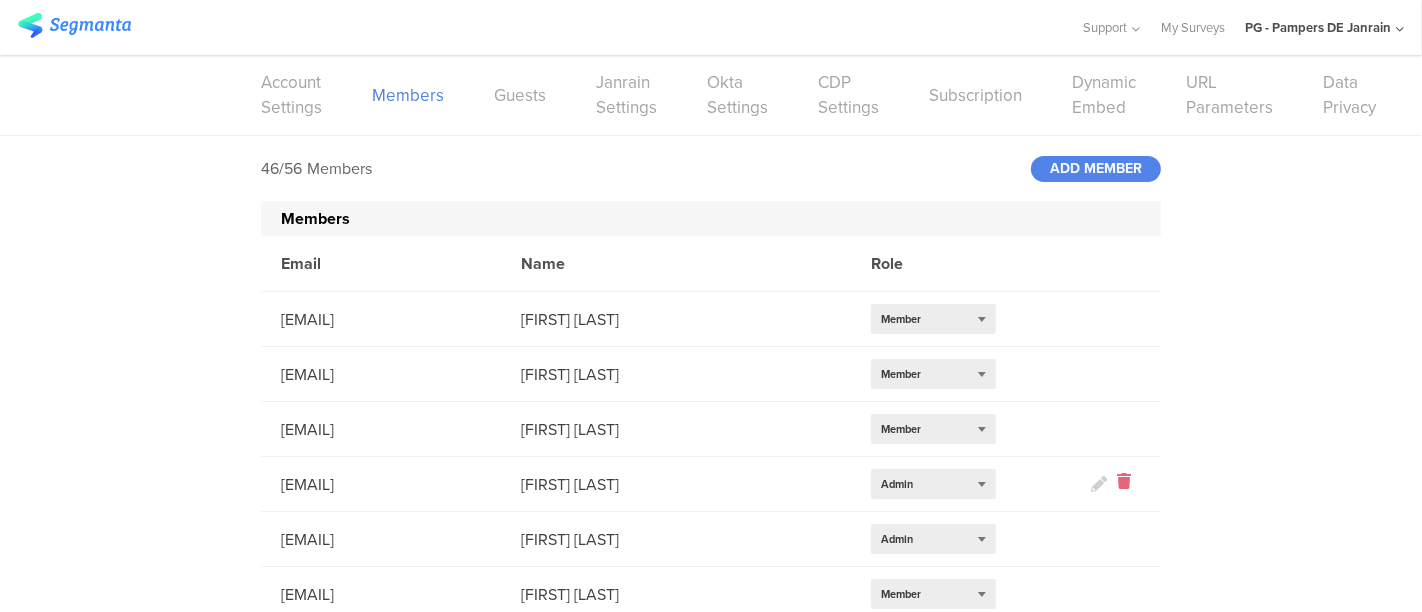 click 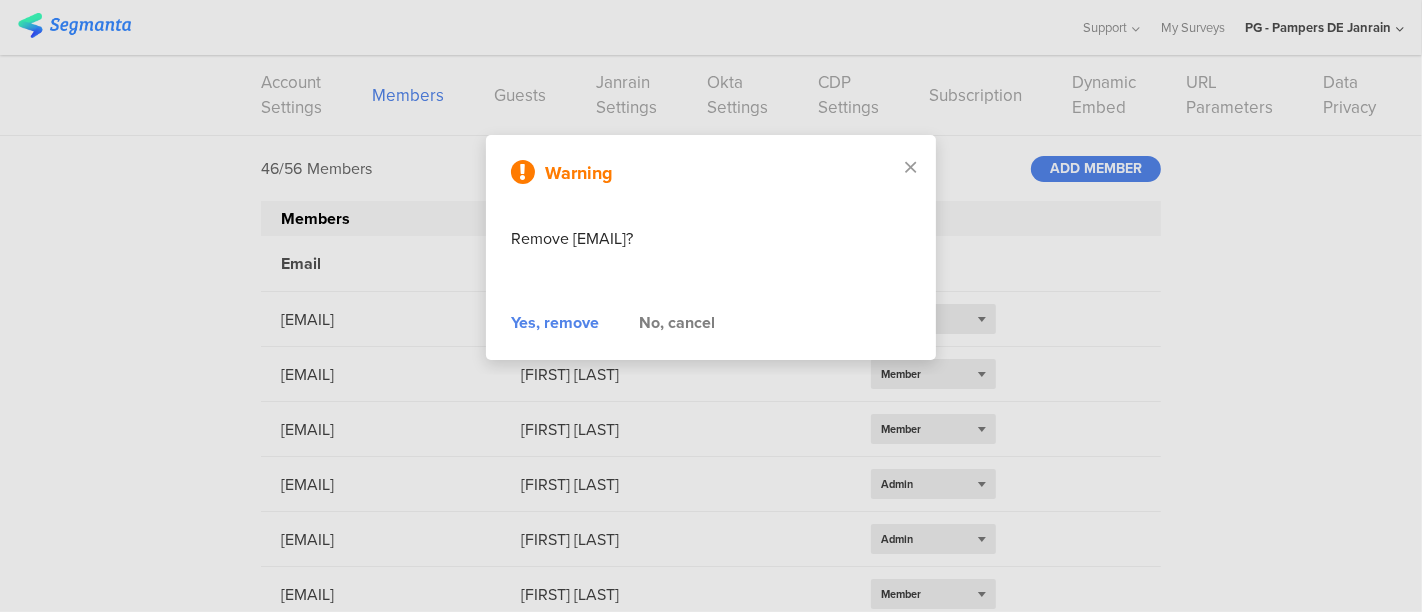 click on "Yes, remove" at bounding box center [555, 323] 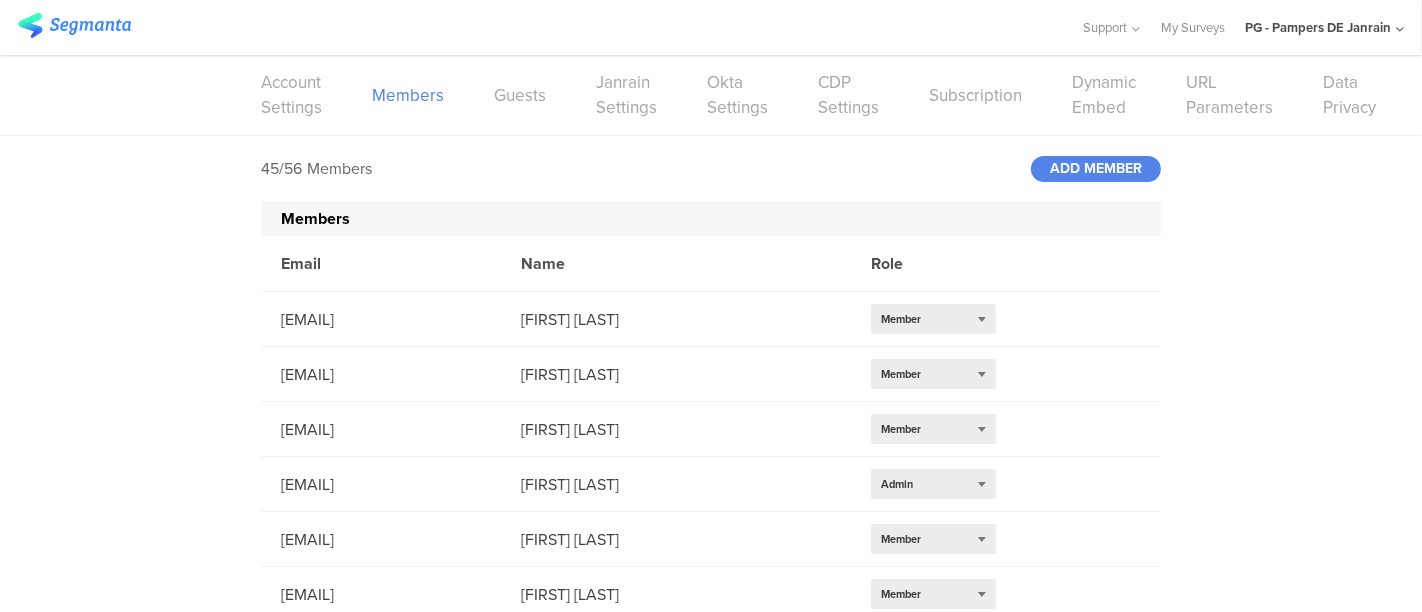 scroll, scrollTop: 2074, scrollLeft: 0, axis: vertical 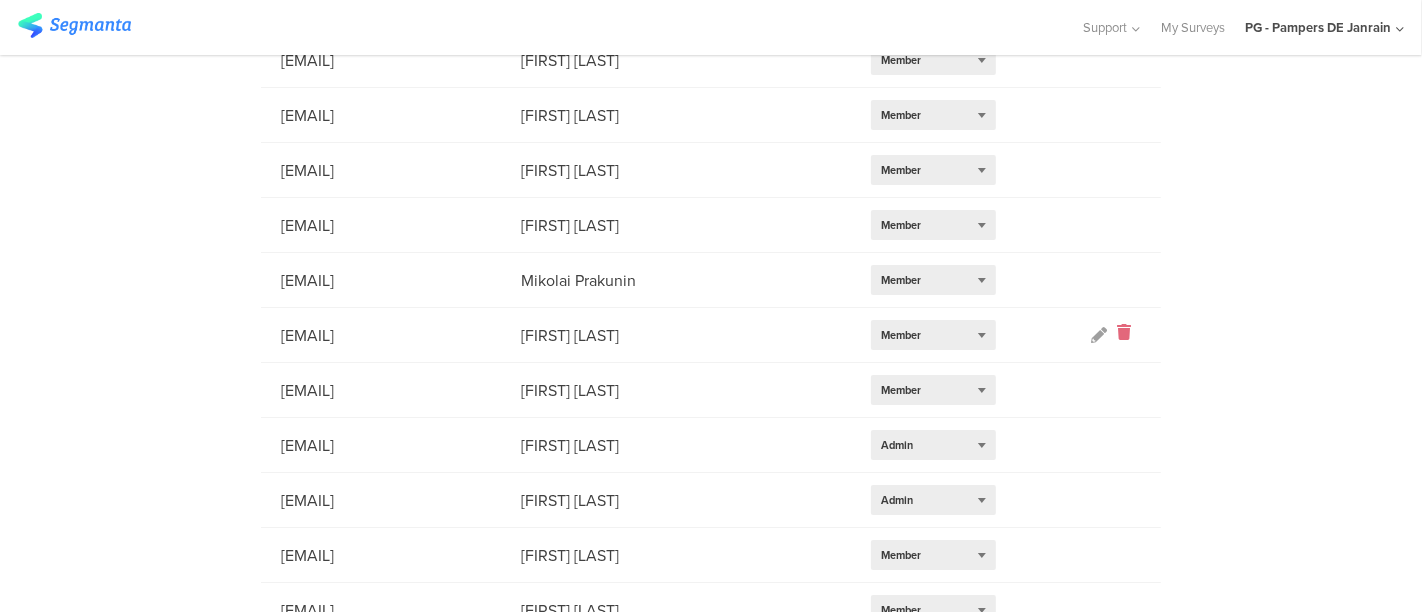 click 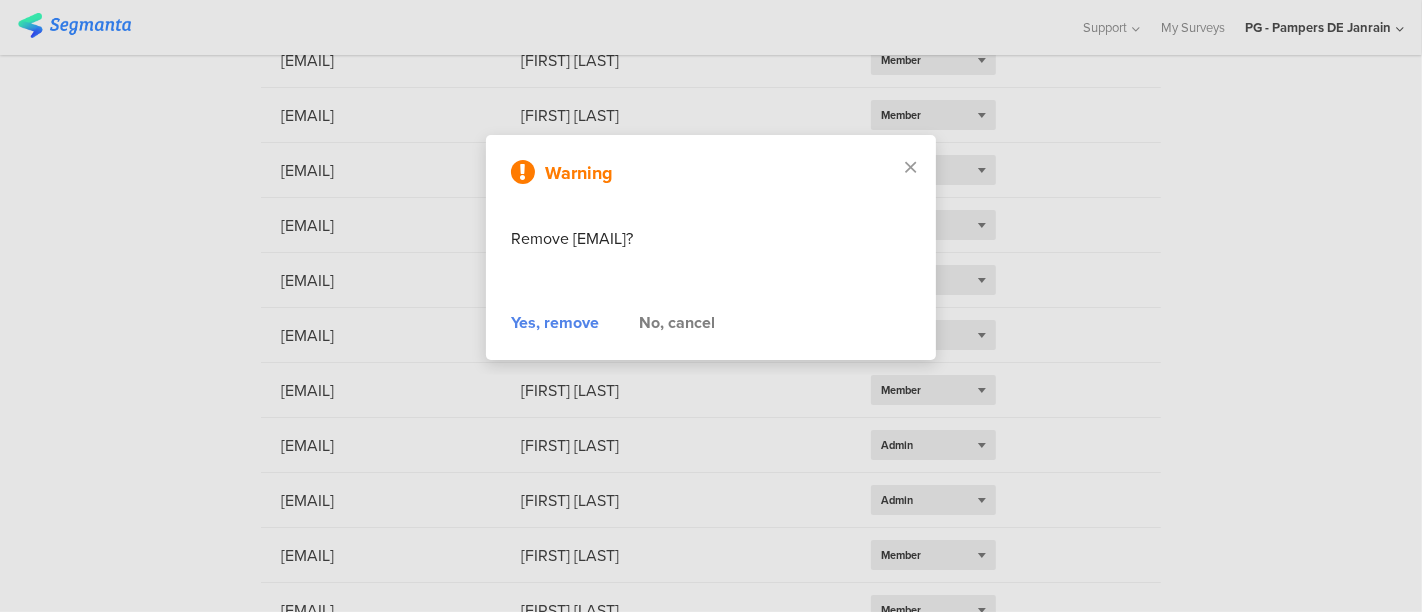 click on "Yes, remove" at bounding box center [555, 323] 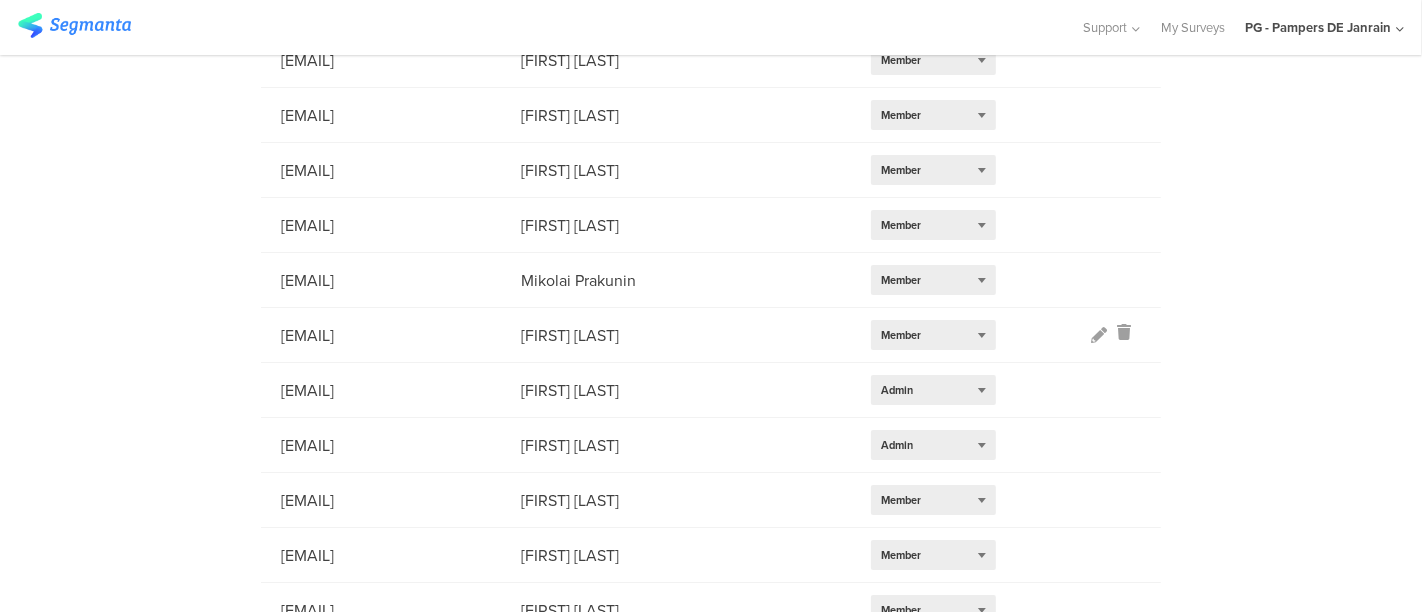 scroll, scrollTop: 149, scrollLeft: 0, axis: vertical 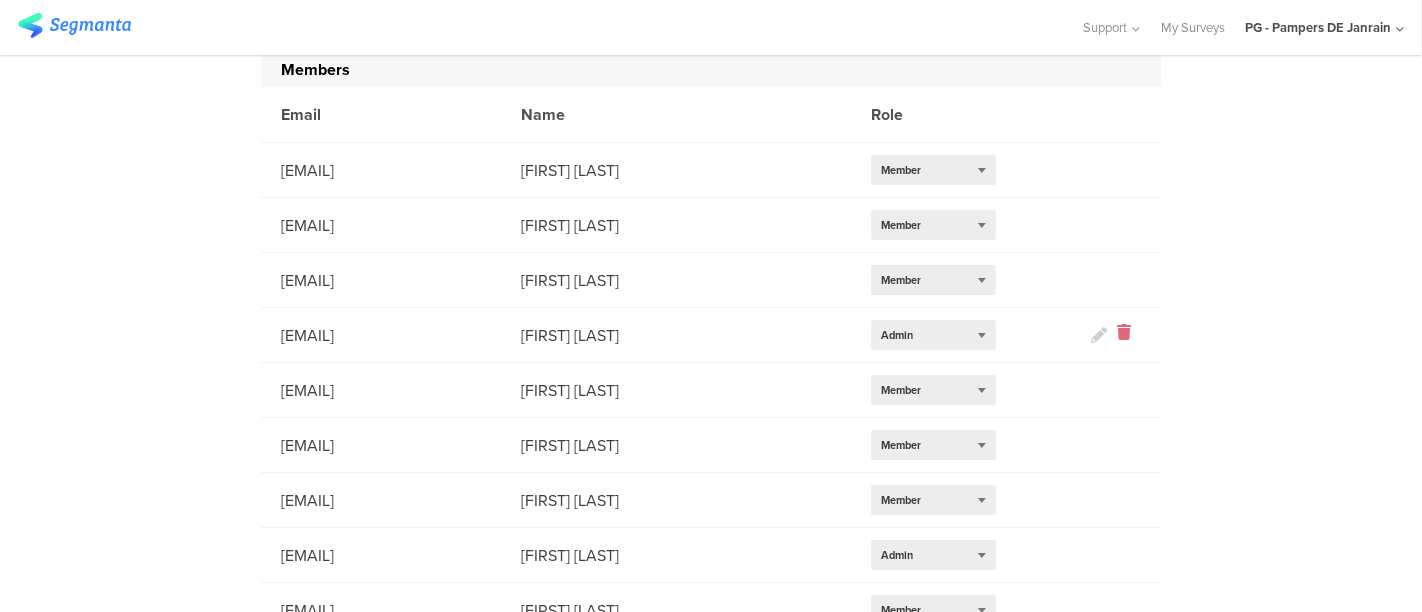 click 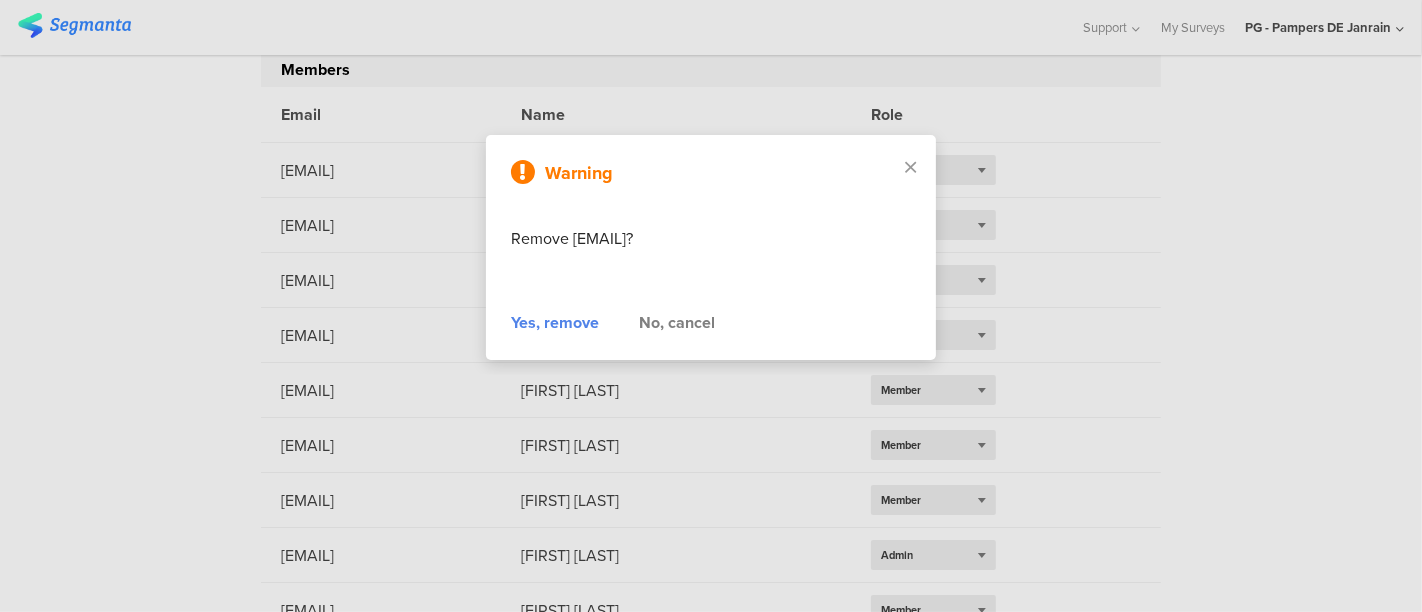 click on "Yes, remove" at bounding box center [555, 323] 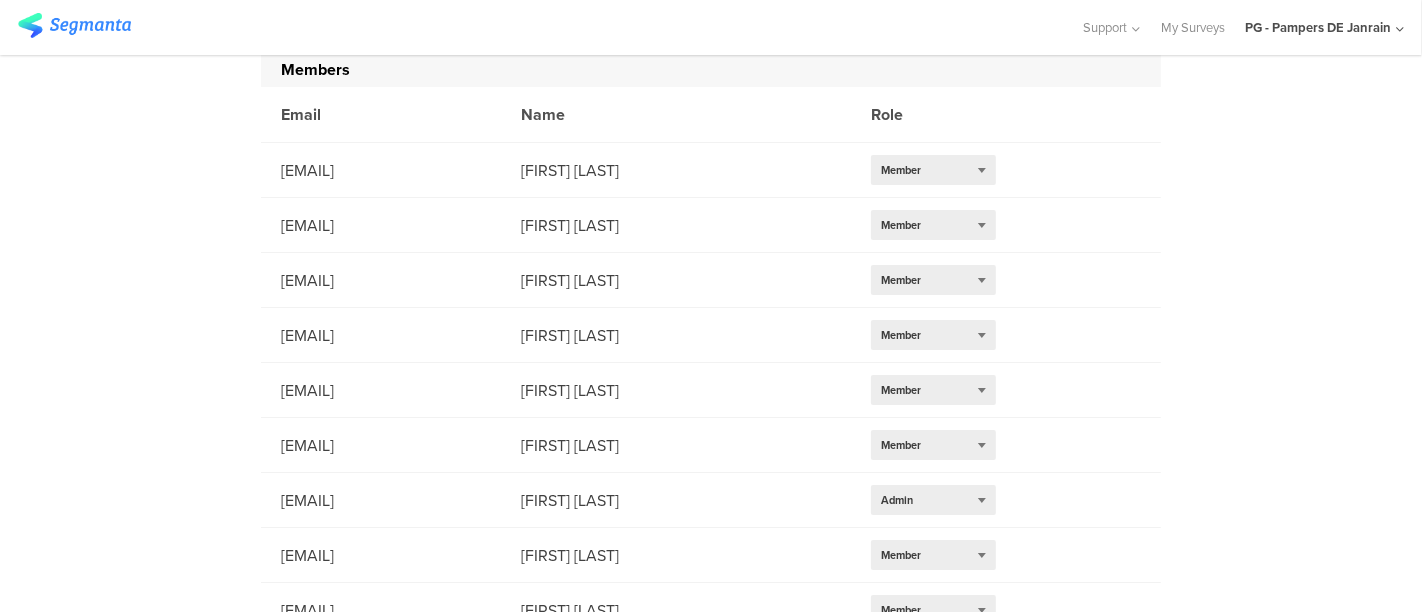 scroll, scrollTop: 1799, scrollLeft: 0, axis: vertical 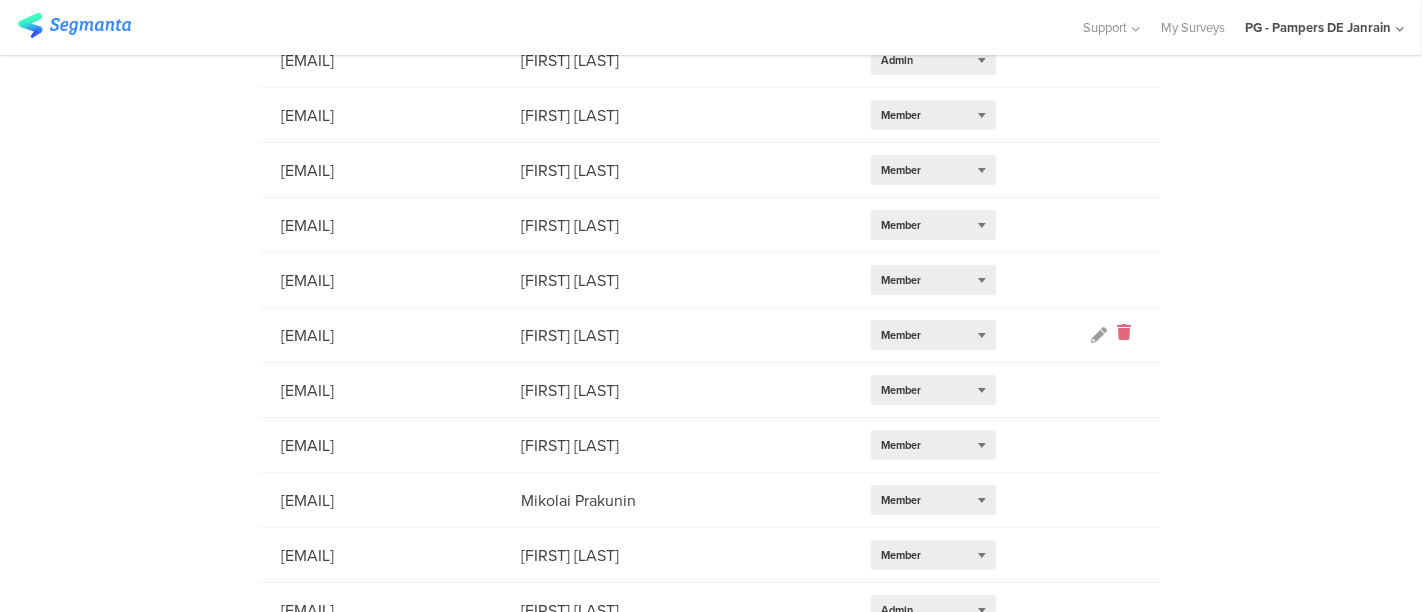 click 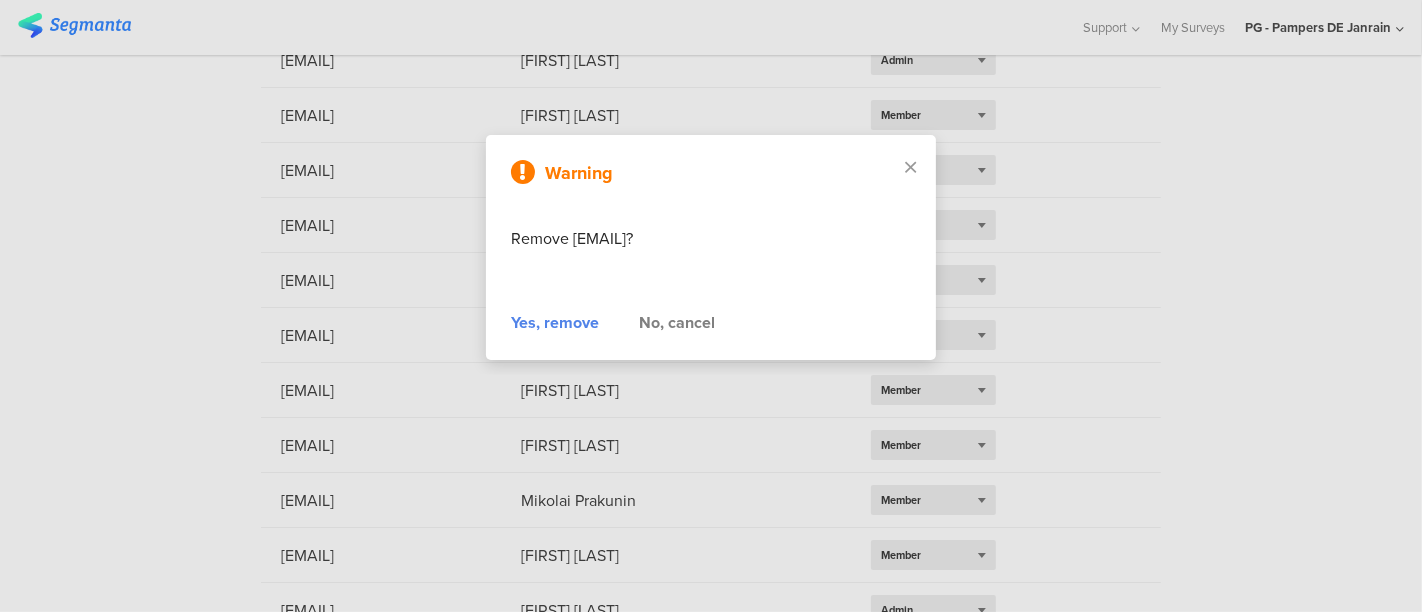 click on "Yes, remove" at bounding box center (555, 323) 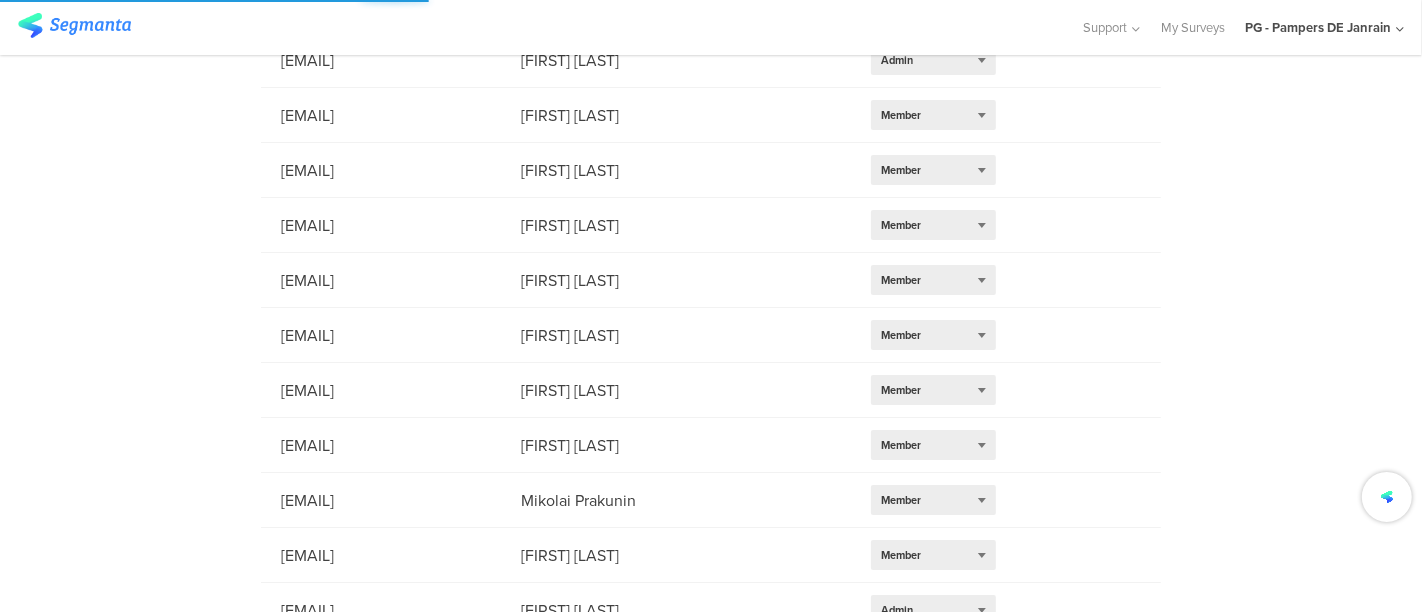 scroll, scrollTop: 1194, scrollLeft: 0, axis: vertical 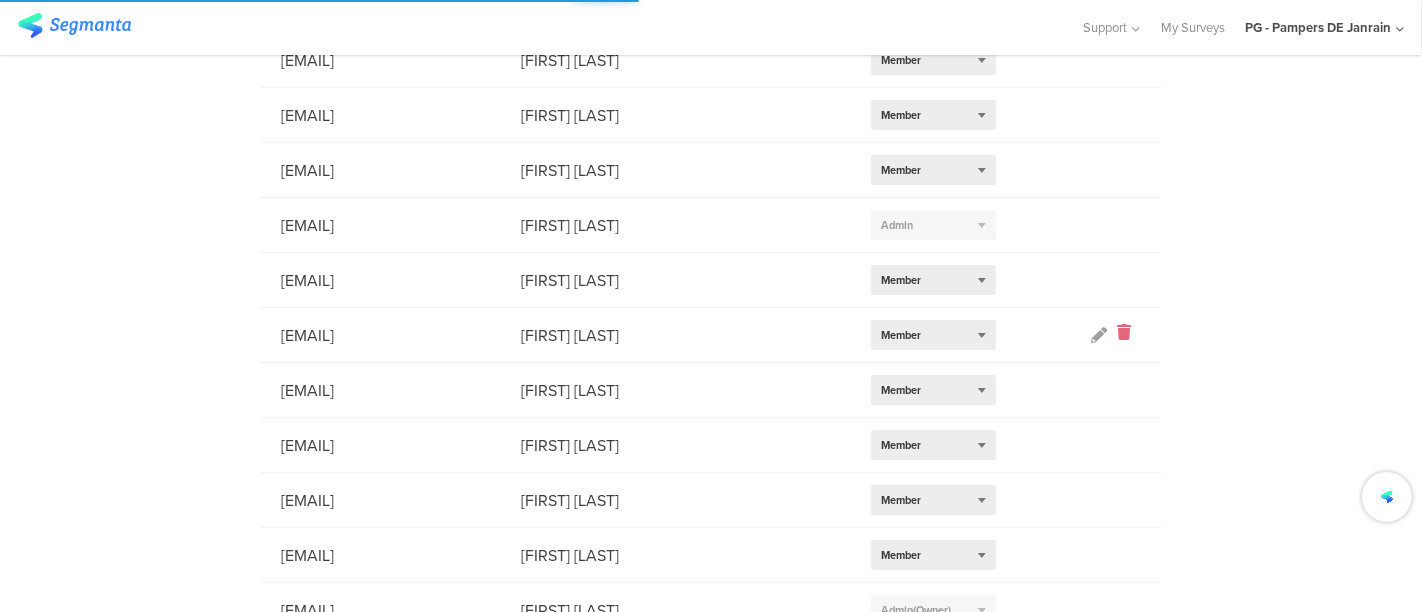 click 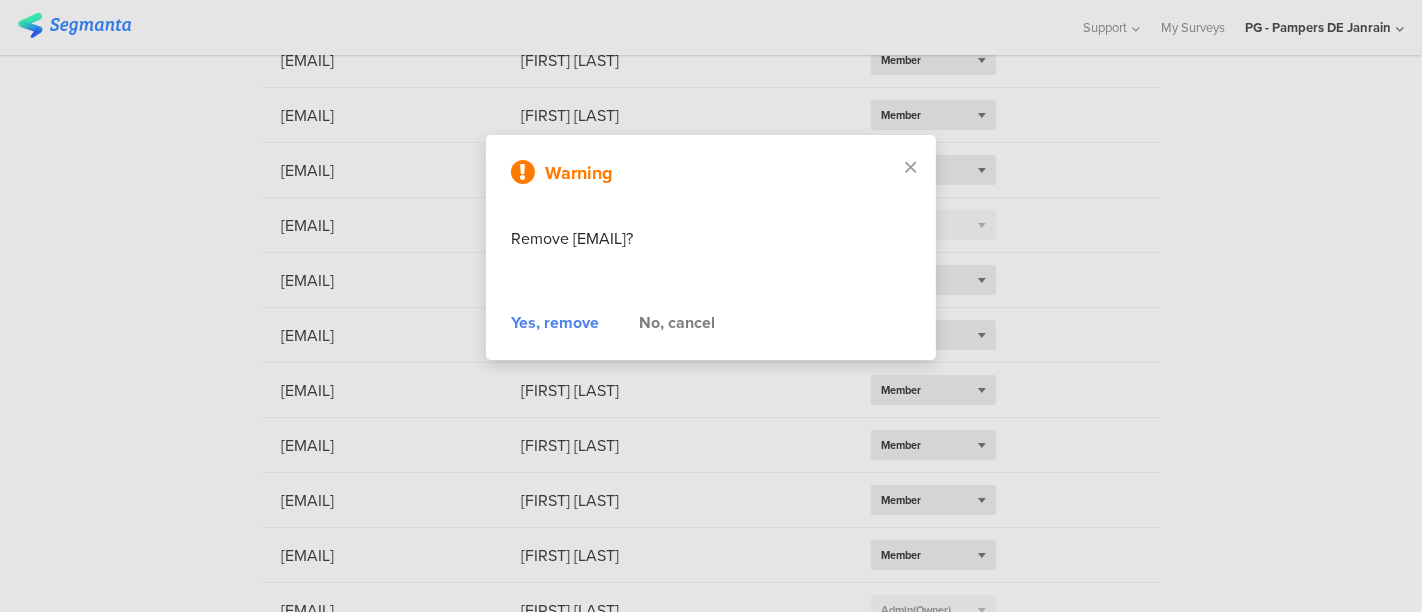 click on "Yes, remove" at bounding box center (555, 323) 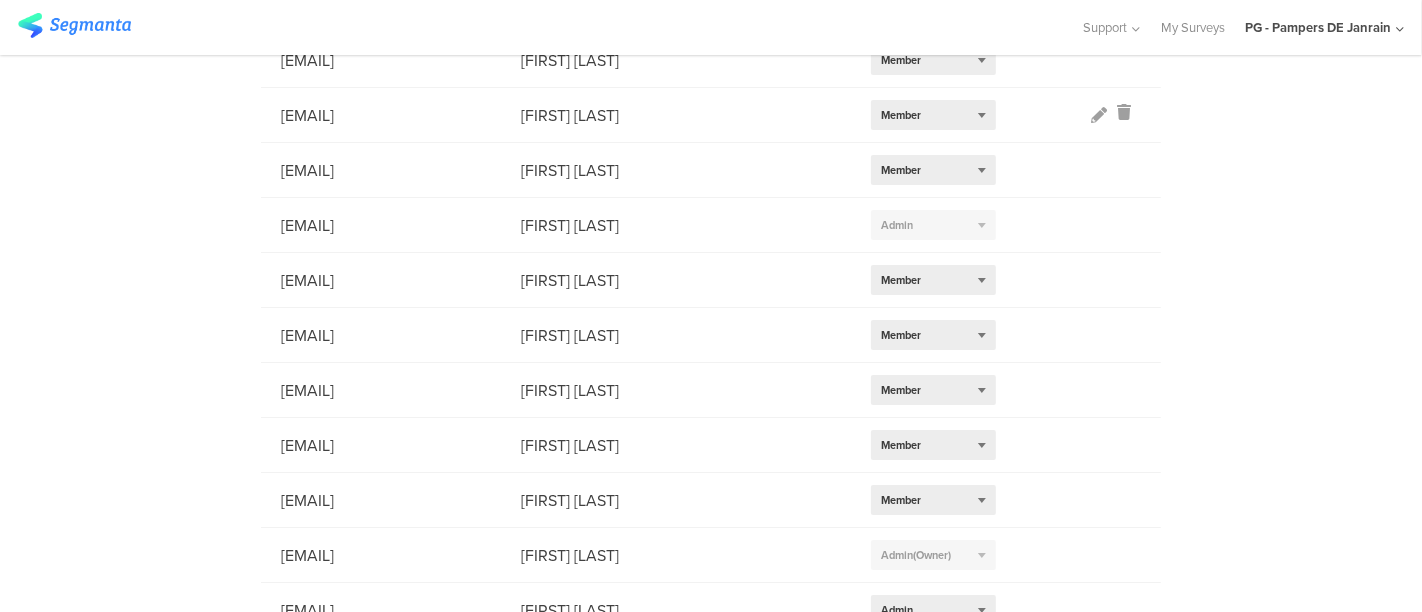 click 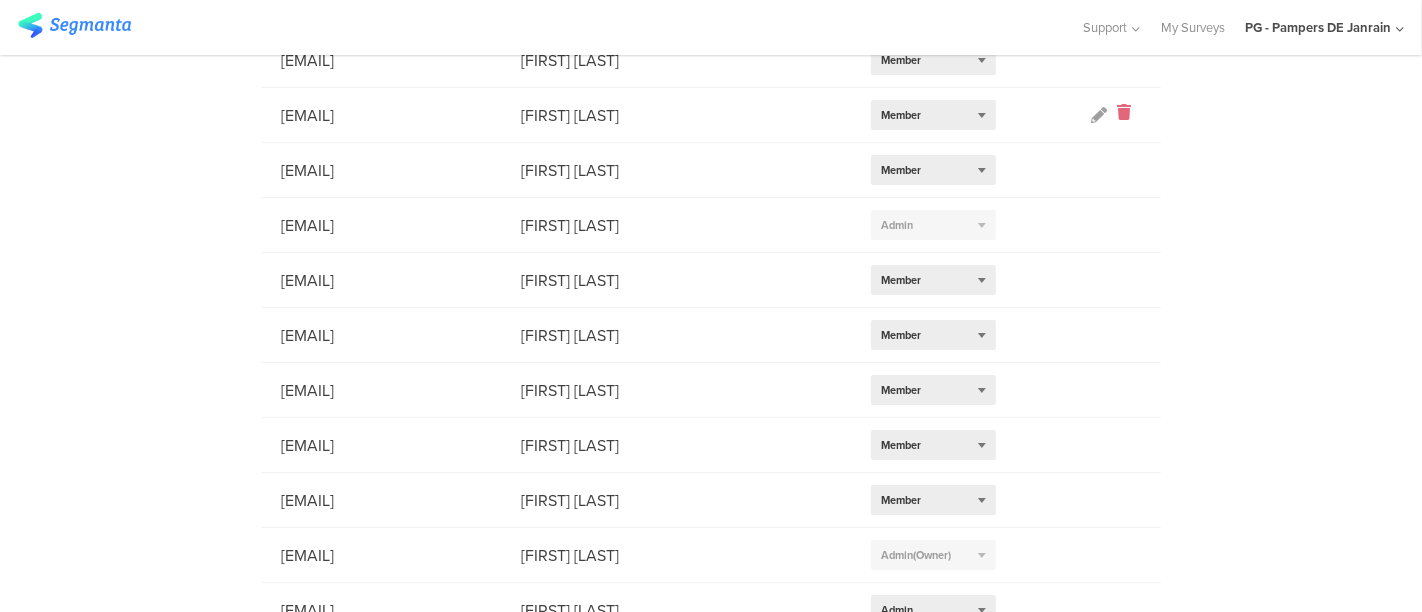 click 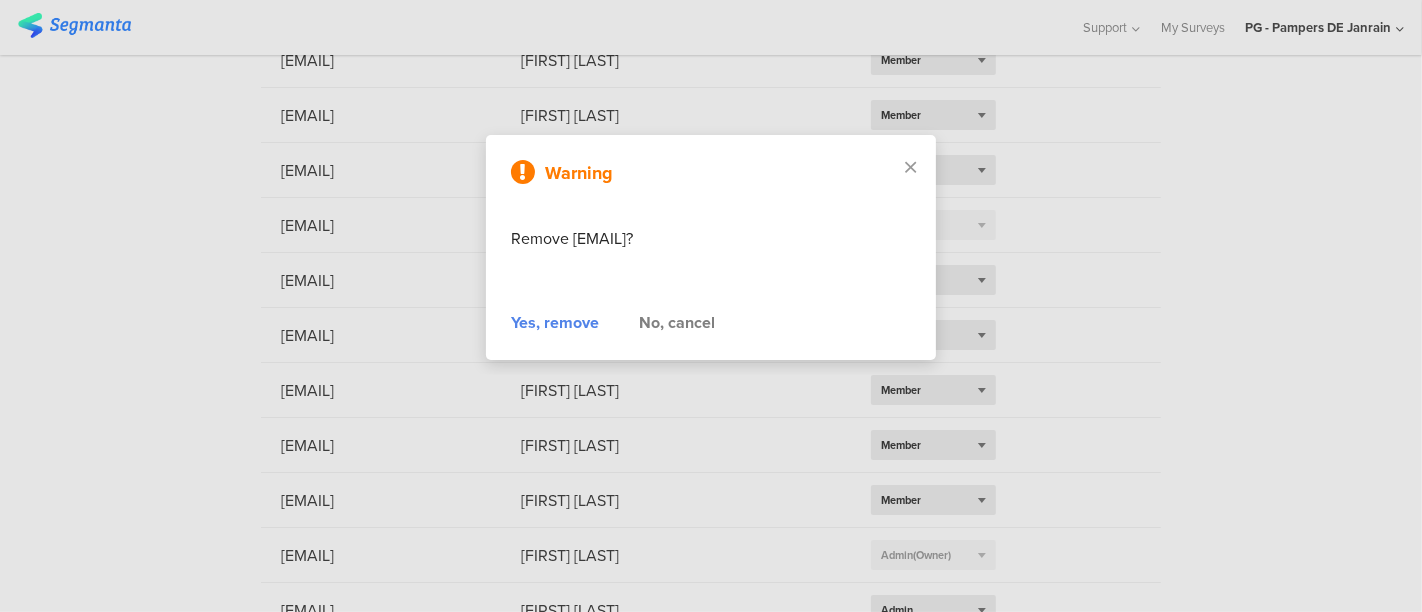 click on "Yes, remove" at bounding box center [555, 323] 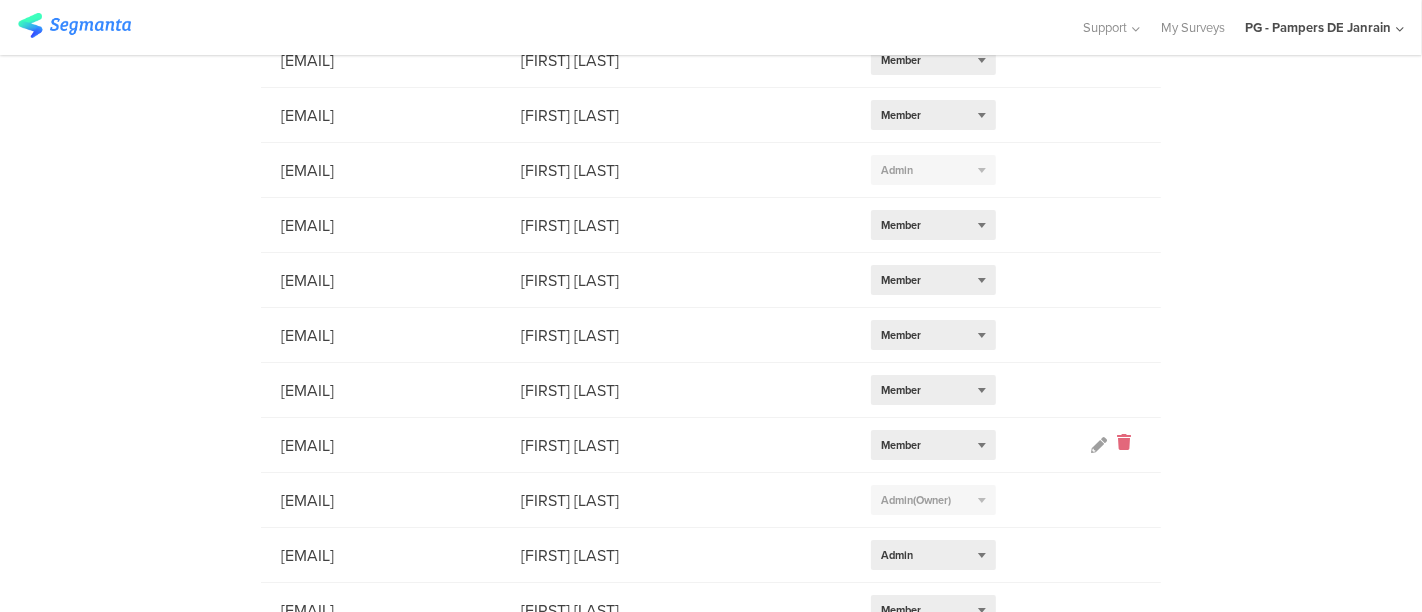 click 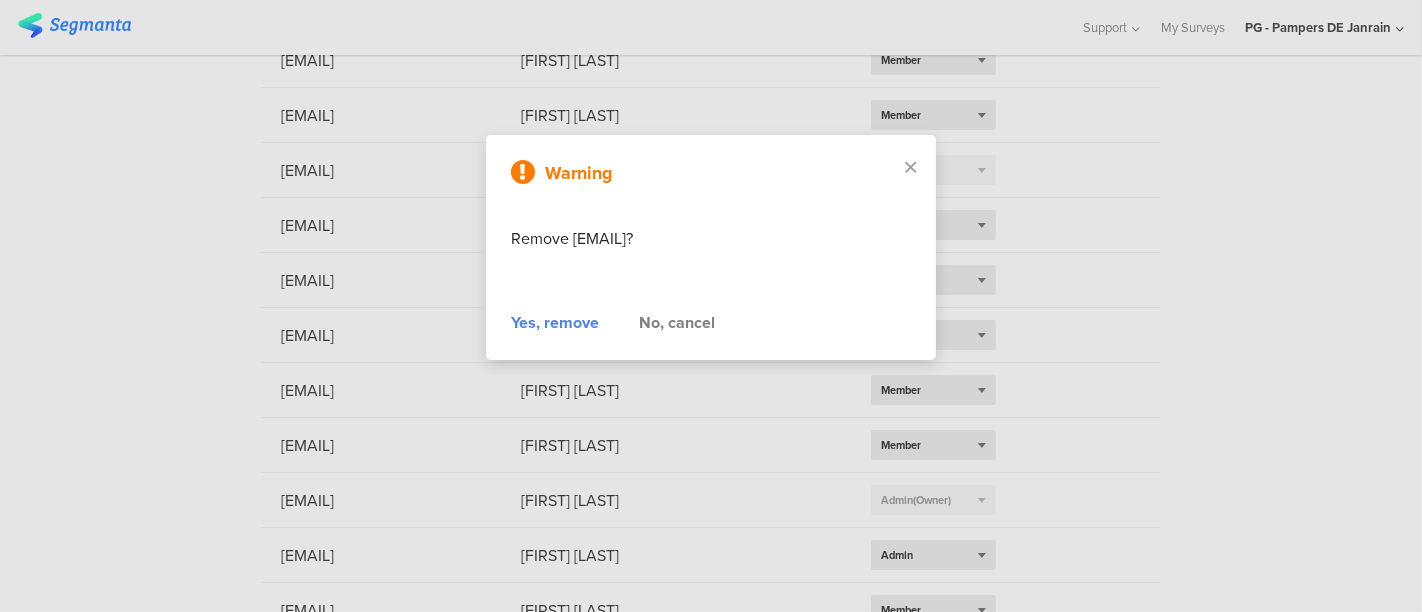 click on "Yes, remove" at bounding box center (555, 323) 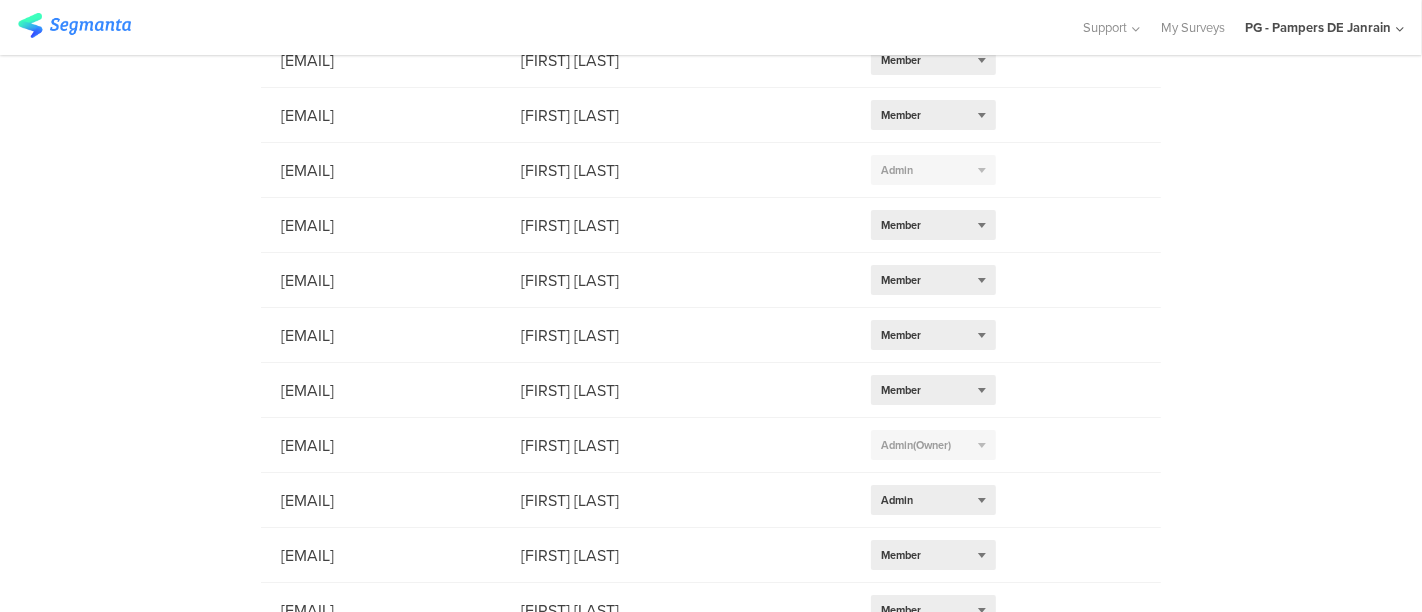 click on "PG - Pampers DE Janrain" 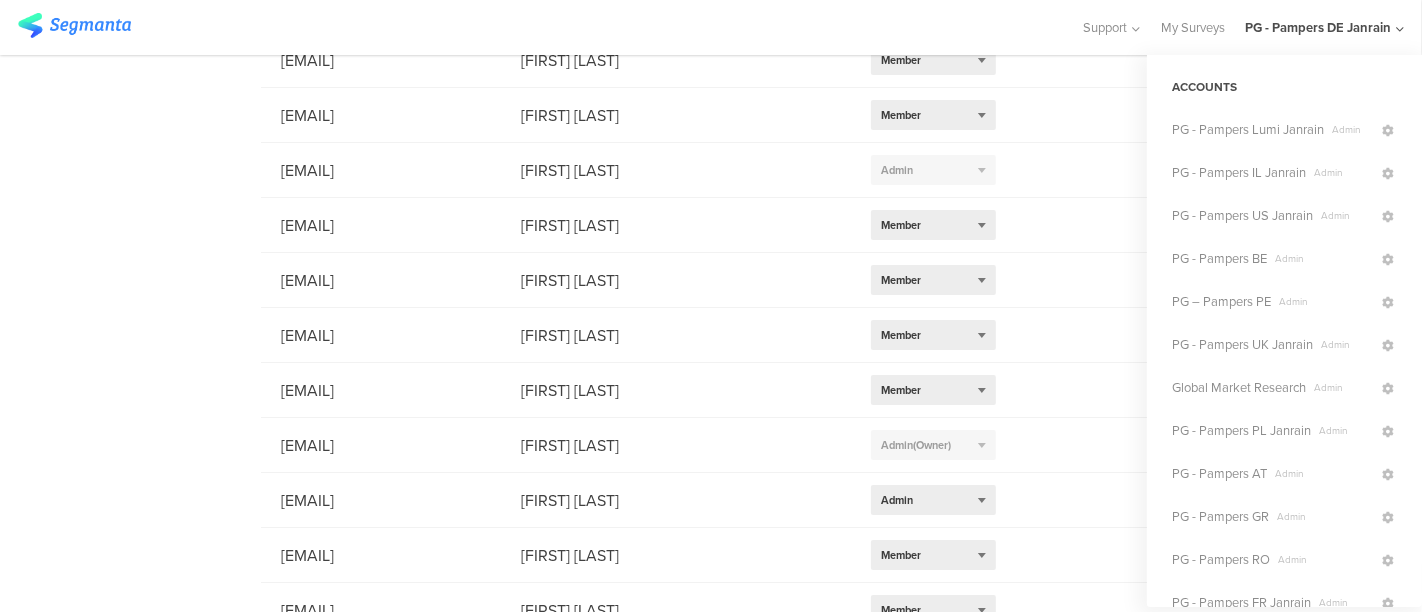 scroll, scrollTop: 537, scrollLeft: 0, axis: vertical 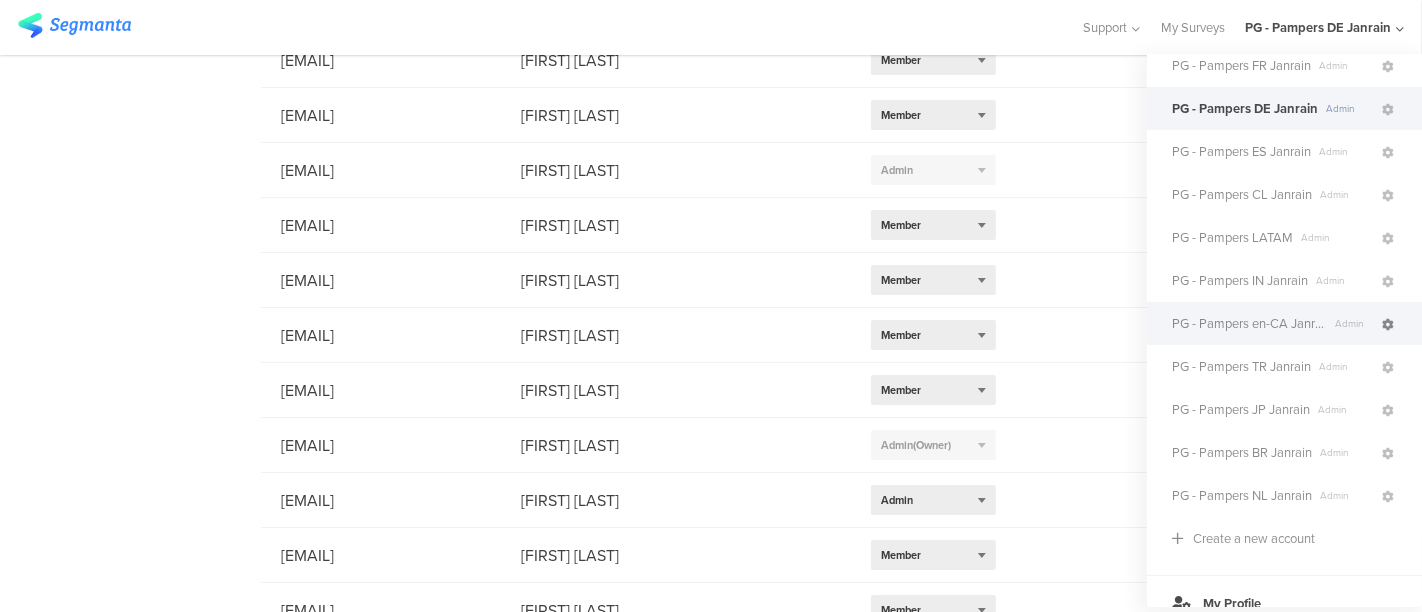 click 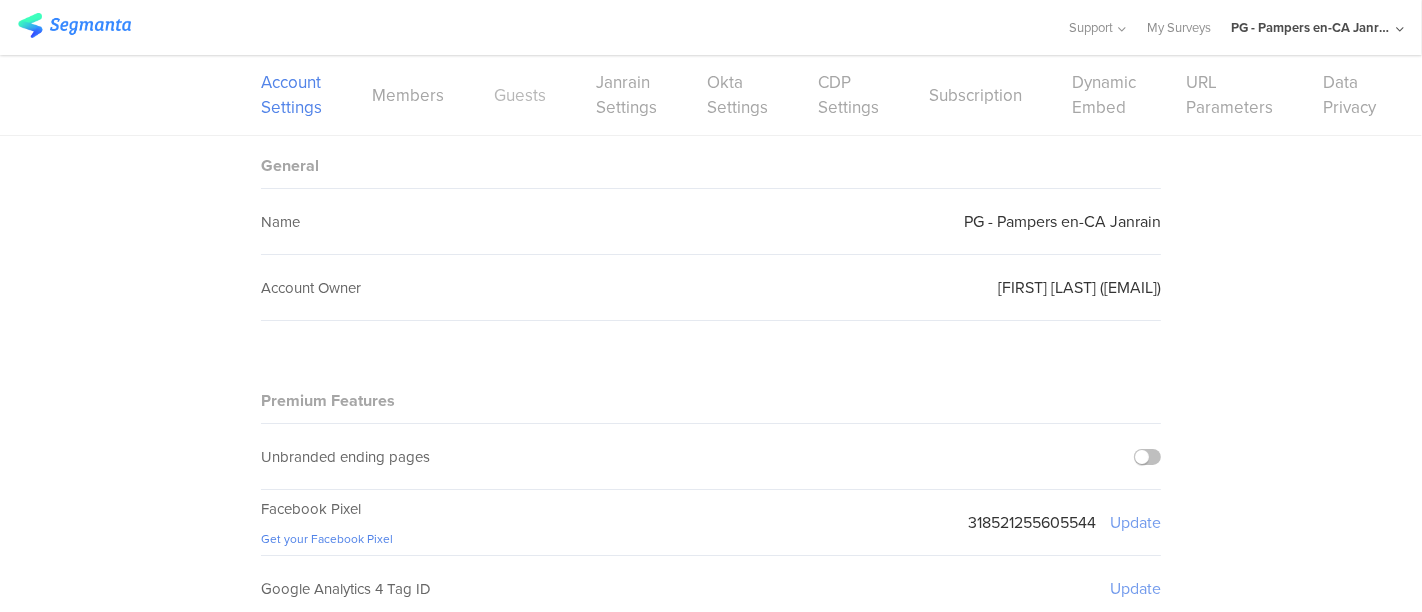 click on "Guests" at bounding box center [520, 95] 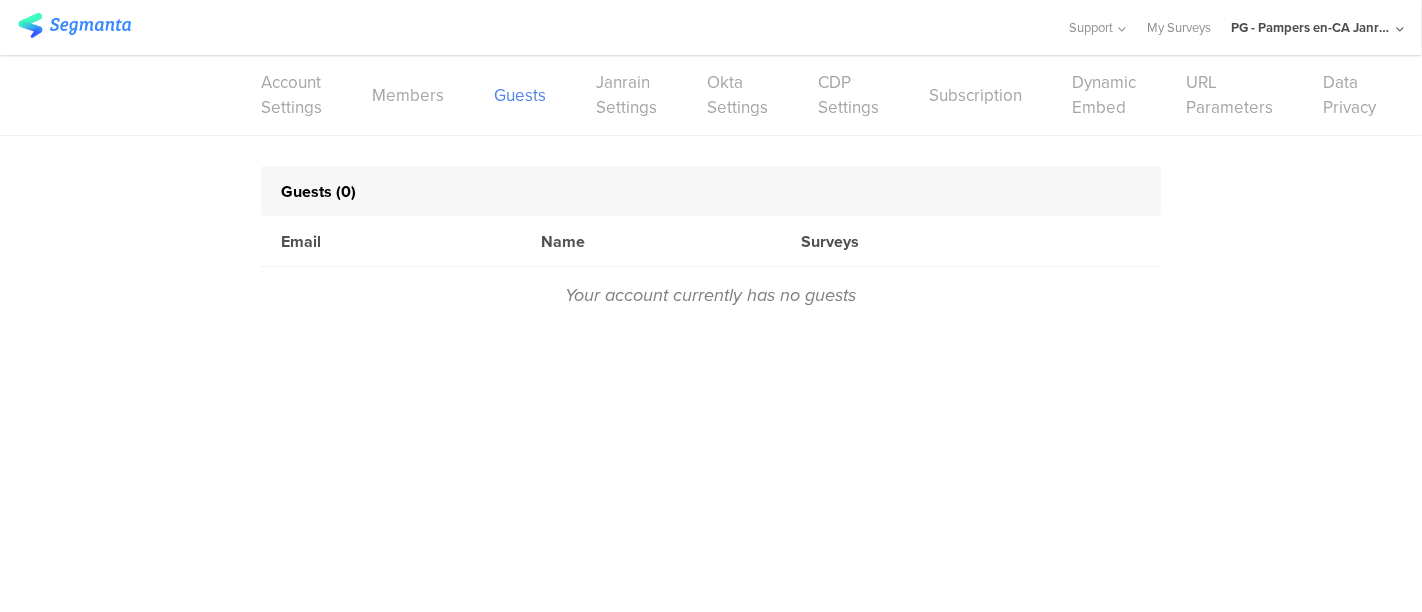 click on "Members" at bounding box center [408, 95] 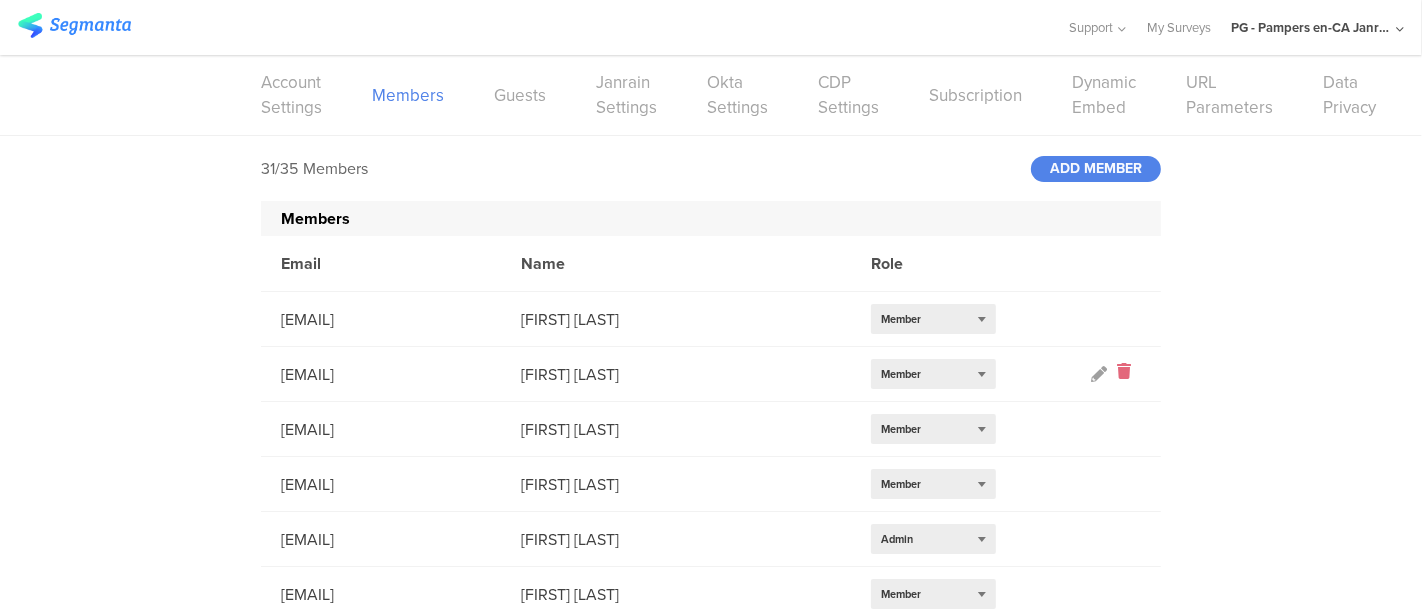 click 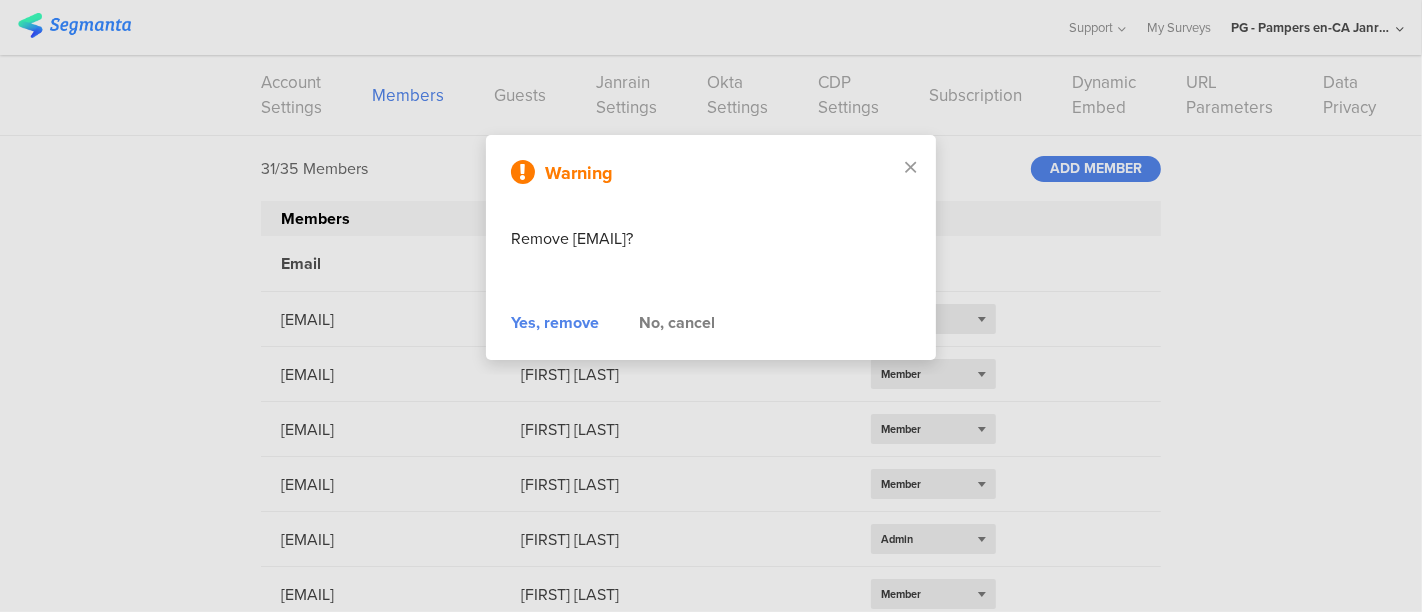click on "Yes, remove" at bounding box center (555, 323) 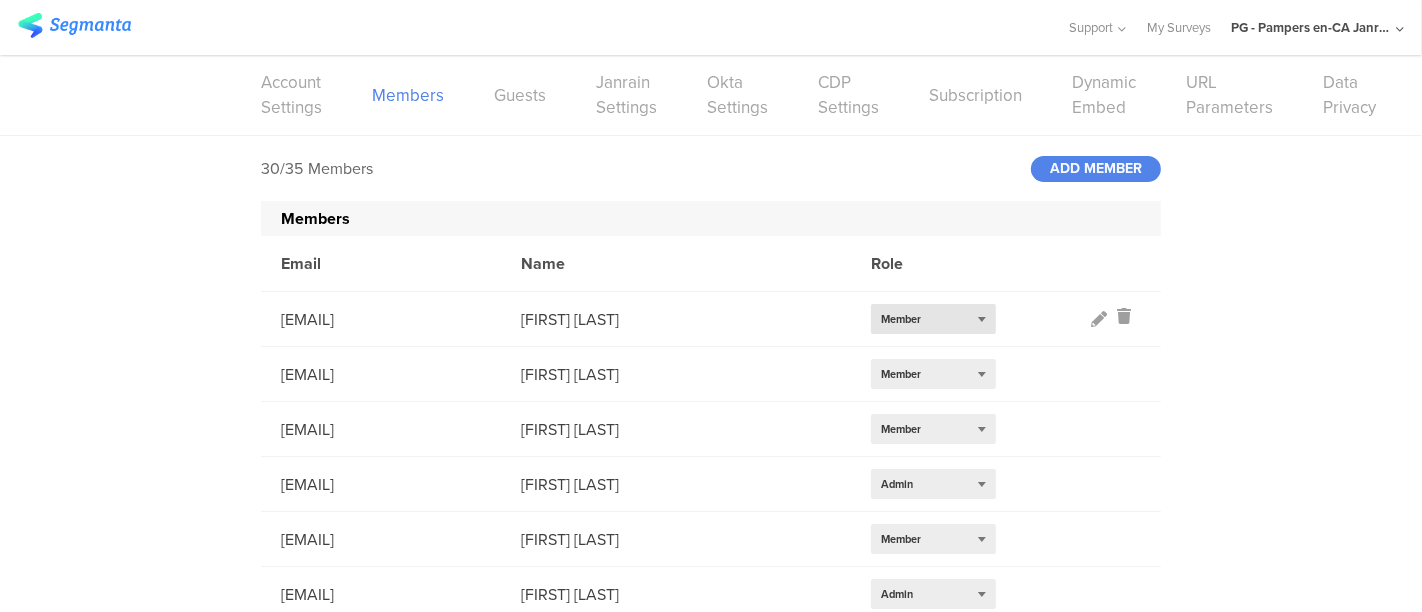 scroll, scrollTop: 1304, scrollLeft: 0, axis: vertical 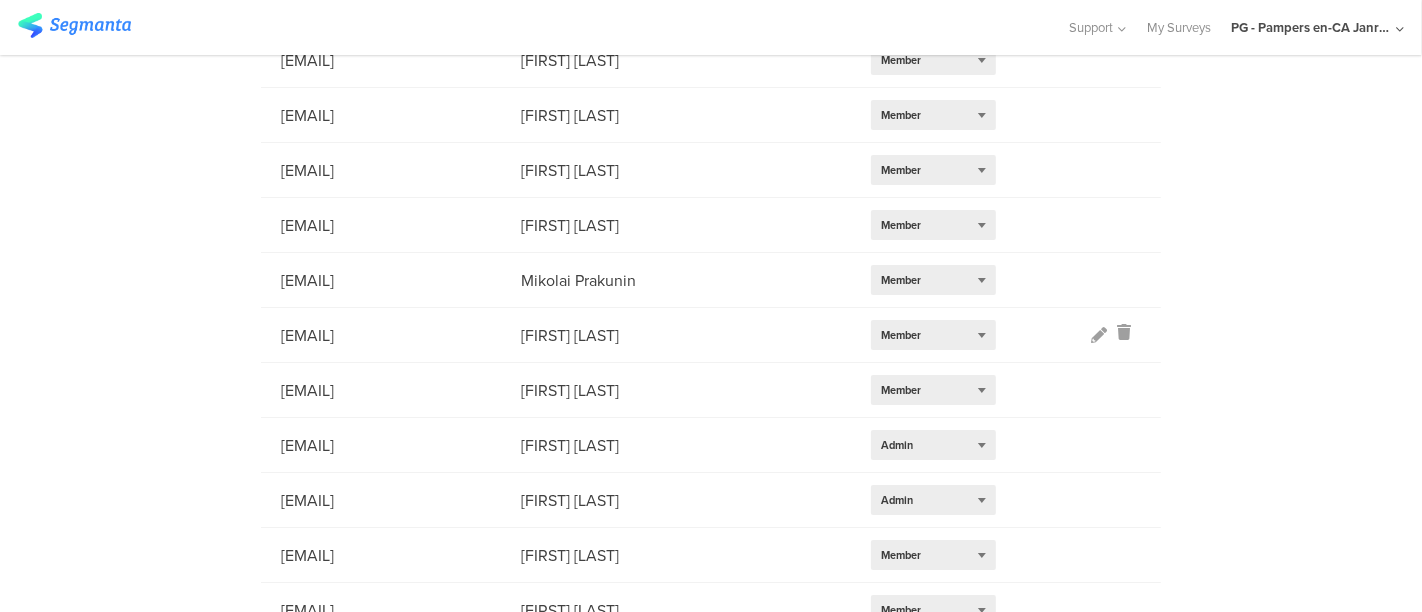 click 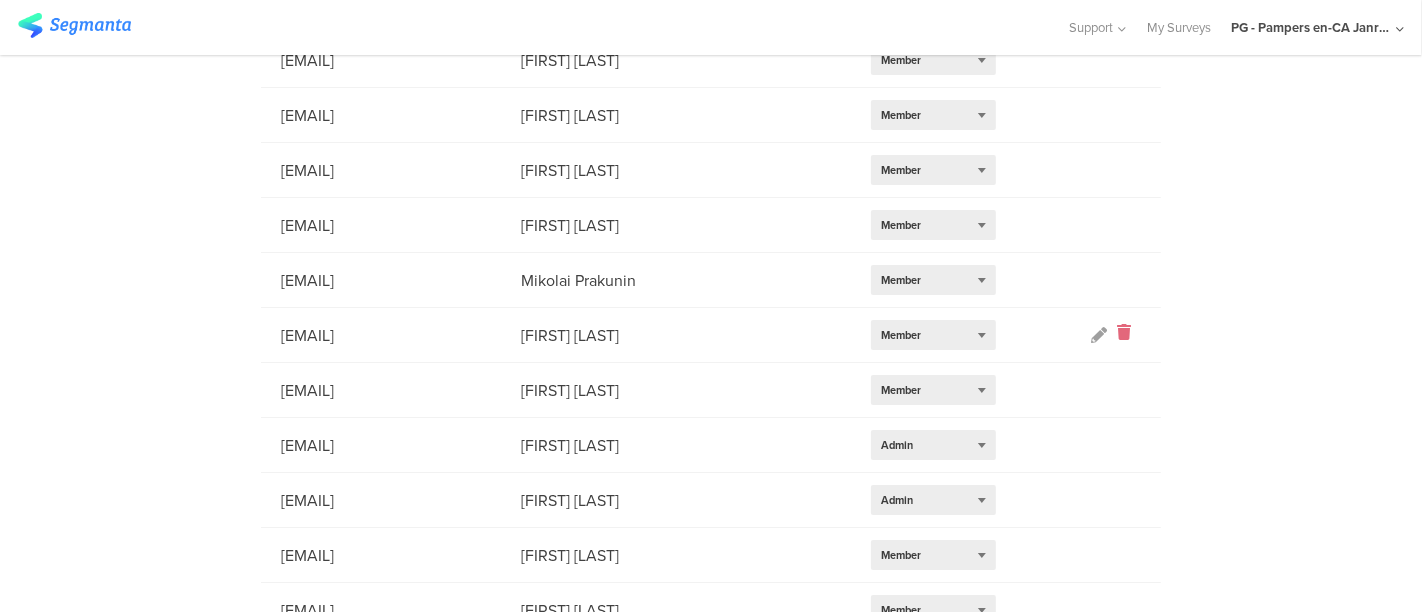 click 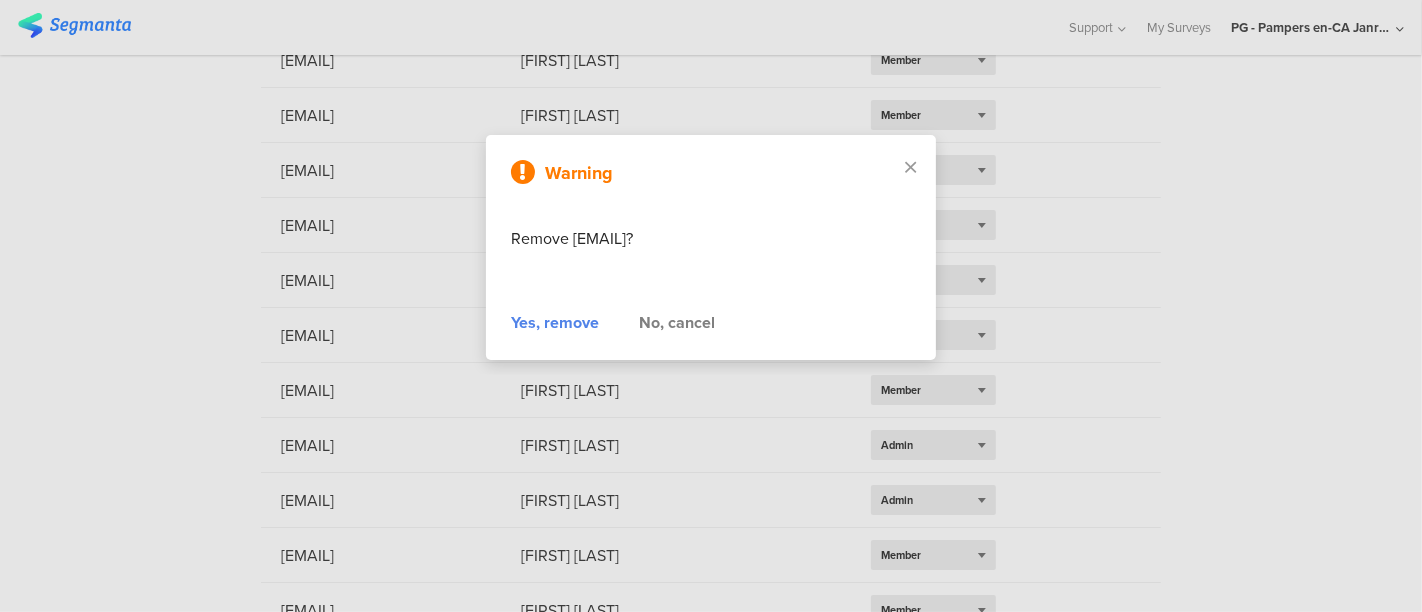 click on "Yes, remove" at bounding box center [555, 323] 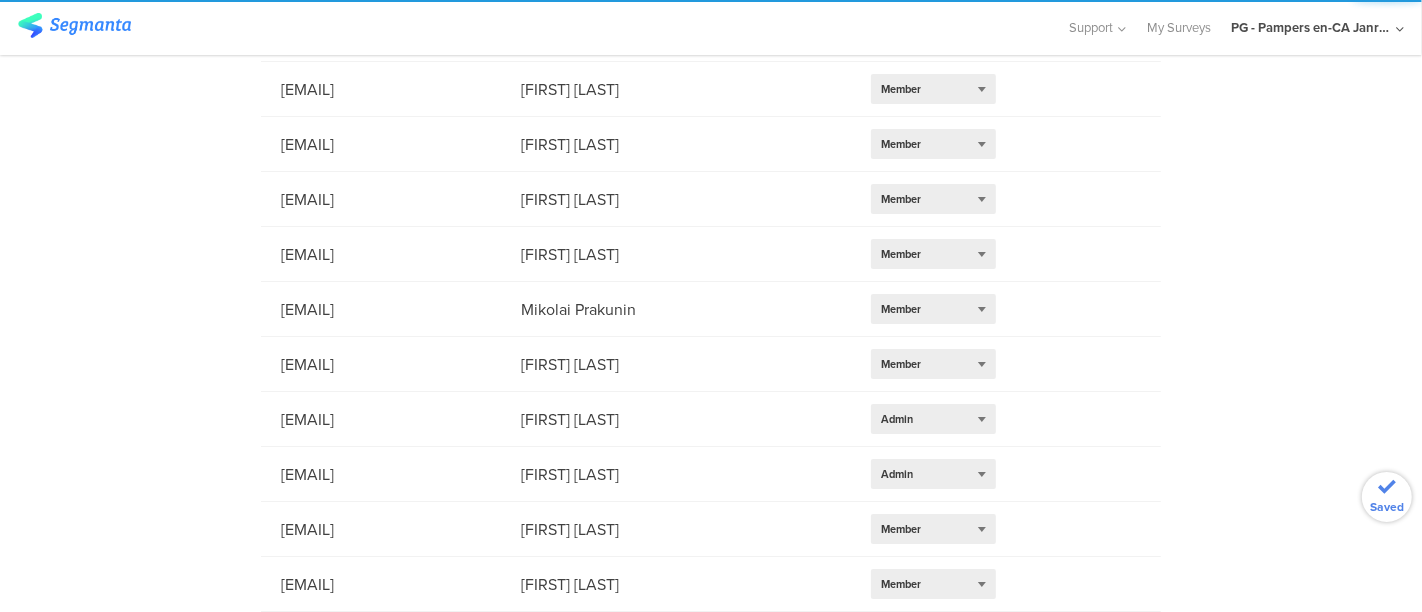 scroll, scrollTop: 1273, scrollLeft: 0, axis: vertical 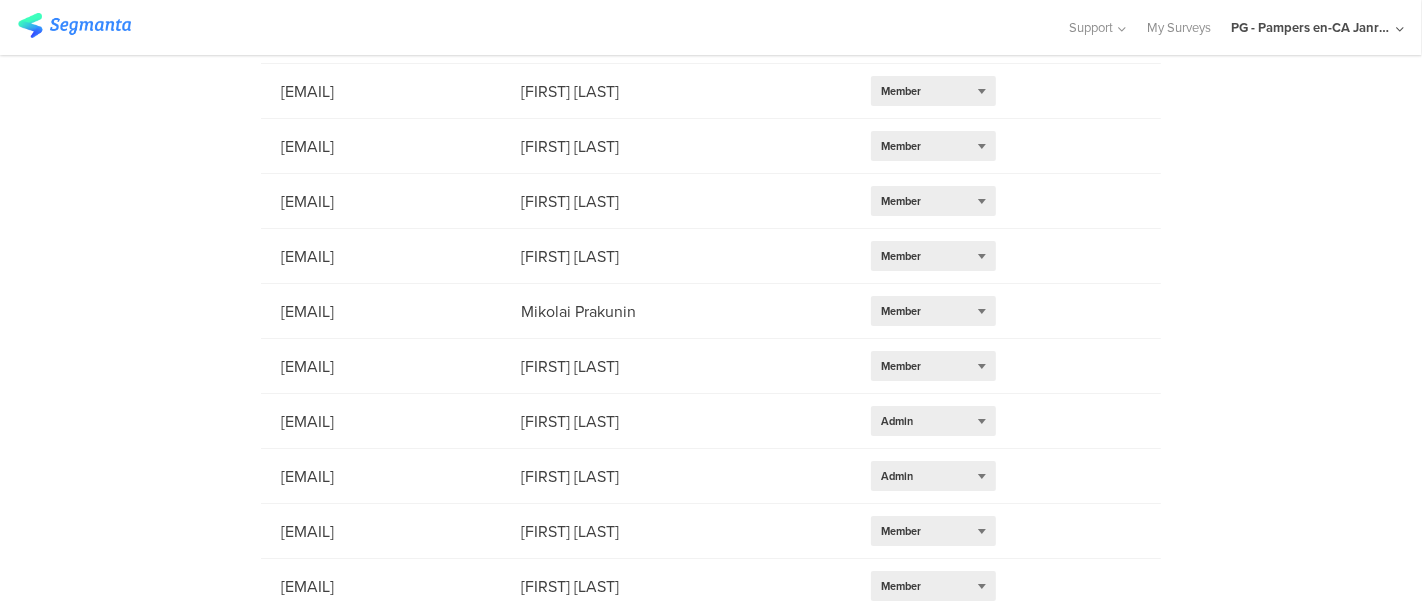 click on "[EMAIL]
[FIRST] [LAST]
Select role...   Member" 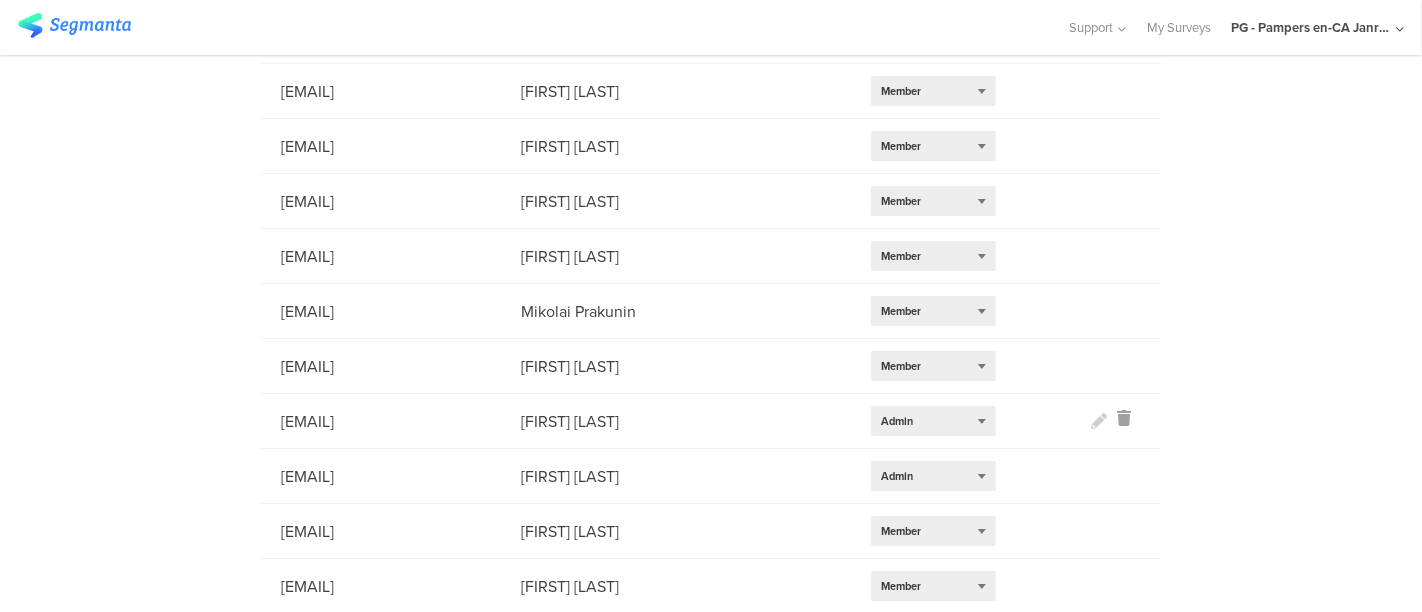 scroll, scrollTop: 149, scrollLeft: 0, axis: vertical 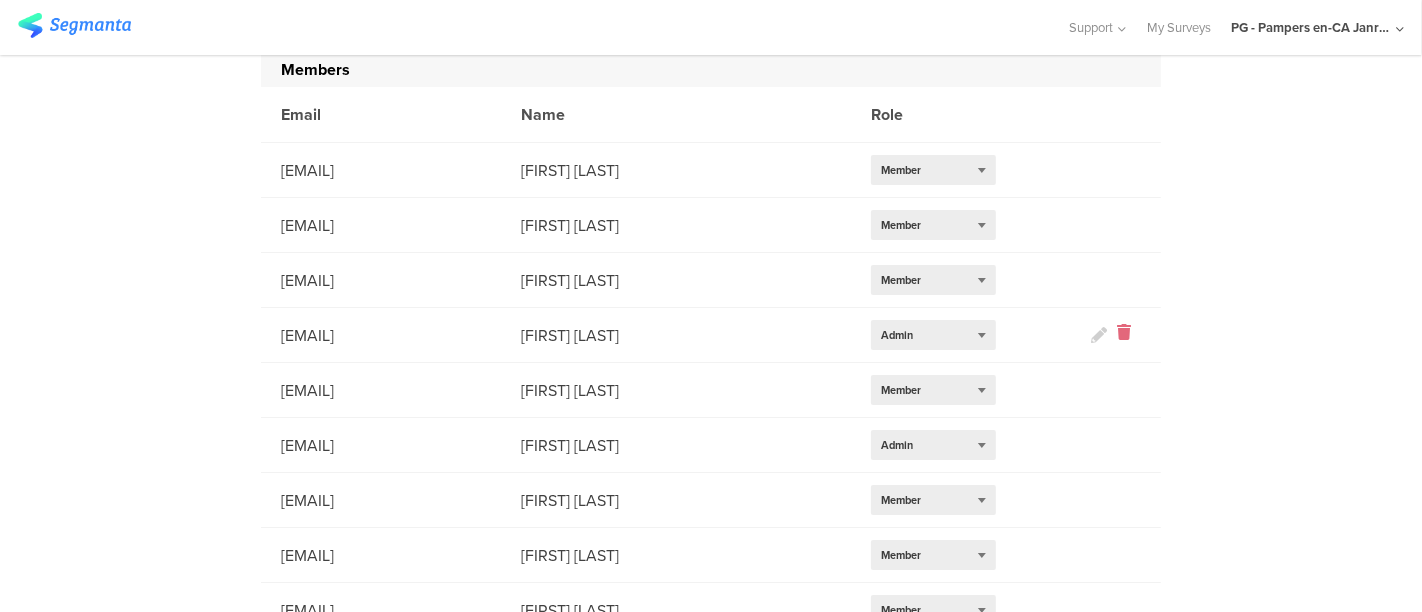 click 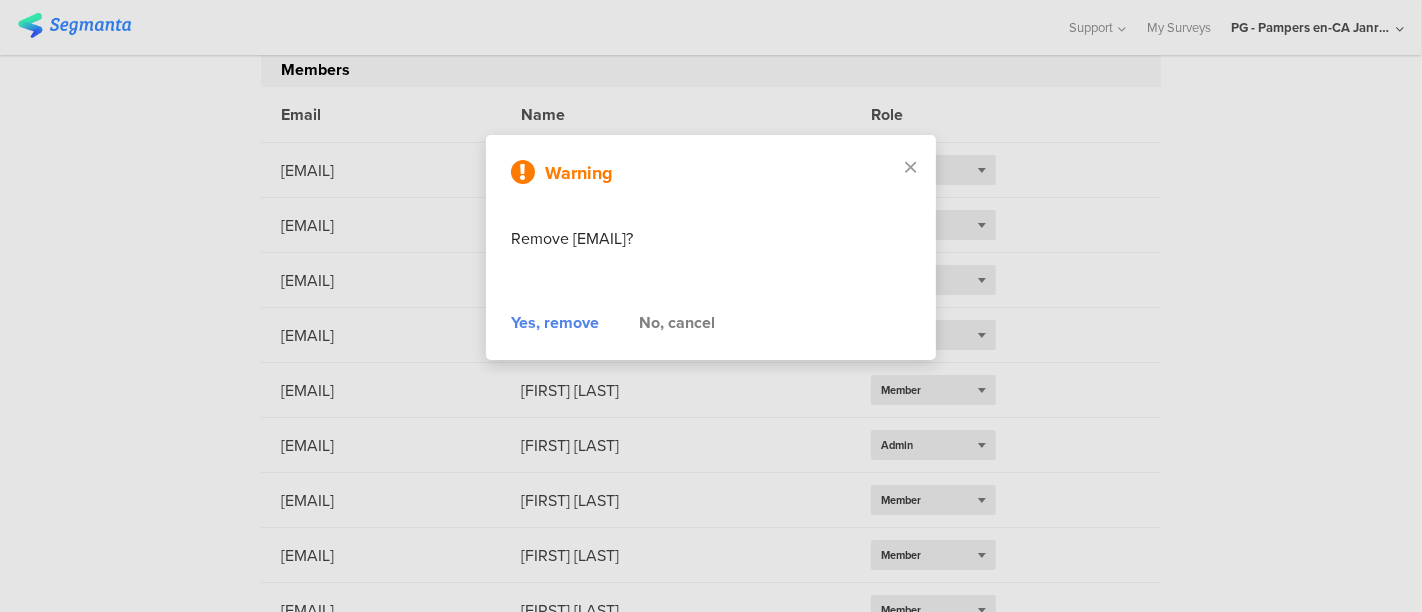 click on "Yes, remove" at bounding box center (555, 323) 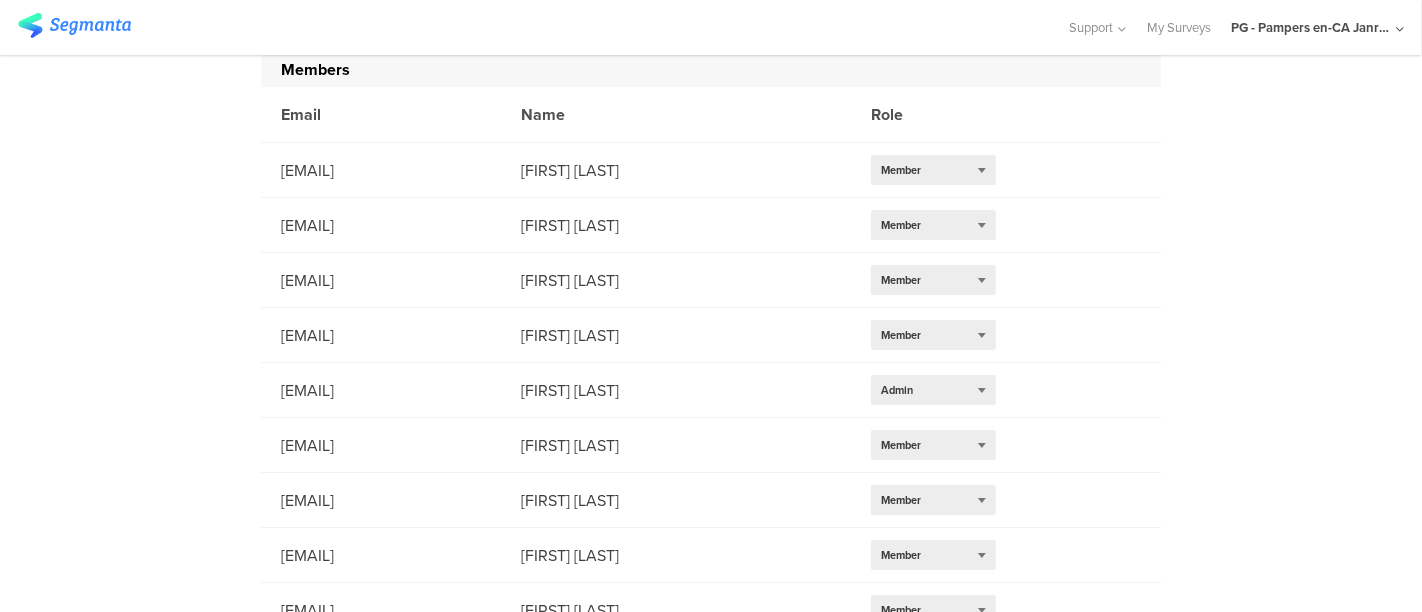 scroll, scrollTop: 644, scrollLeft: 0, axis: vertical 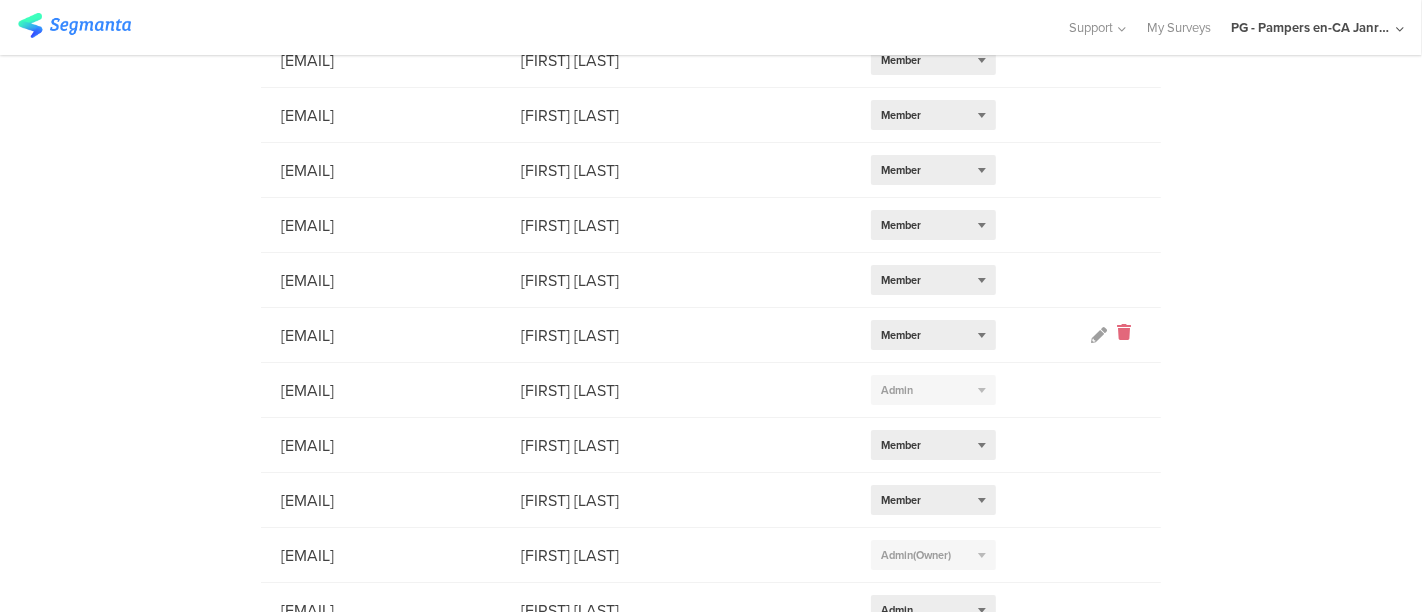 click 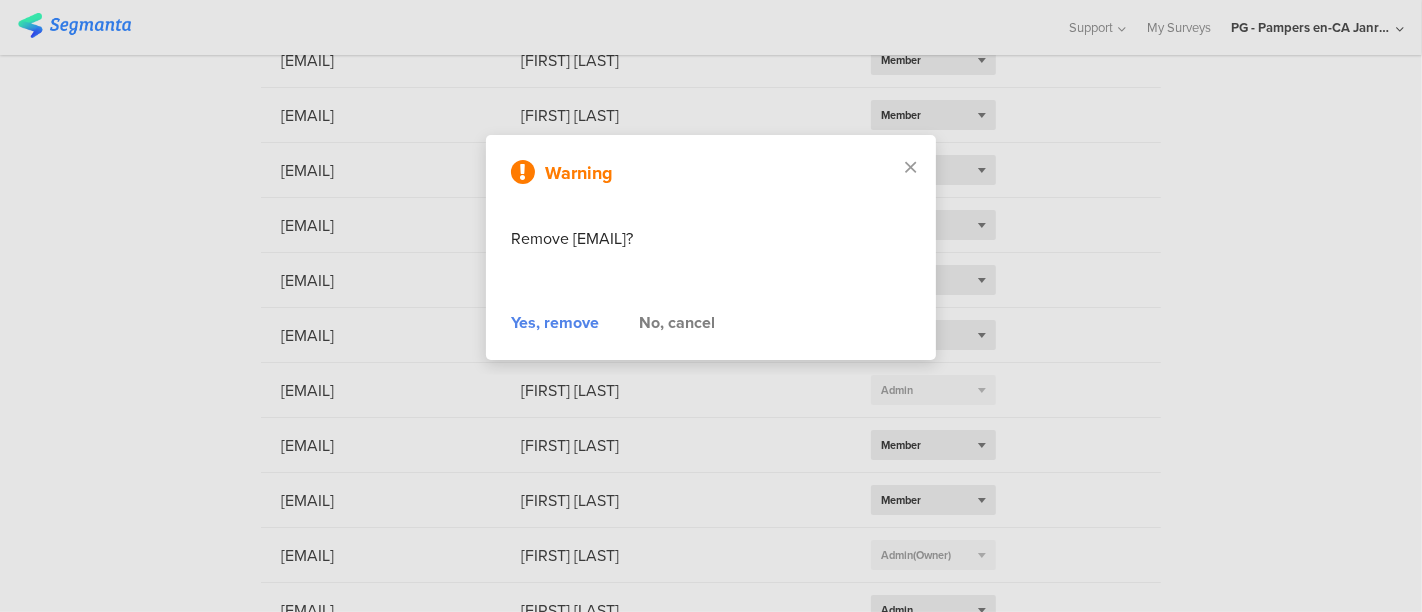 click on "Yes, remove" at bounding box center [555, 323] 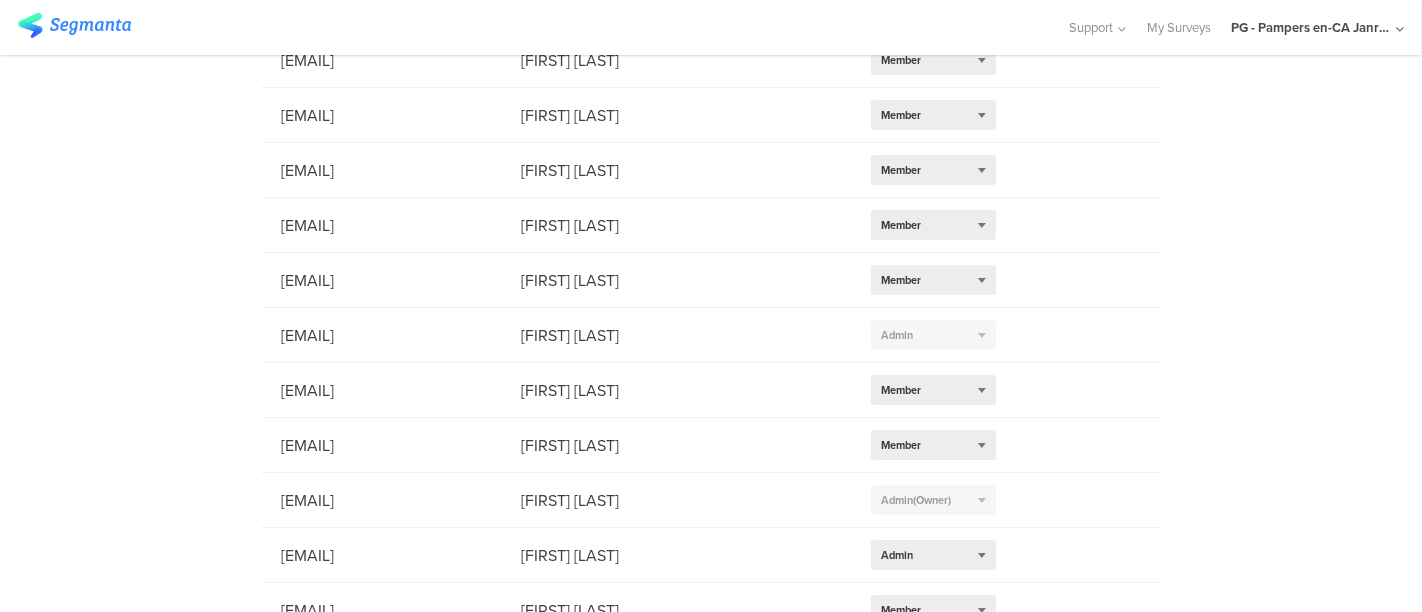 click on "PG - Pampers en-CA Janrain" 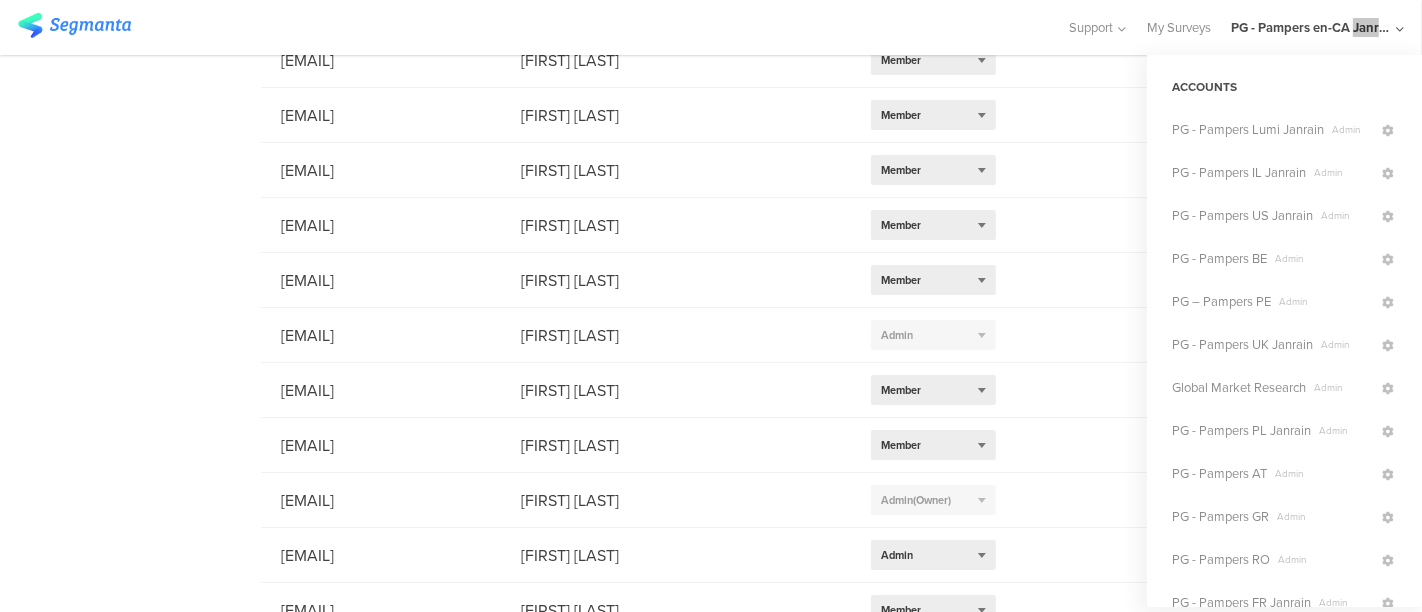 click on "PG - Pampers en-CA Janrain" 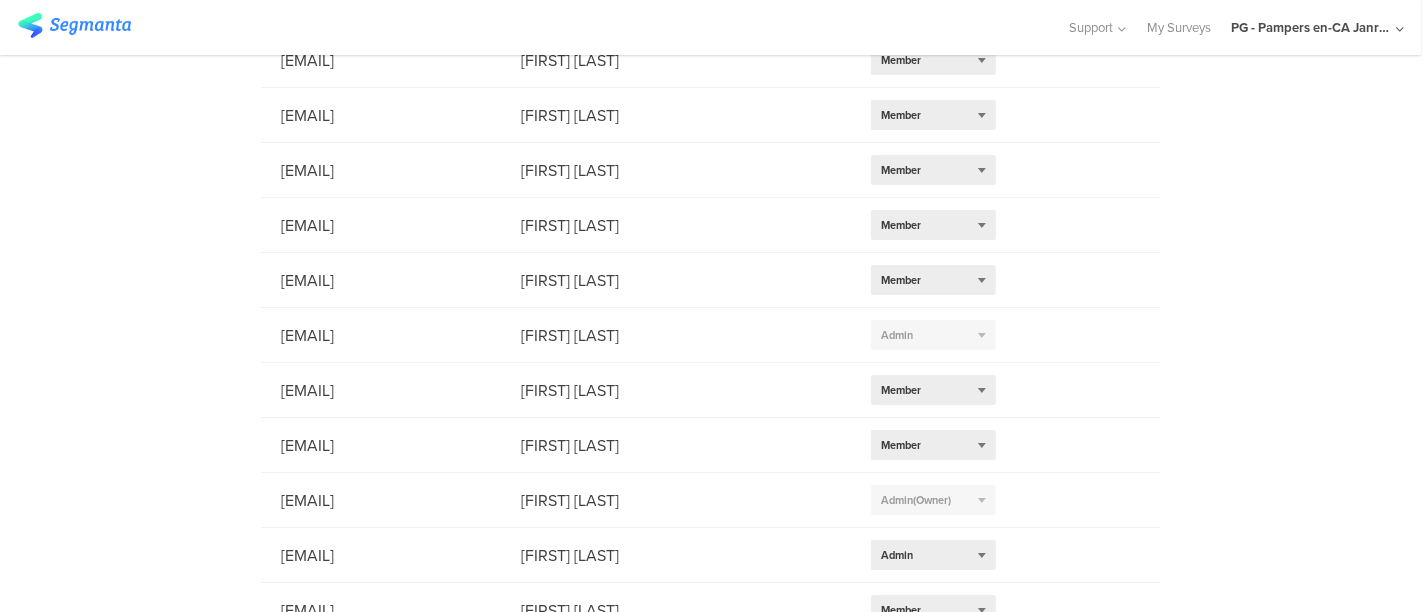 click on "PG - Pampers en-CA Janrain" 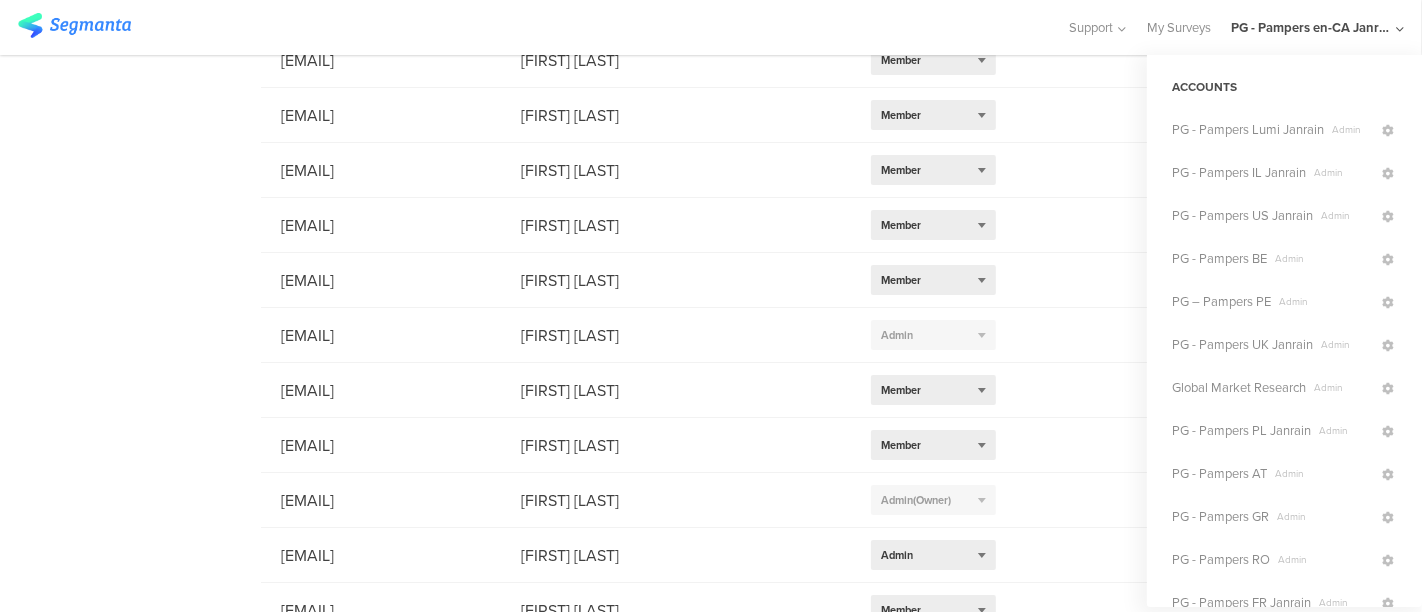 scroll, scrollTop: 365, scrollLeft: 0, axis: vertical 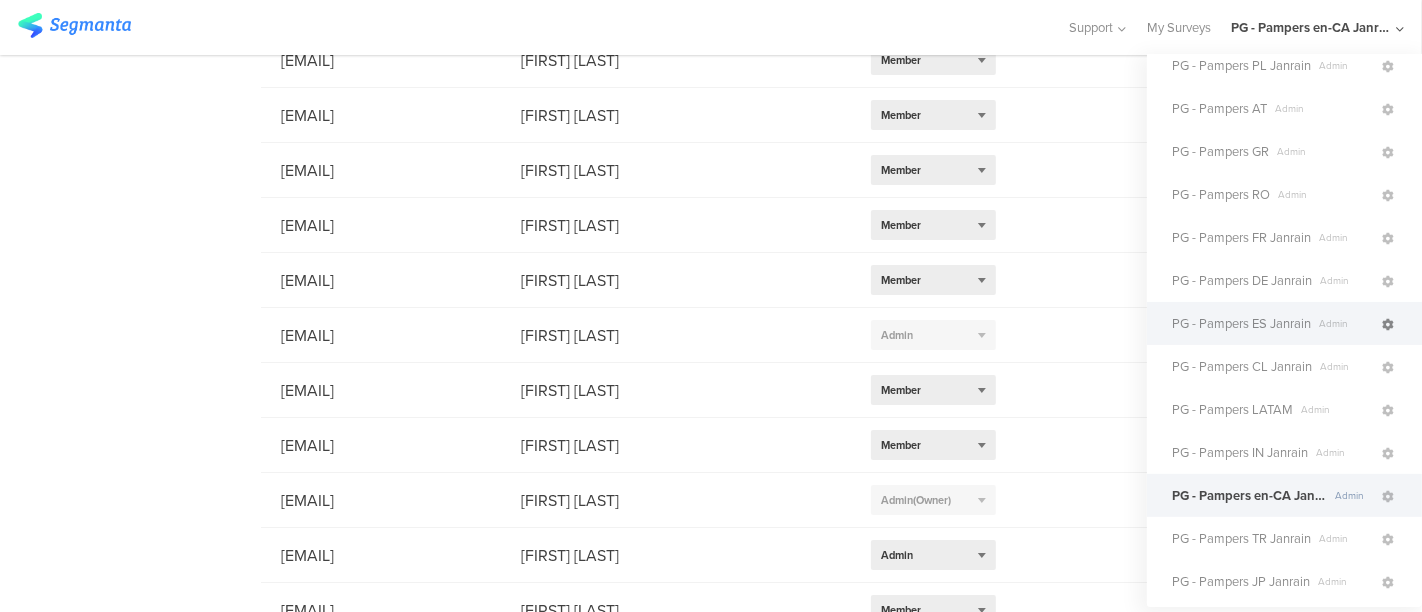 click 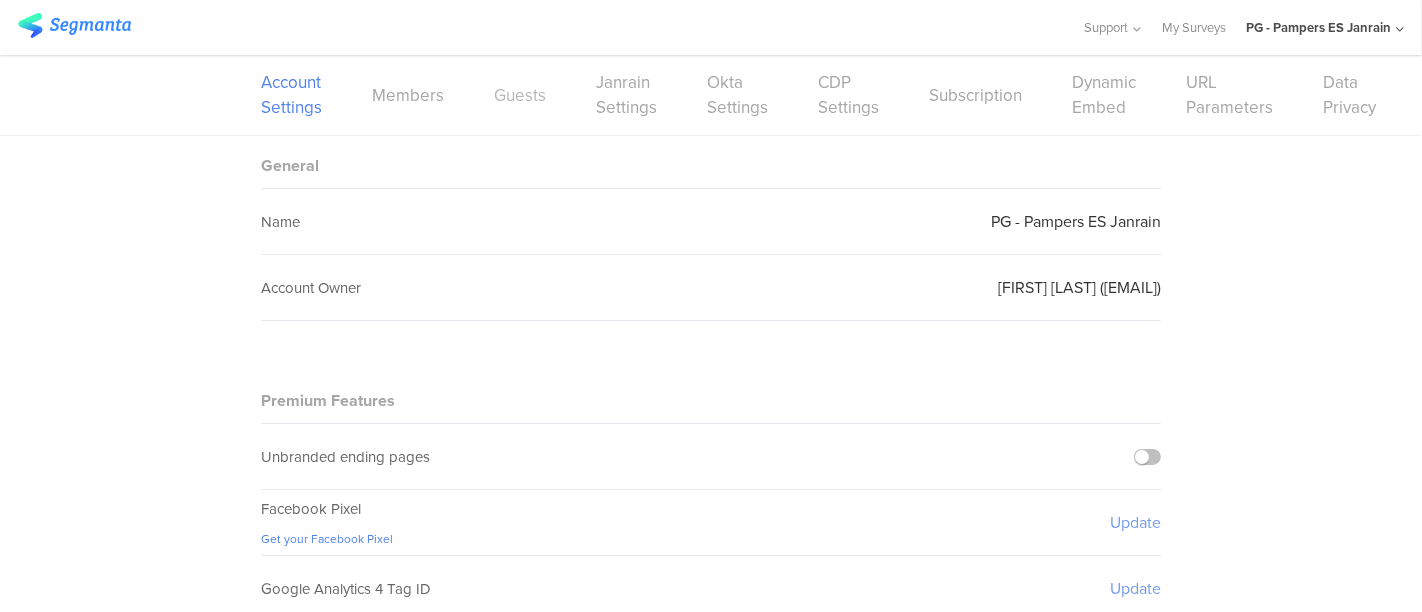 click on "Guests" at bounding box center [520, 95] 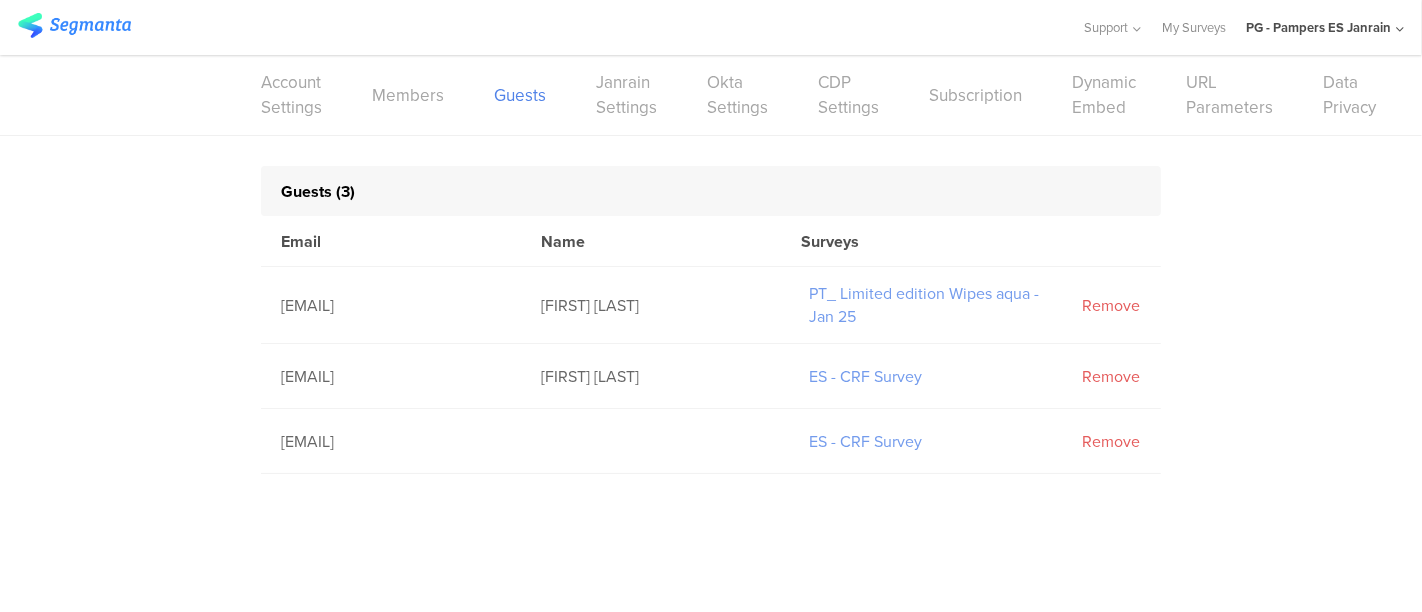 click on "Remove" 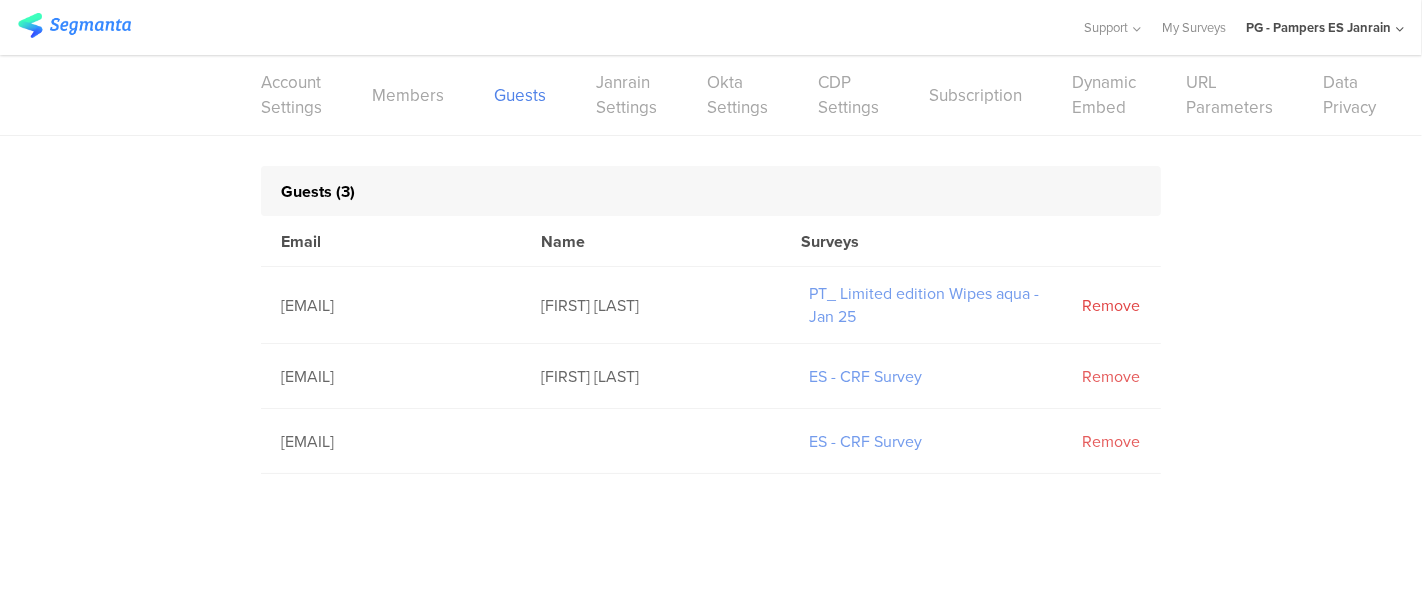 click on "Remove" 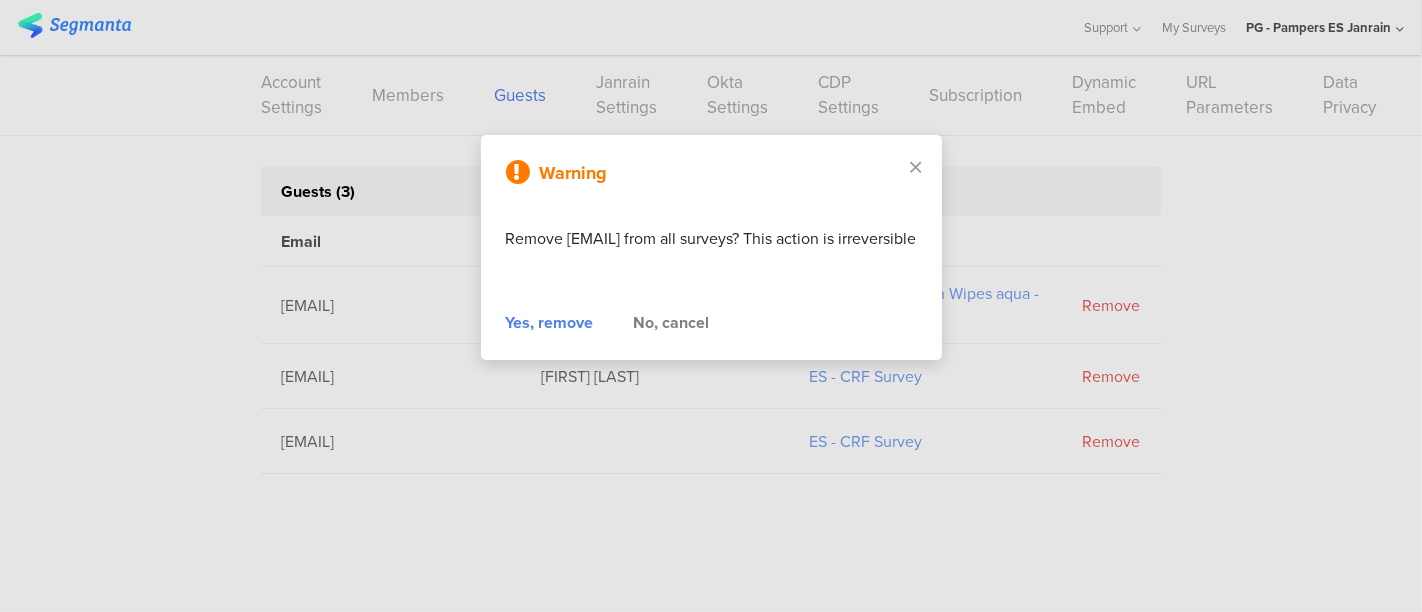 click on "Yes, remove" at bounding box center [550, 323] 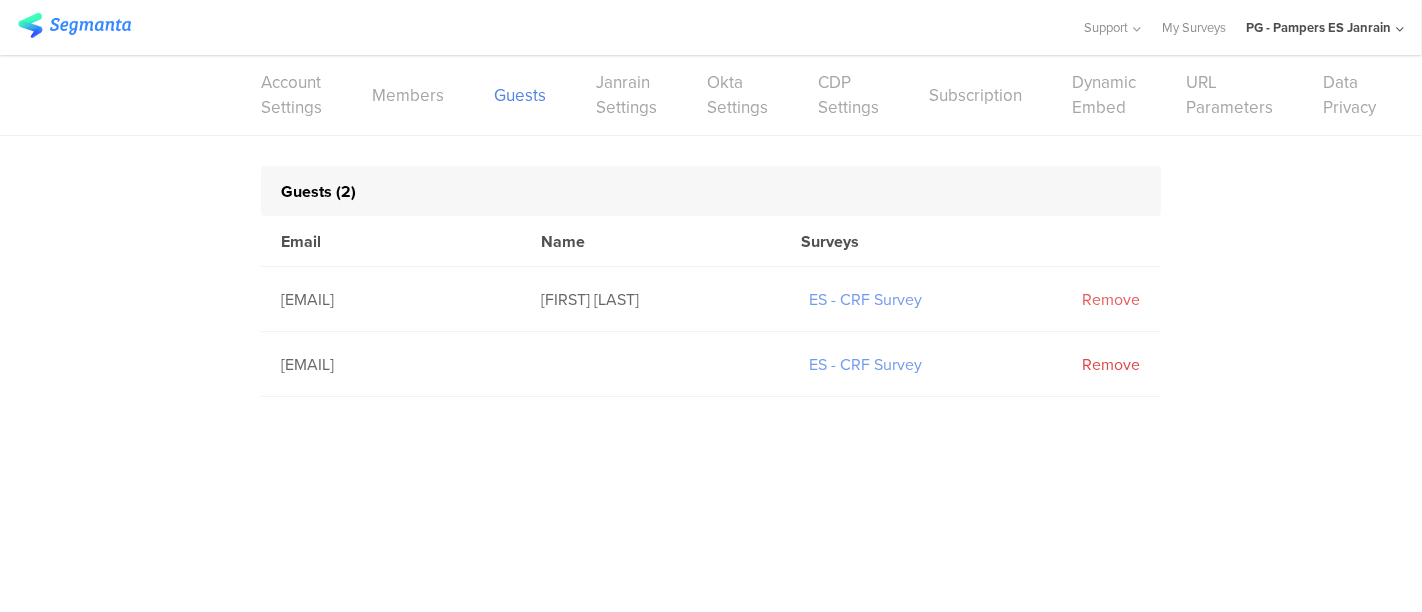 click on "Remove" 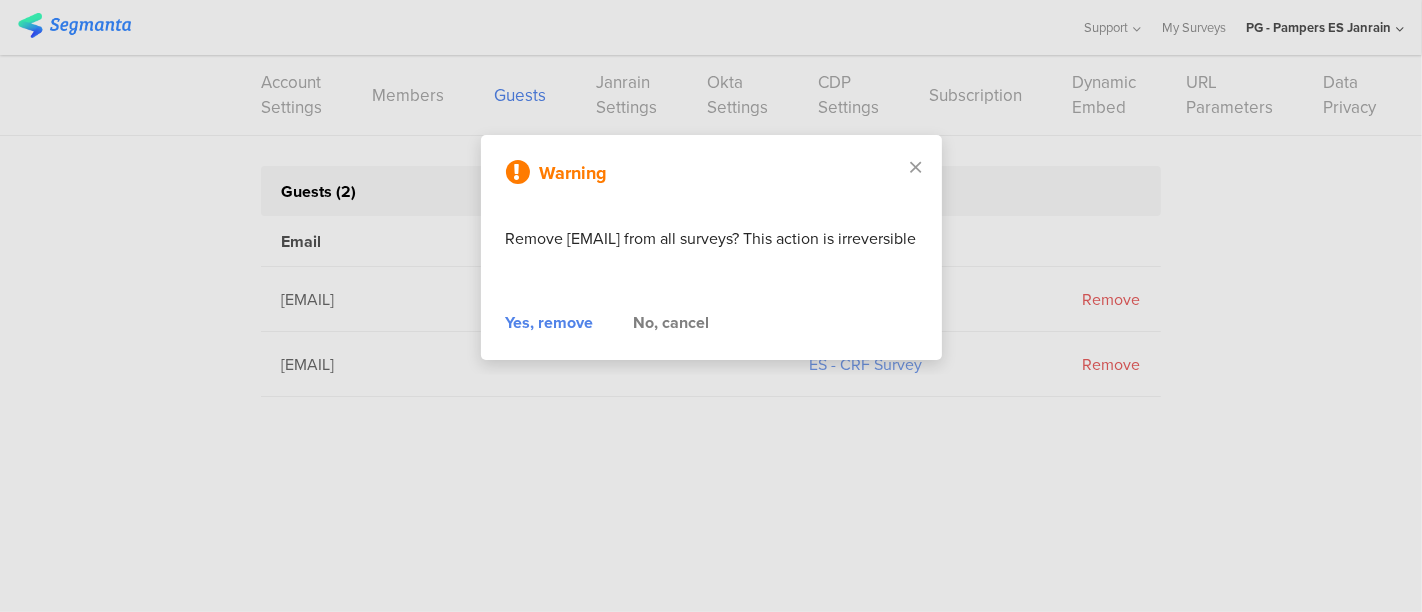 click on "Yes, remove" at bounding box center [550, 323] 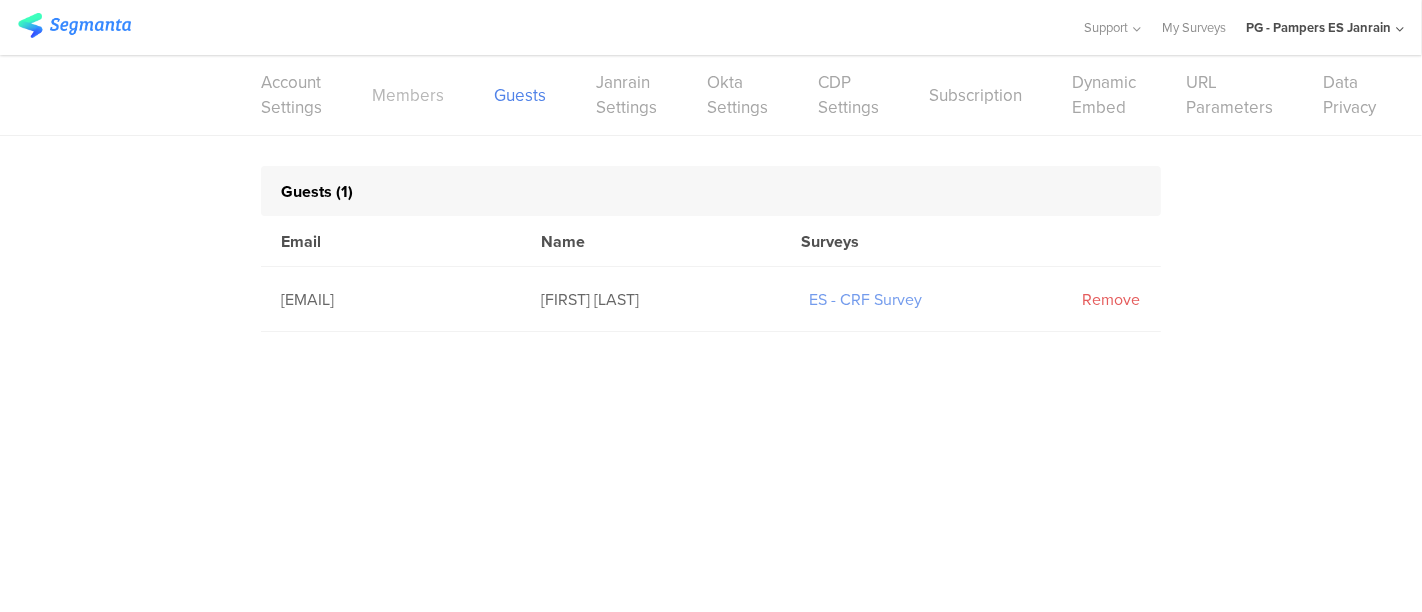click on "Members" at bounding box center (408, 95) 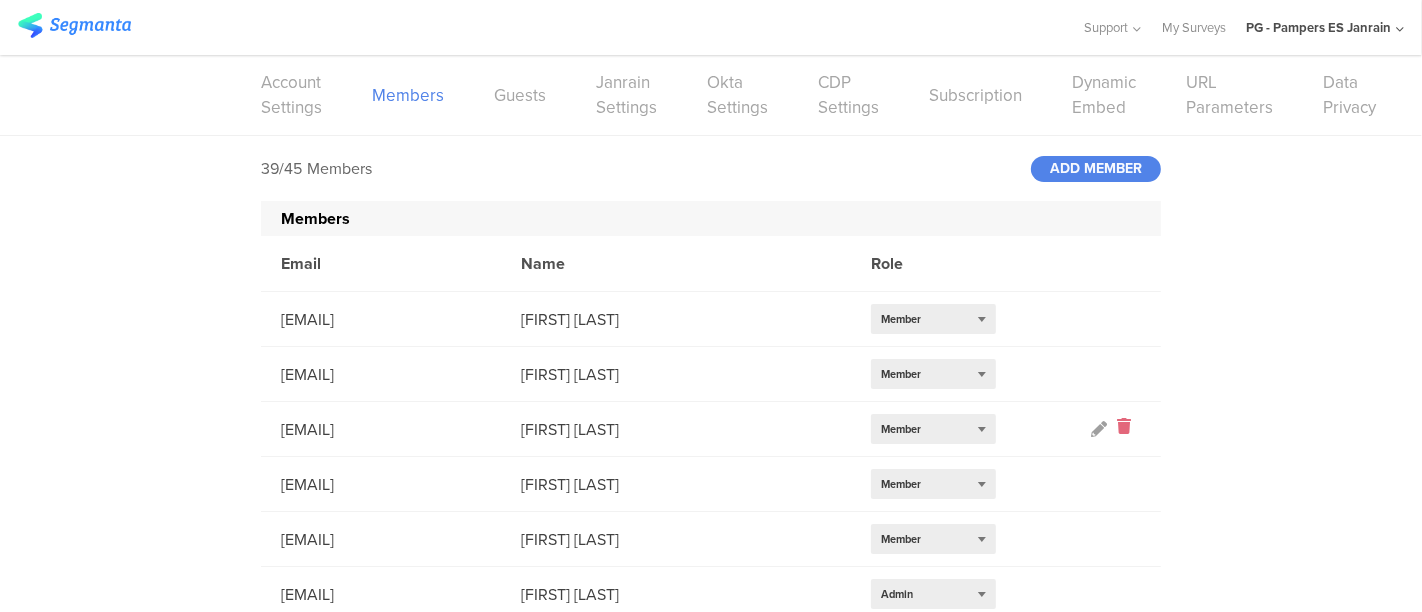 click 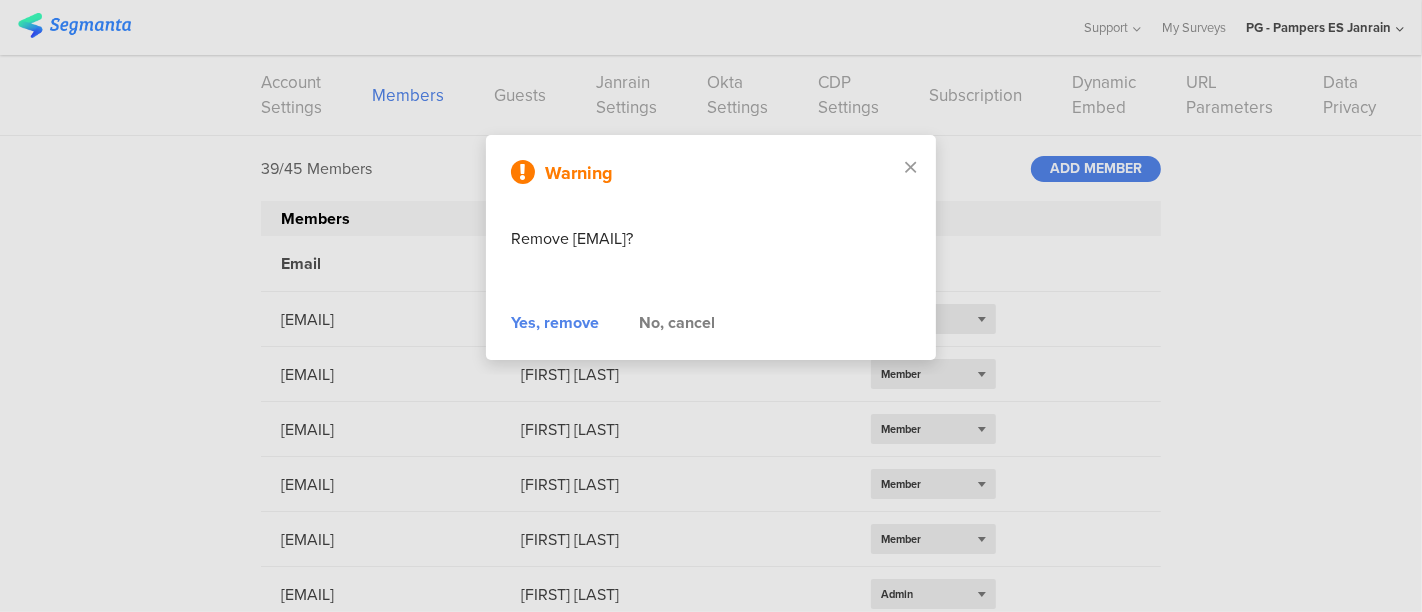 click on "Yes, remove" at bounding box center [555, 323] 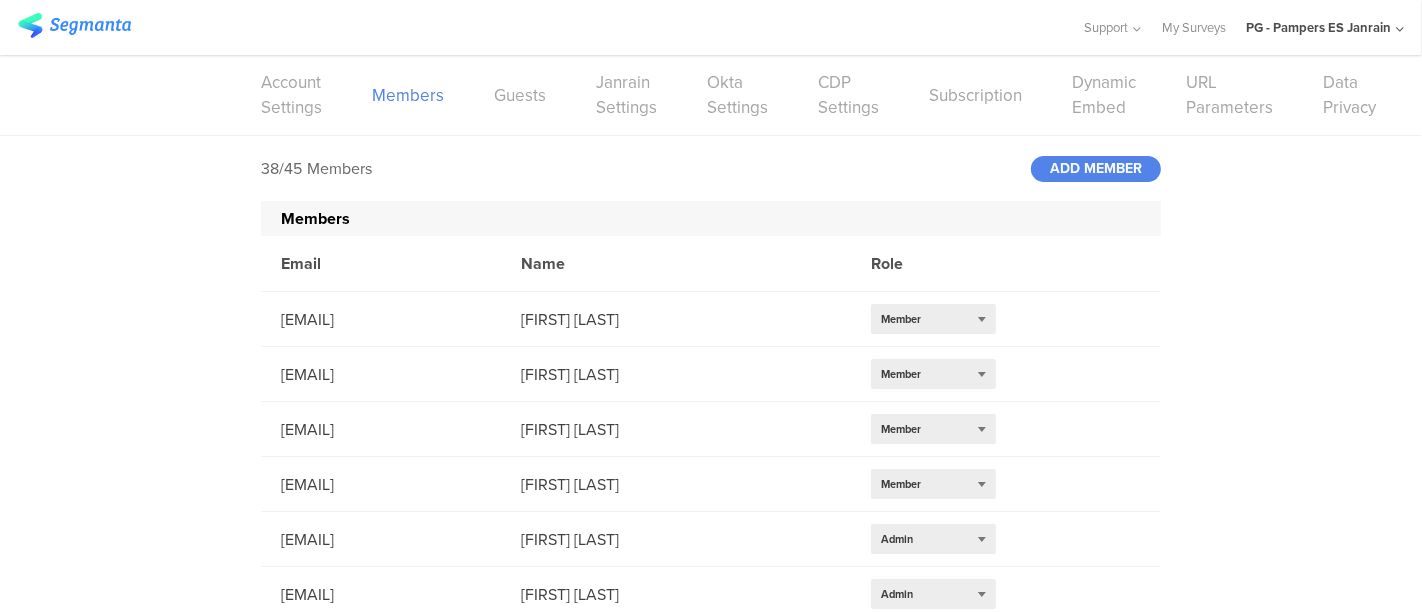 click on "[EMAIL]
[FIRST] [LAST]
Select role...   Member" 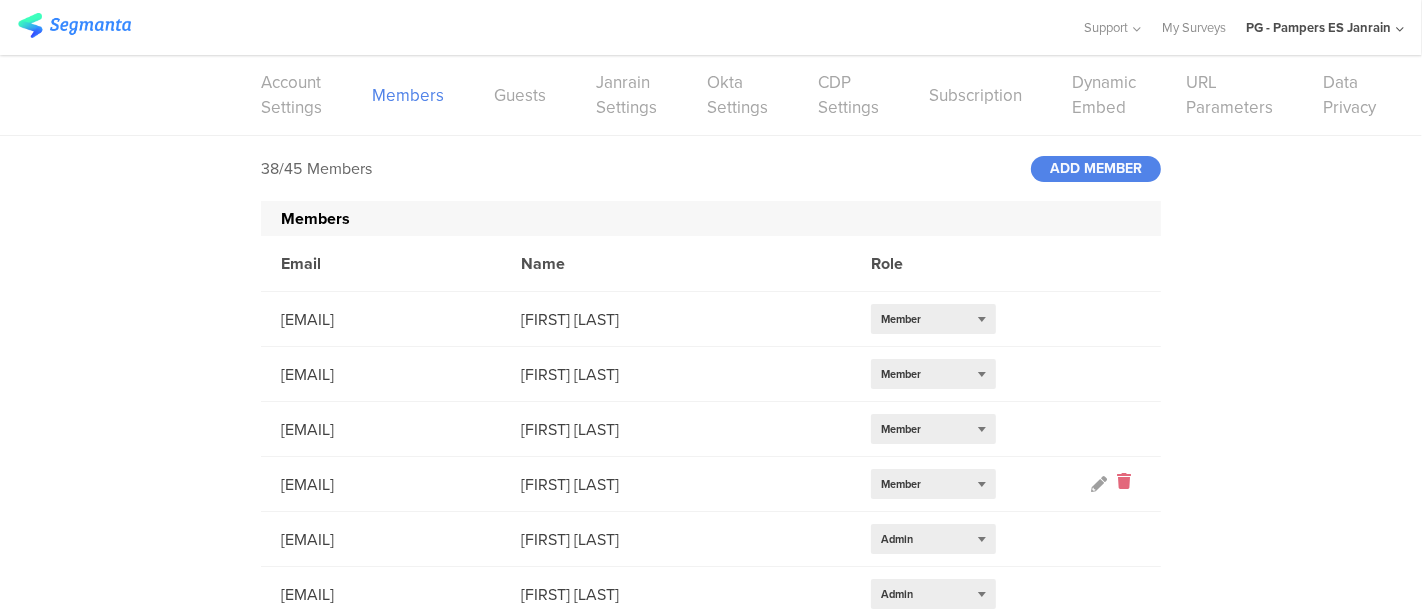 click 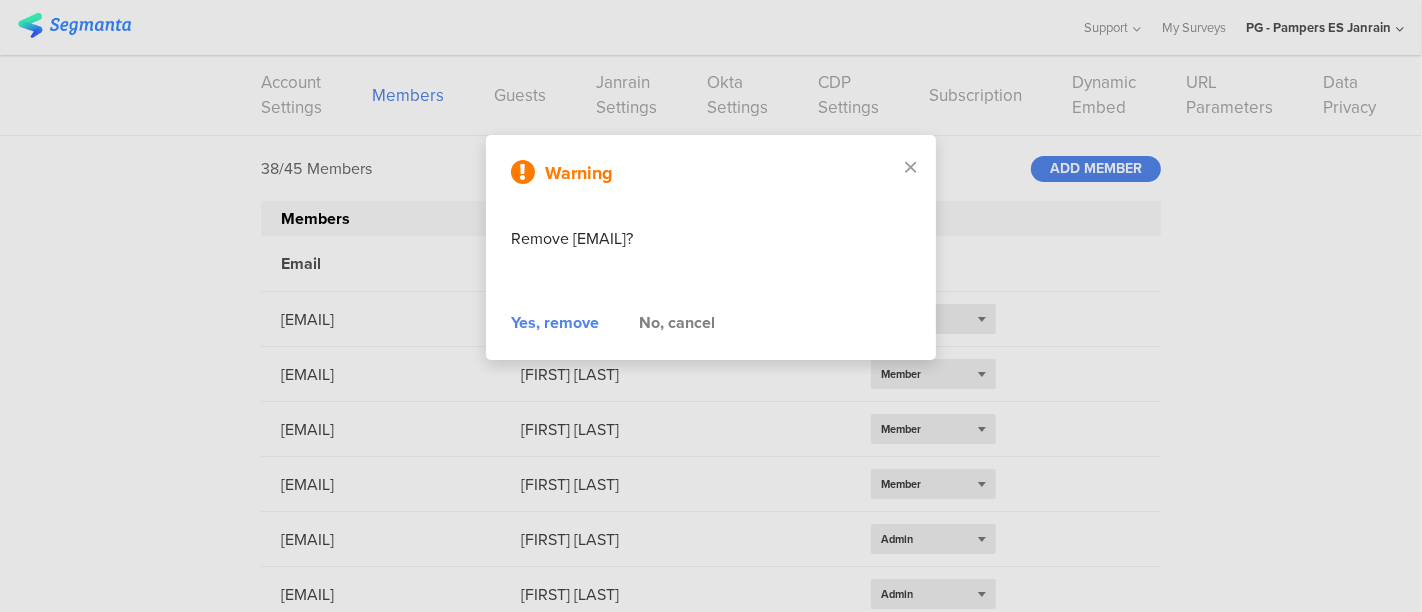 click on "Yes, remove" at bounding box center (555, 323) 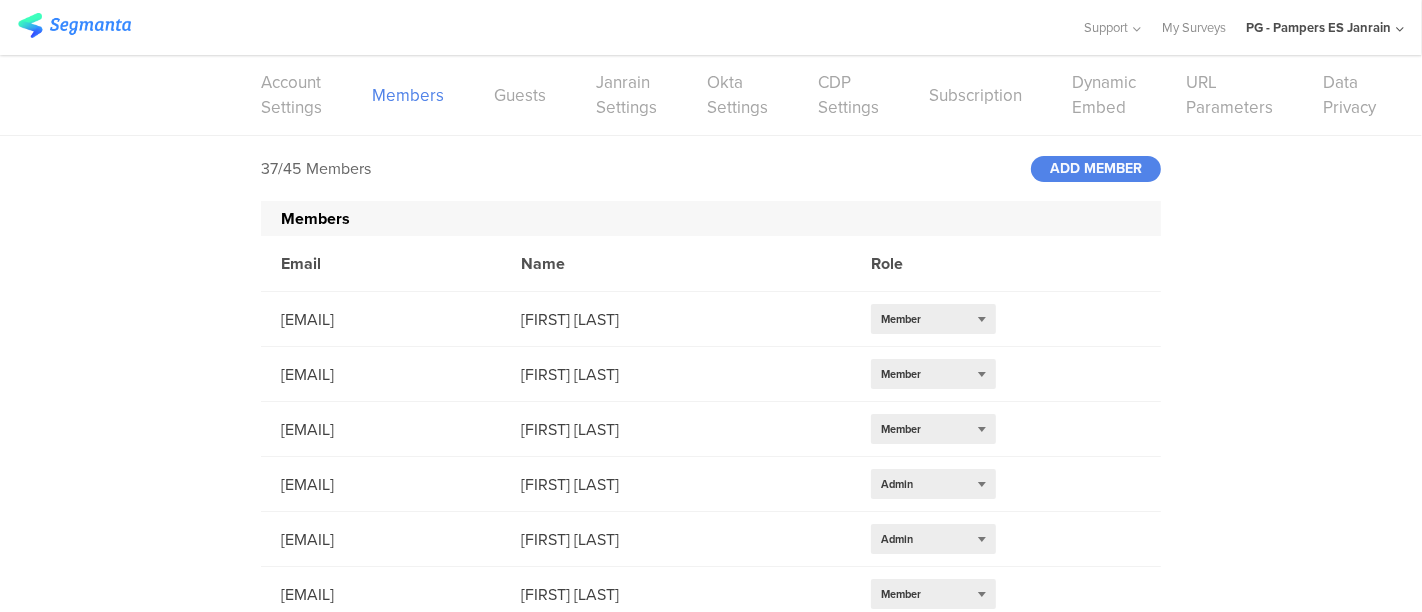 scroll, scrollTop: 1469, scrollLeft: 0, axis: vertical 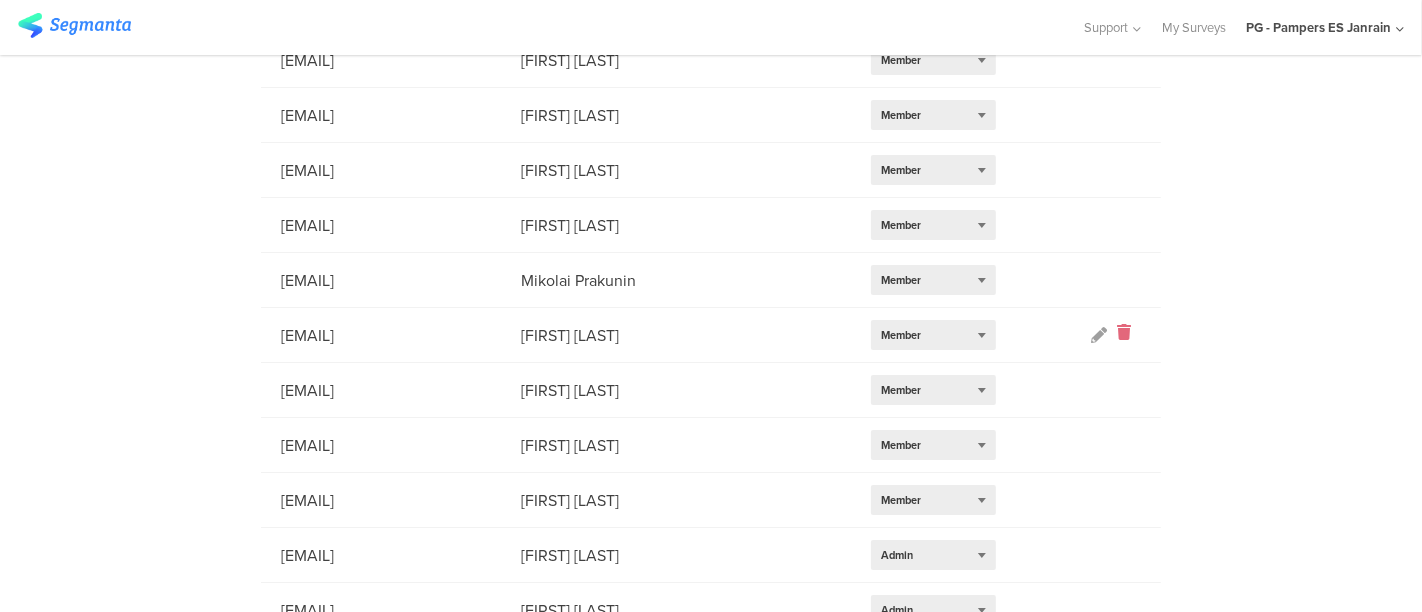 click 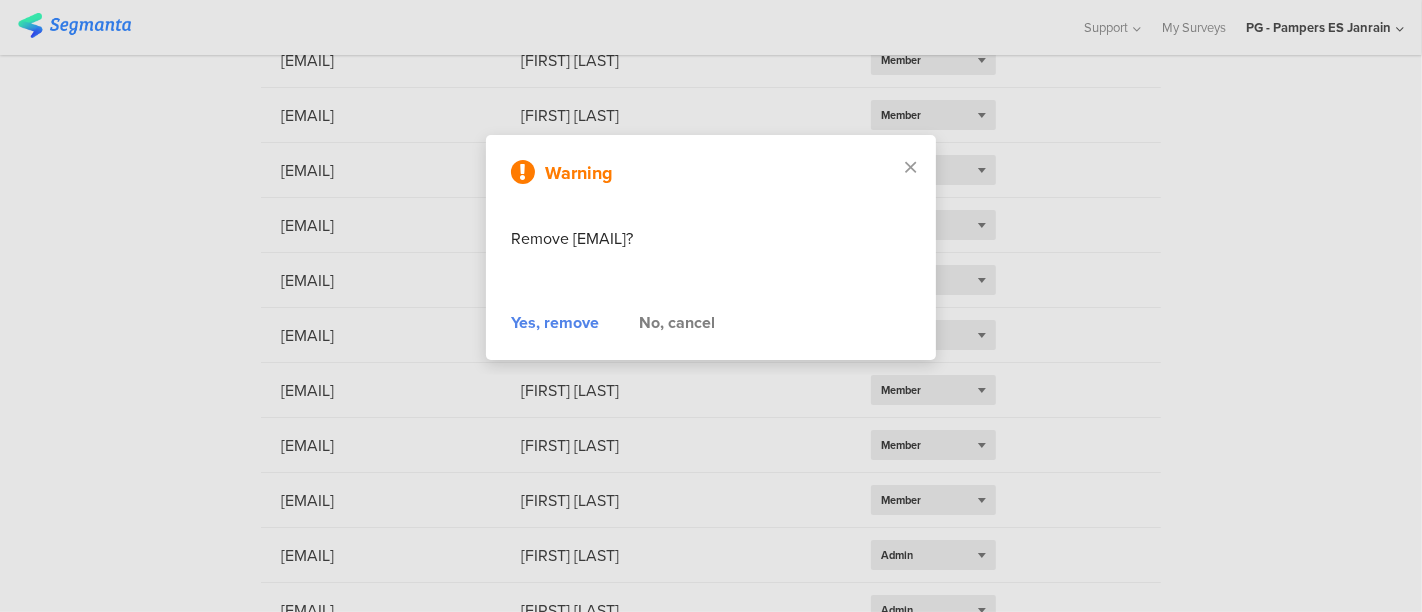 click on "Yes, remove" at bounding box center [555, 323] 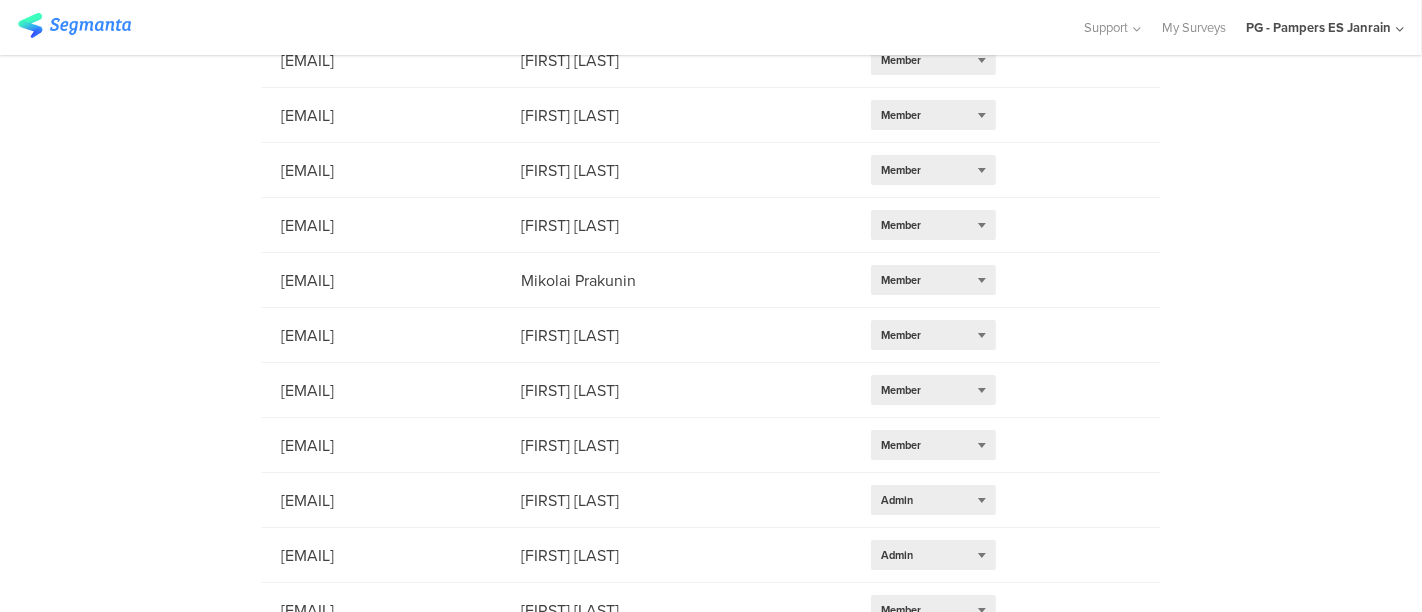 scroll, scrollTop: 149, scrollLeft: 0, axis: vertical 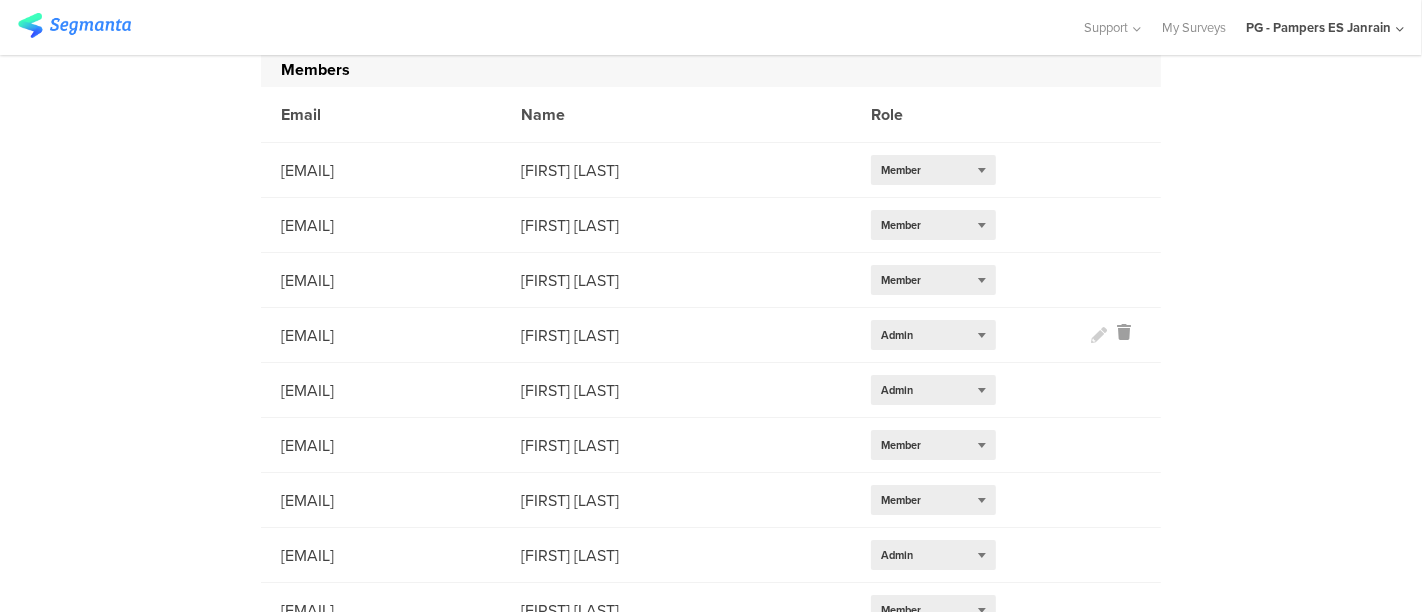 click 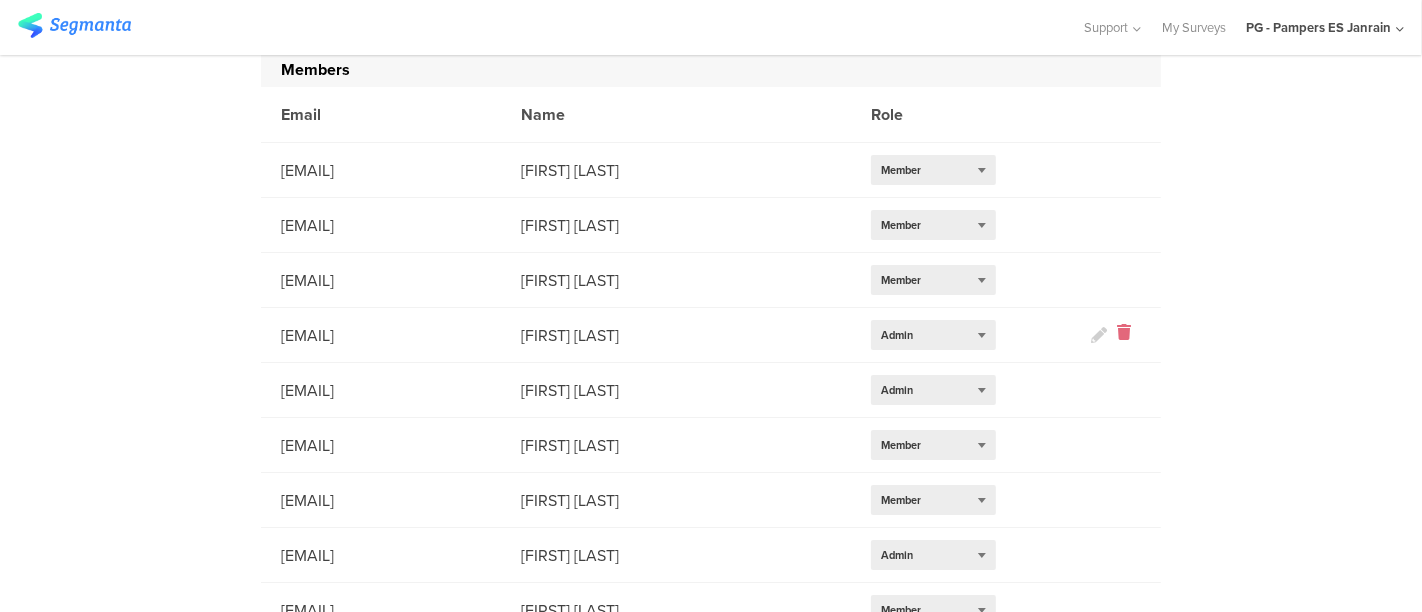 click 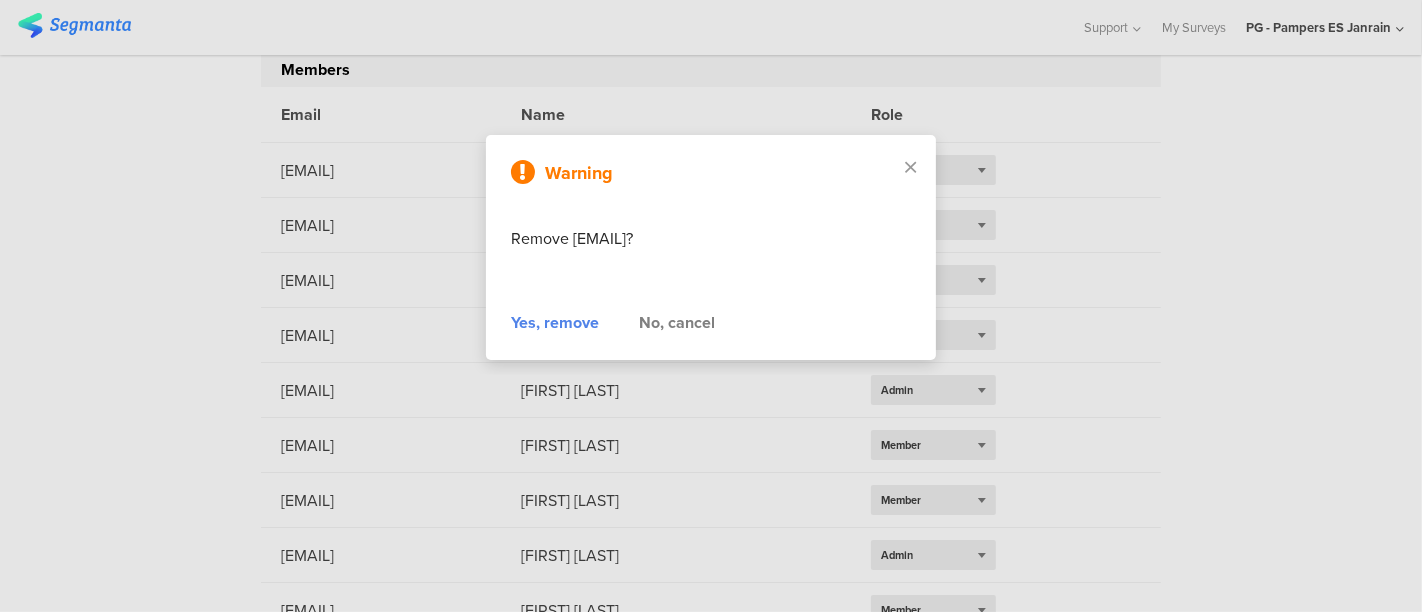 click on "Yes, remove" at bounding box center [555, 323] 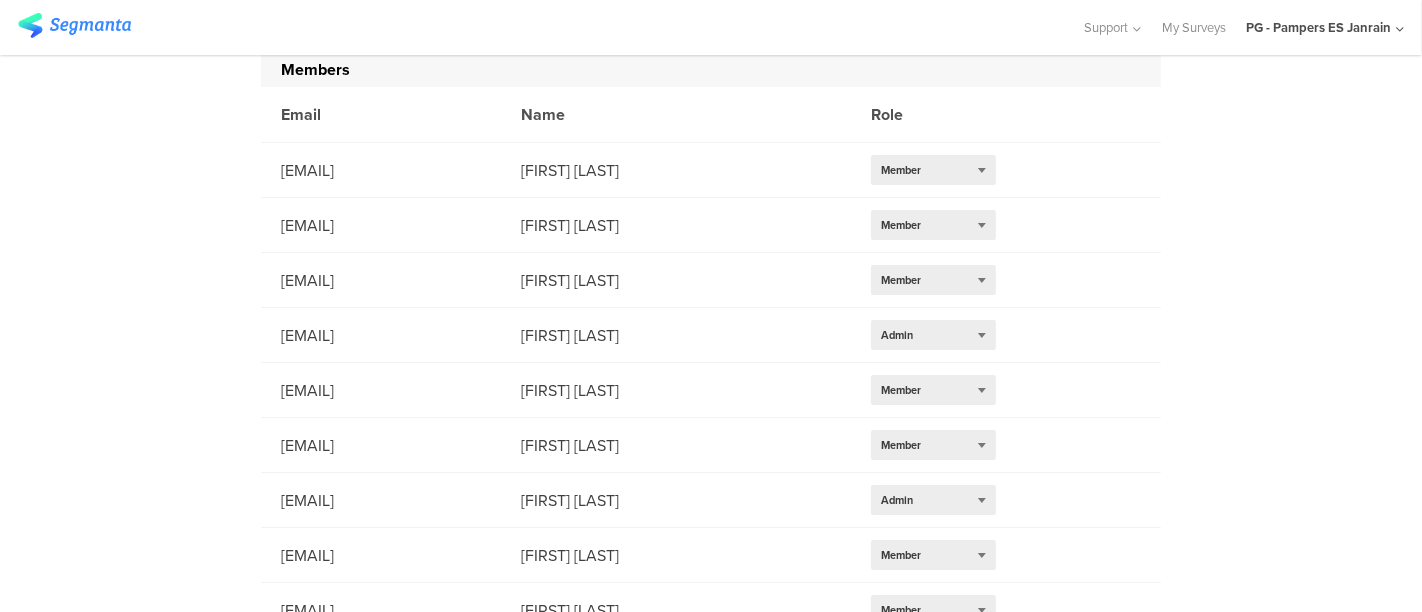 scroll, scrollTop: 644, scrollLeft: 0, axis: vertical 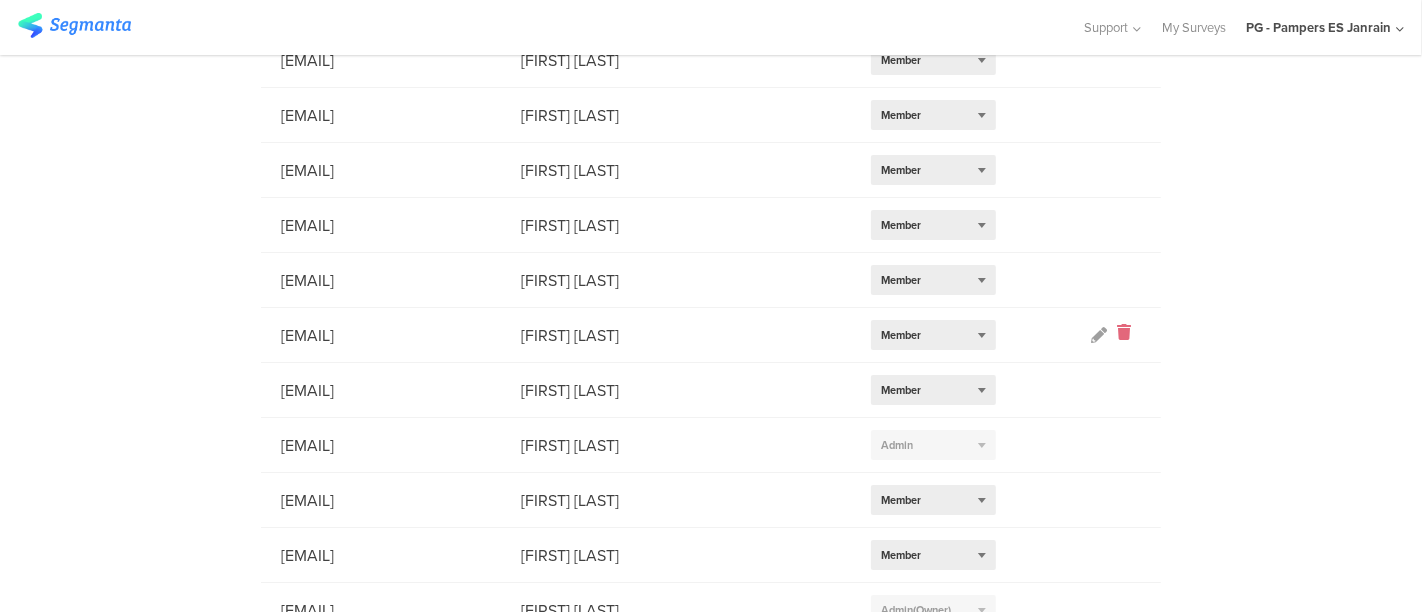 click 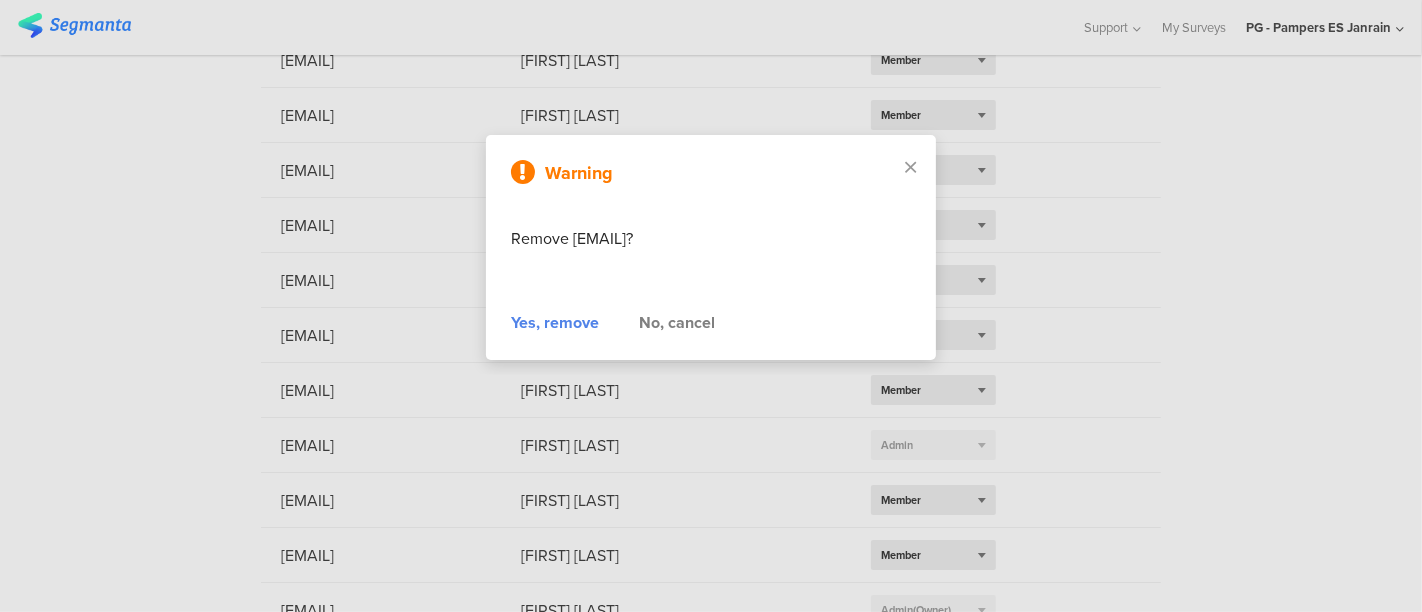 click on "Yes, remove" at bounding box center [555, 323] 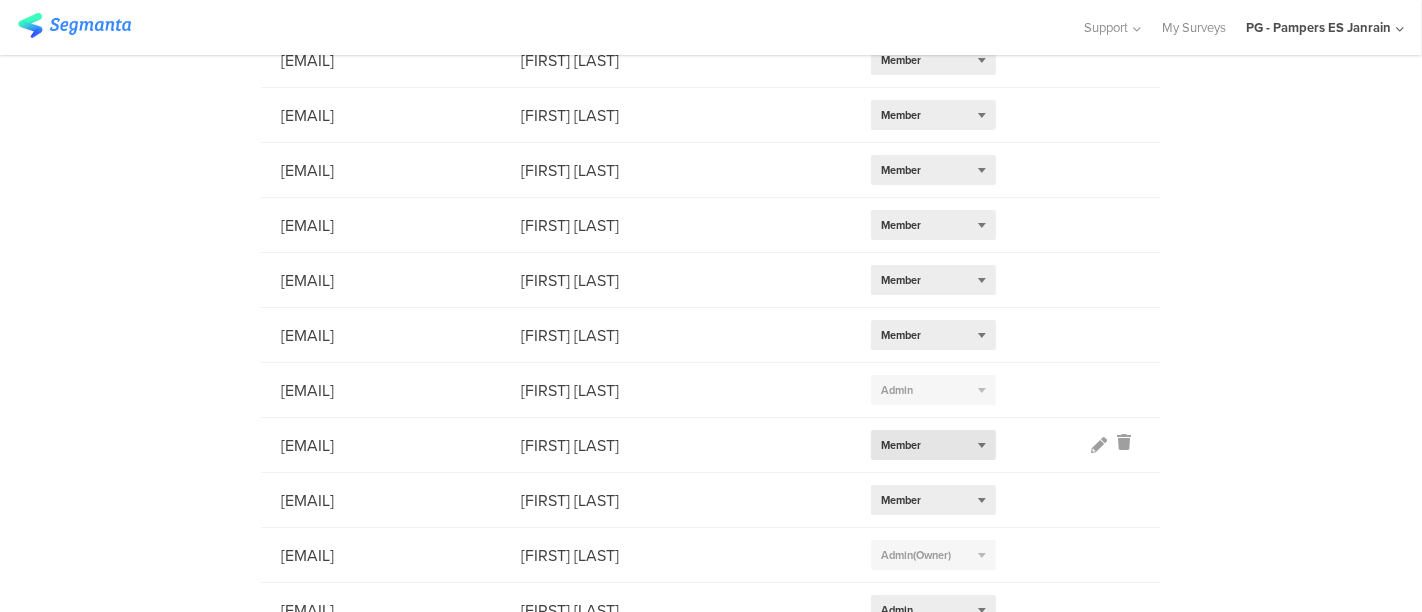 scroll, scrollTop: 1359, scrollLeft: 0, axis: vertical 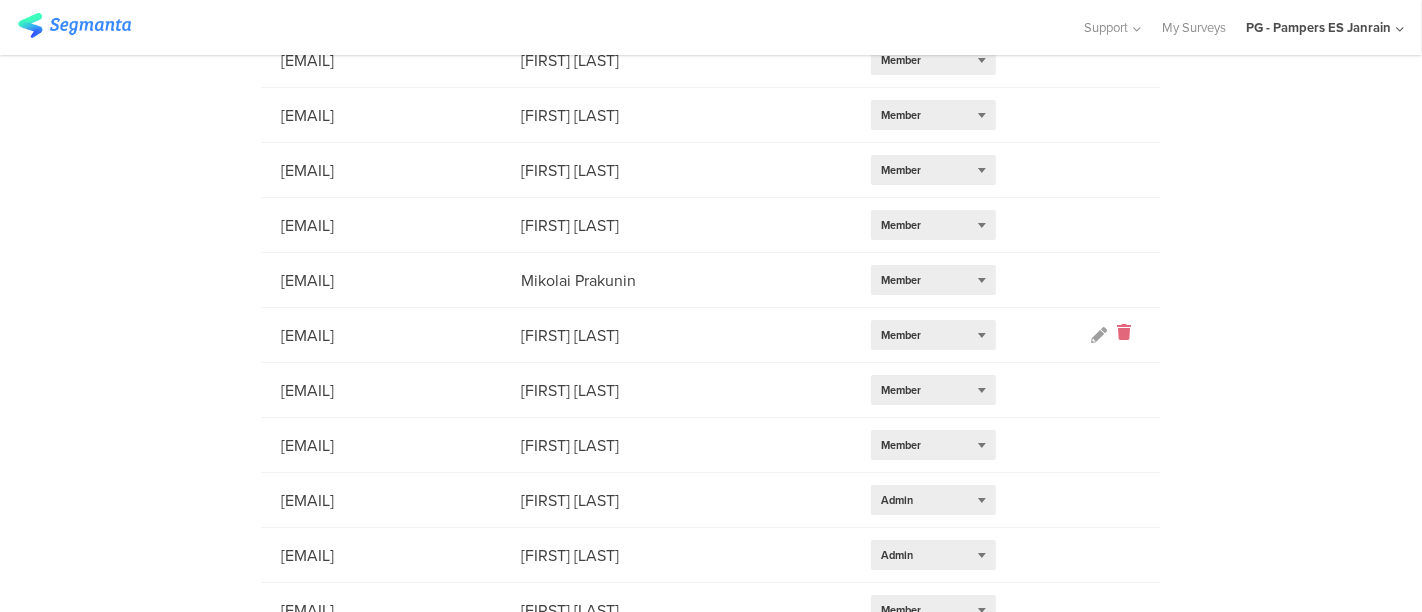 click 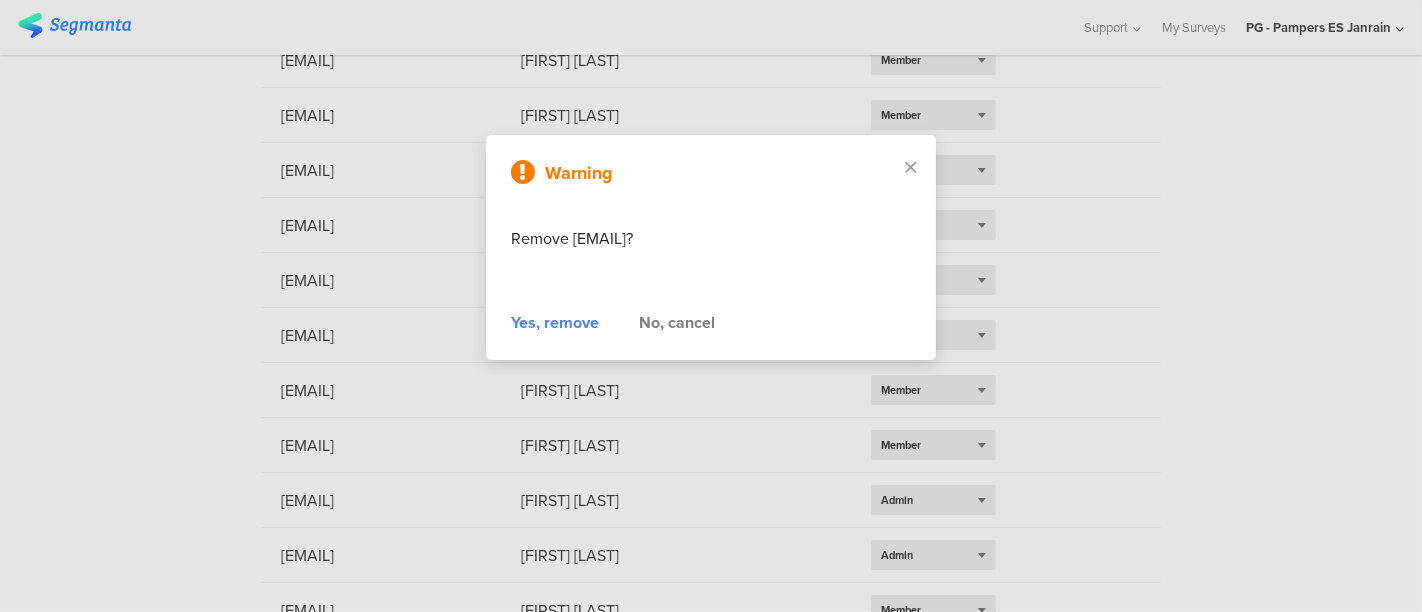 click on "Yes, remove" at bounding box center (555, 323) 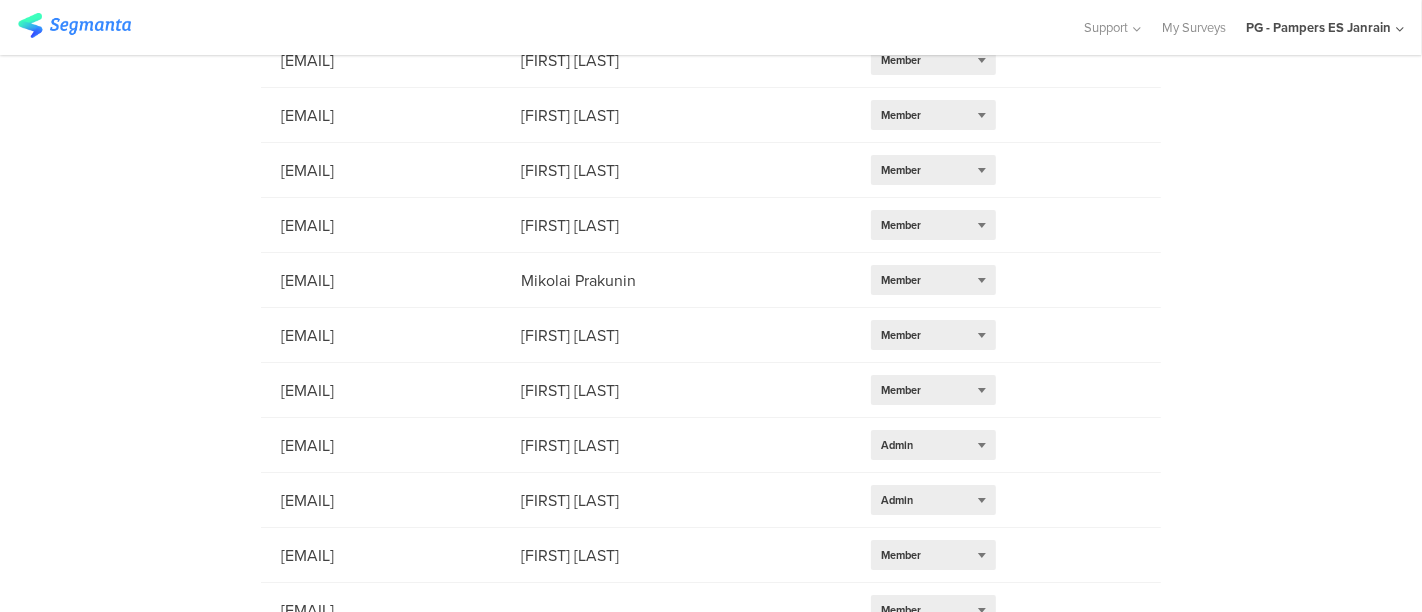 click on "PG - Pampers ES Janrain" 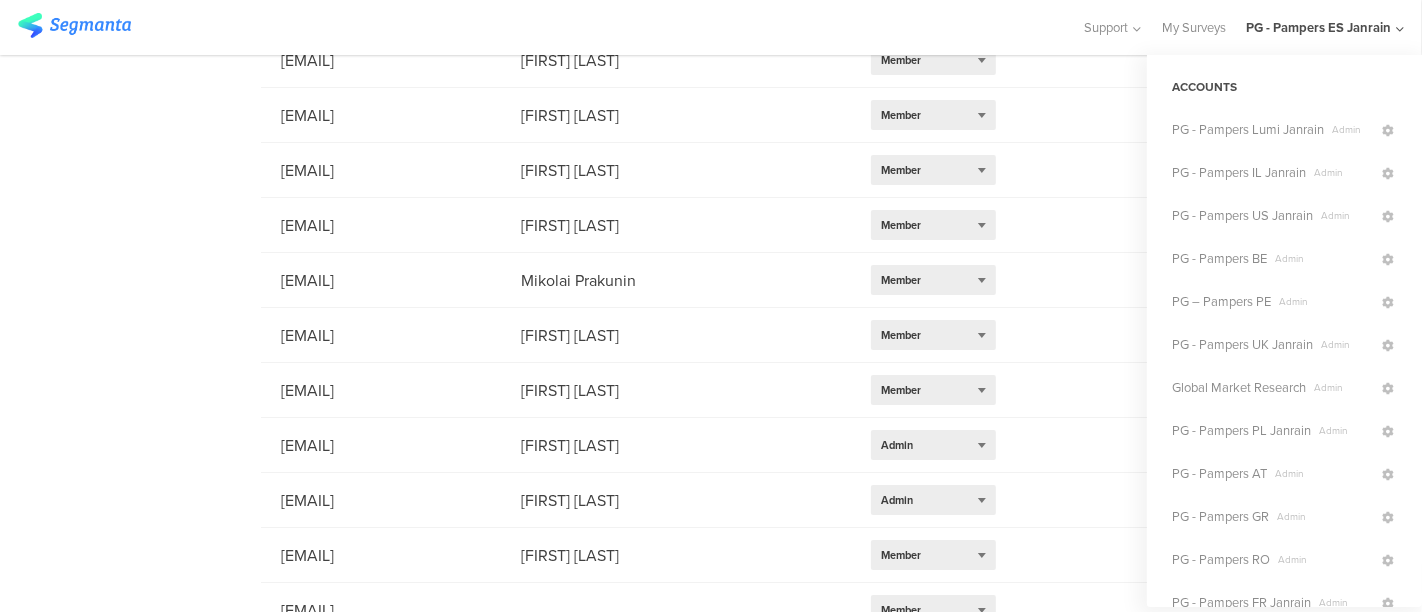 scroll, scrollTop: 280, scrollLeft: 0, axis: vertical 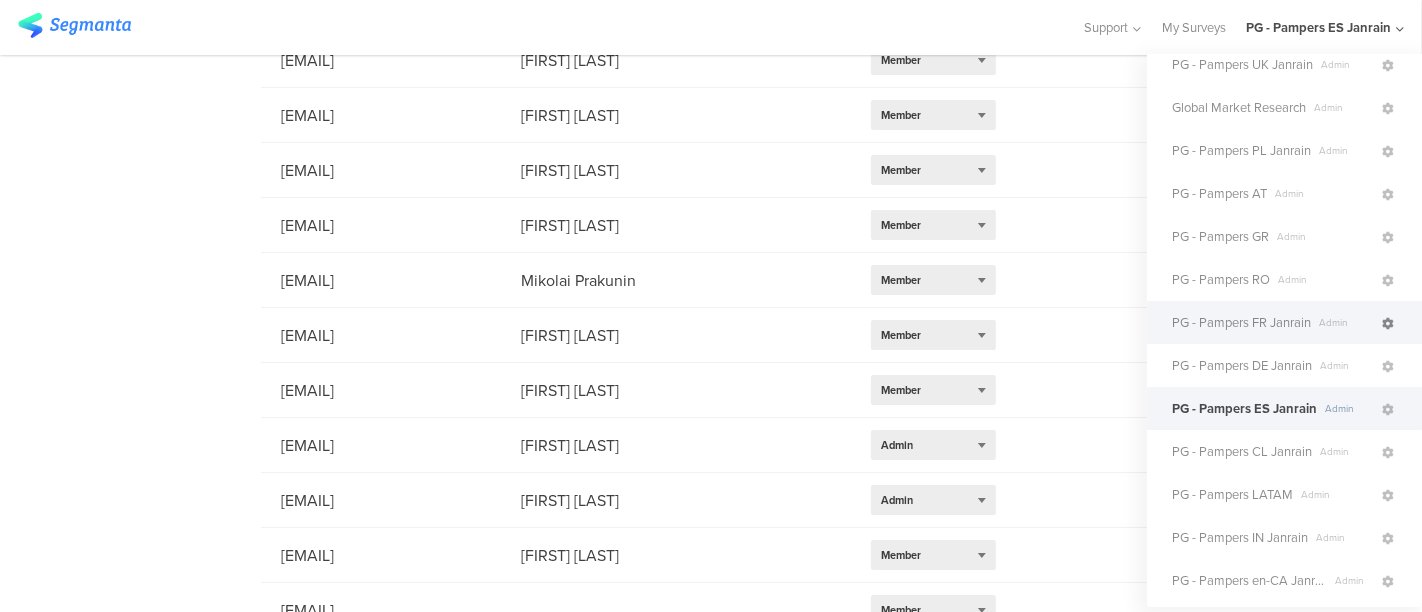 click 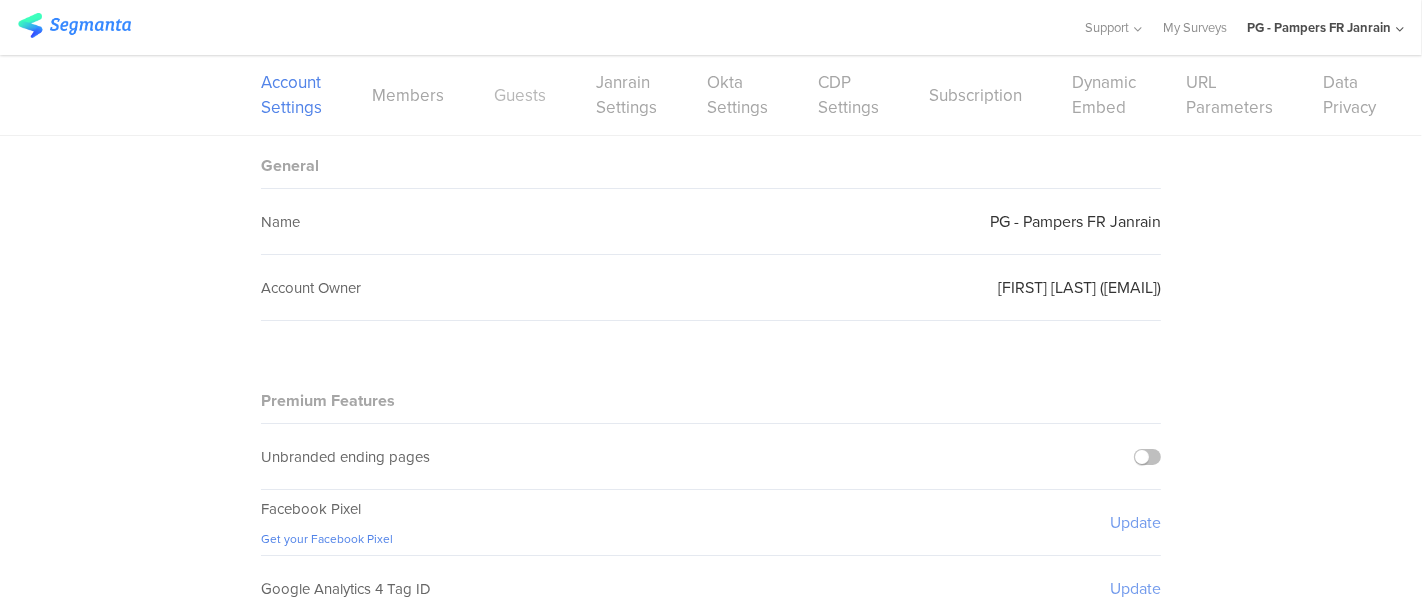 click on "Guests" at bounding box center [520, 95] 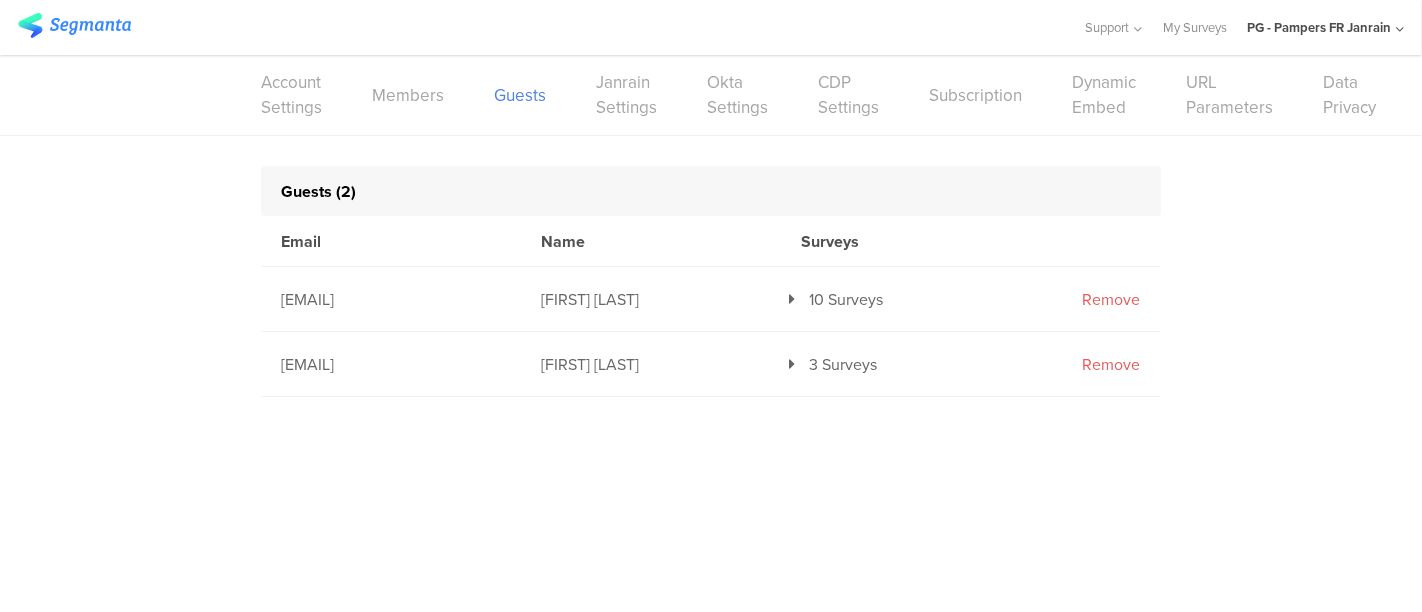 click on "Guests (2)
Email
Name
Surveys
[EMAIL]
[FIRST] [LAST]
10 Surveys
Remove
[EMAIL]
[FIRST] [LAST]
3 Surveys
Remove" 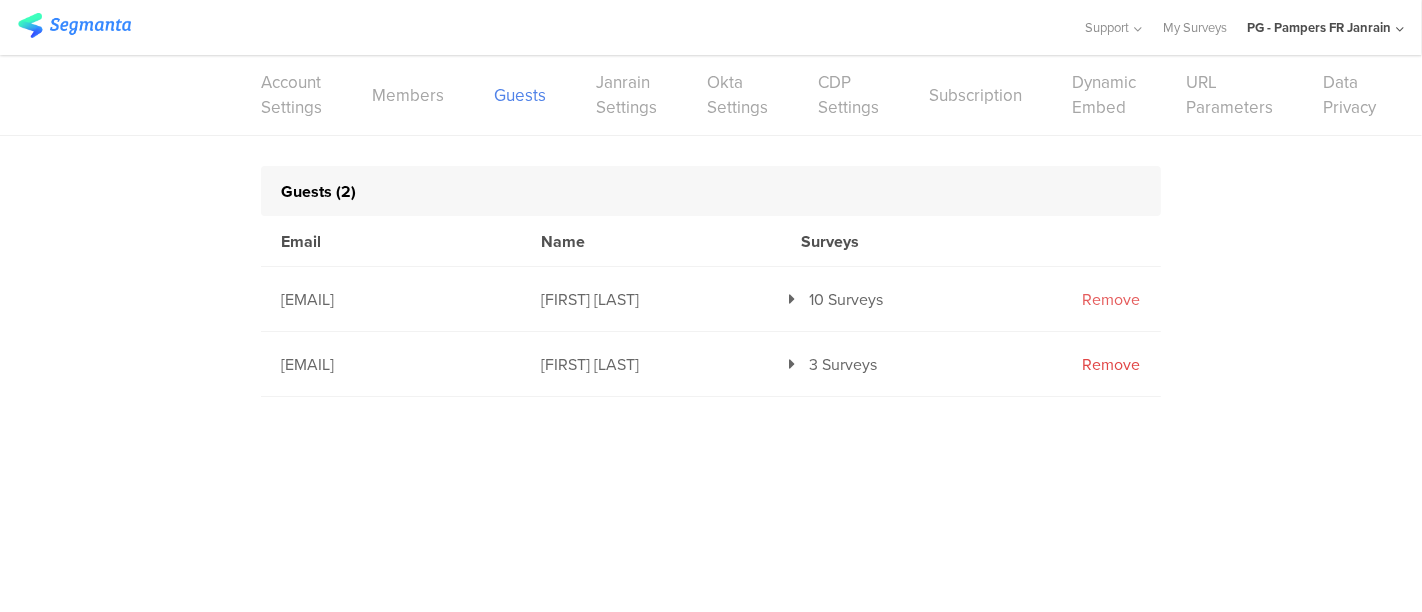 click on "Remove" 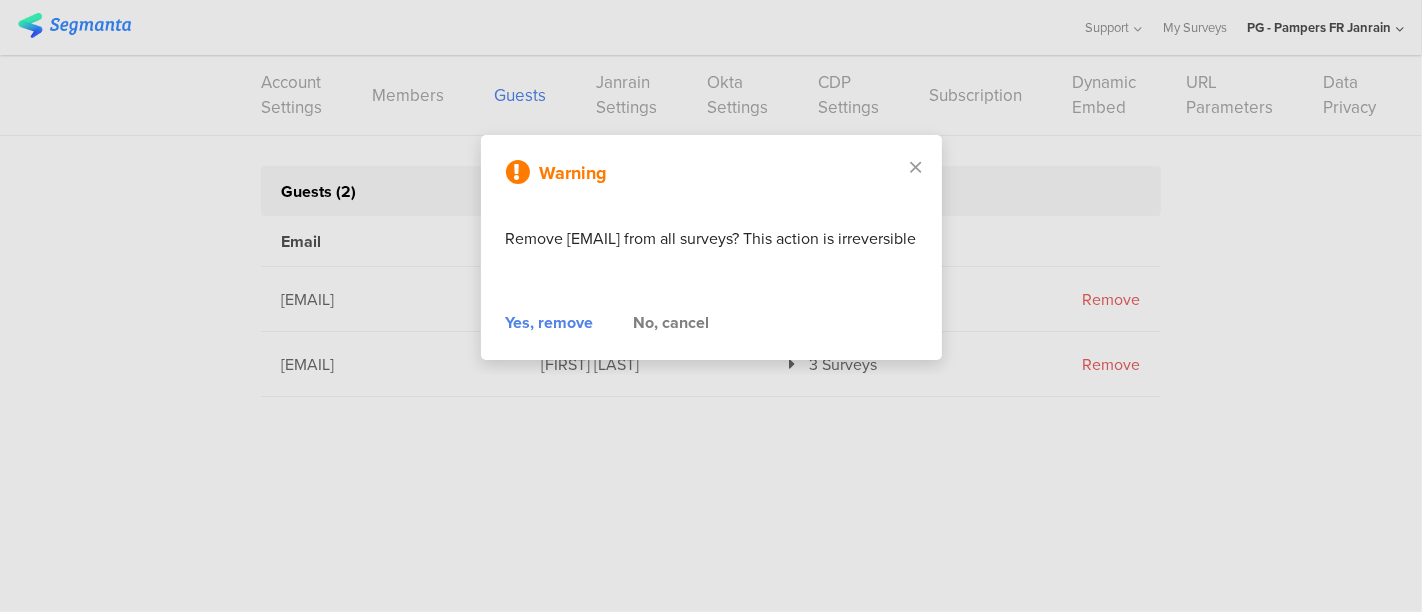 click on "Yes, remove" at bounding box center (550, 323) 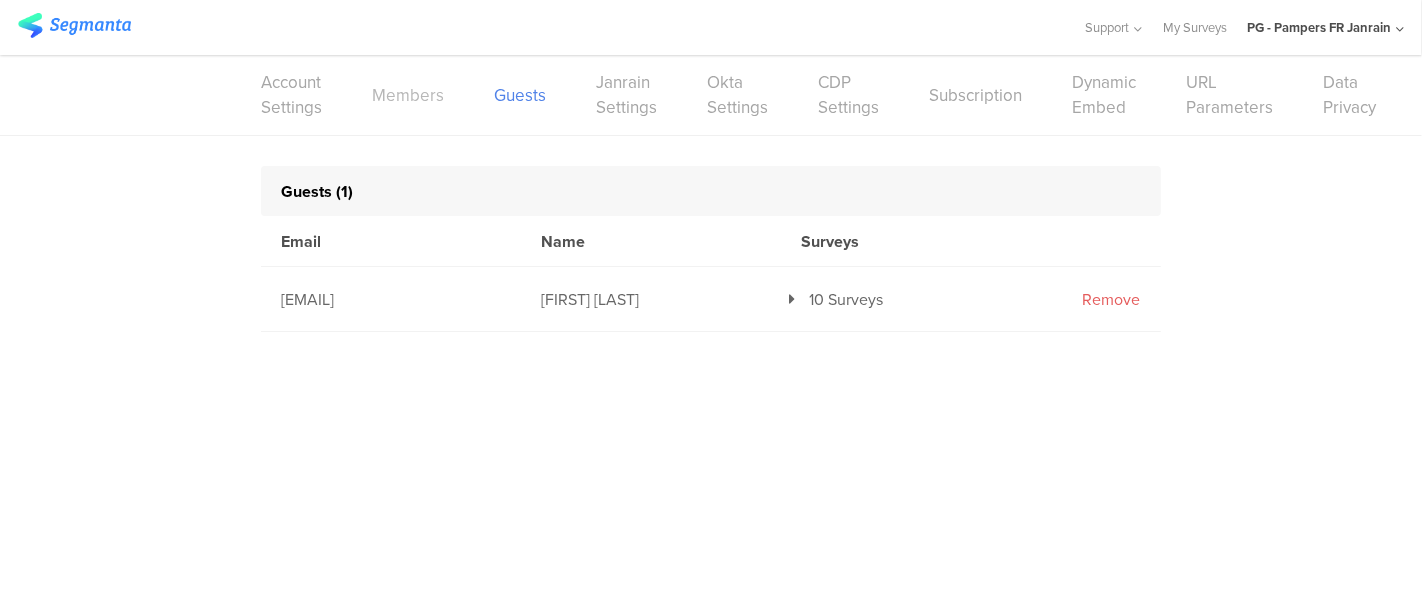 click on "Members" at bounding box center [408, 95] 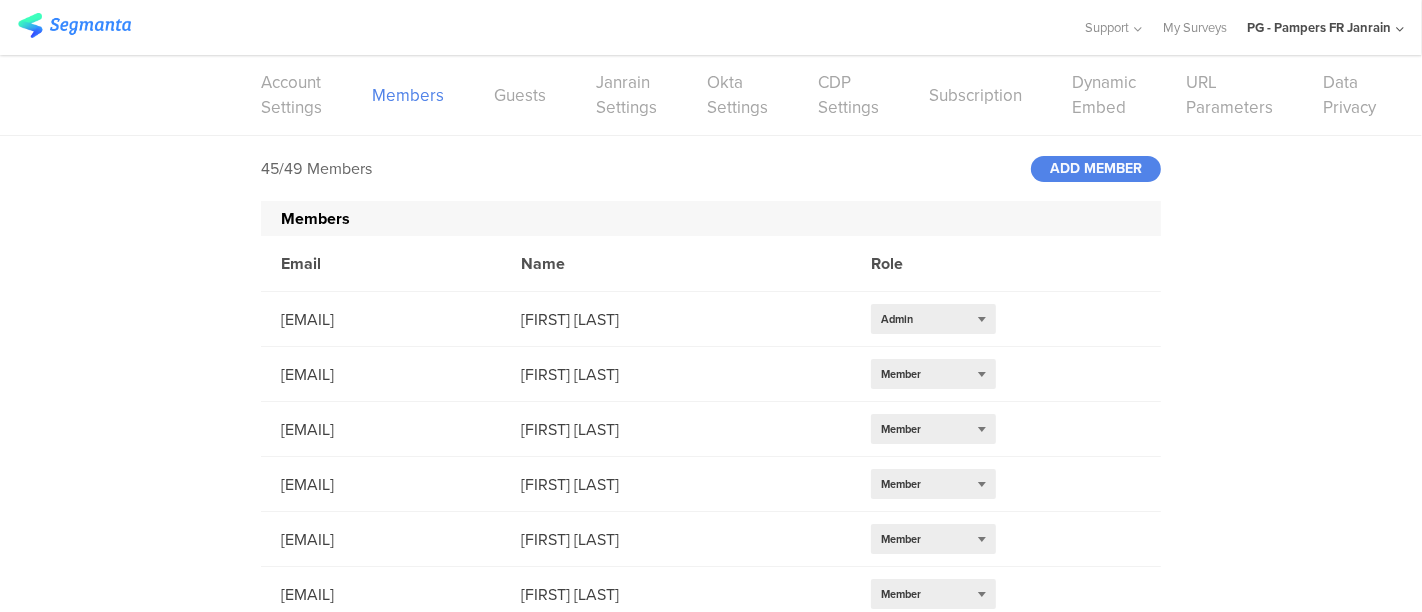 click on "Members" at bounding box center (408, 95) 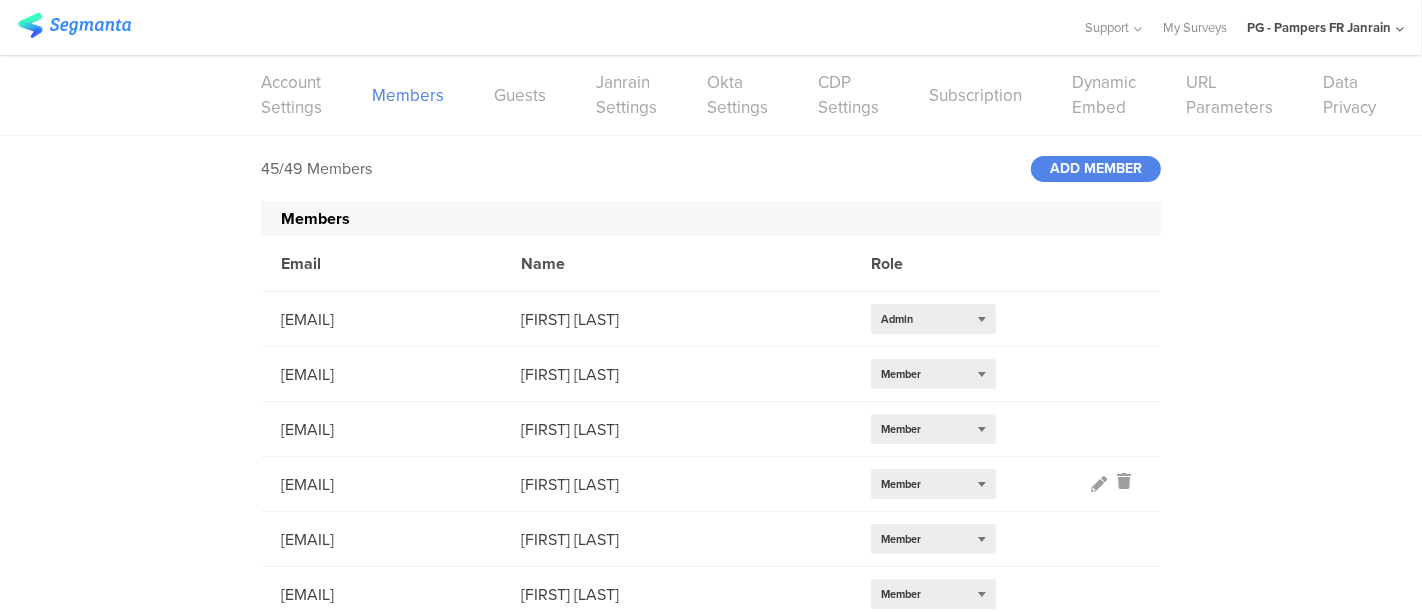 click 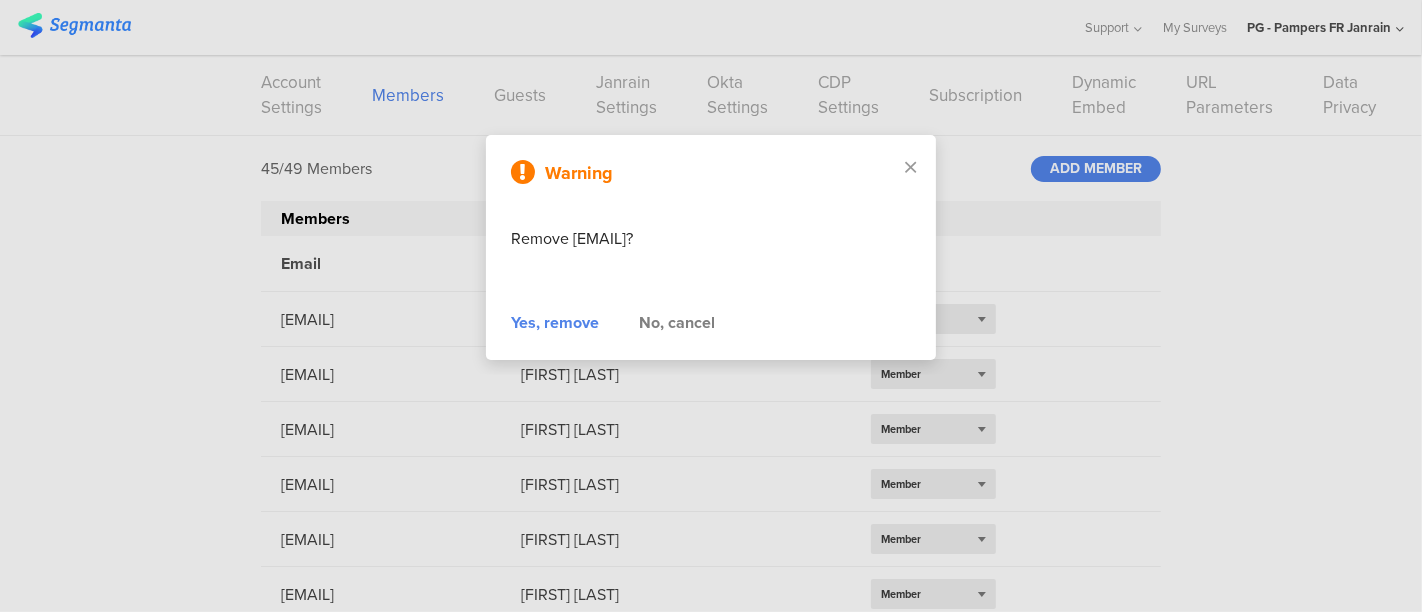 click on "Yes, remove" at bounding box center (555, 323) 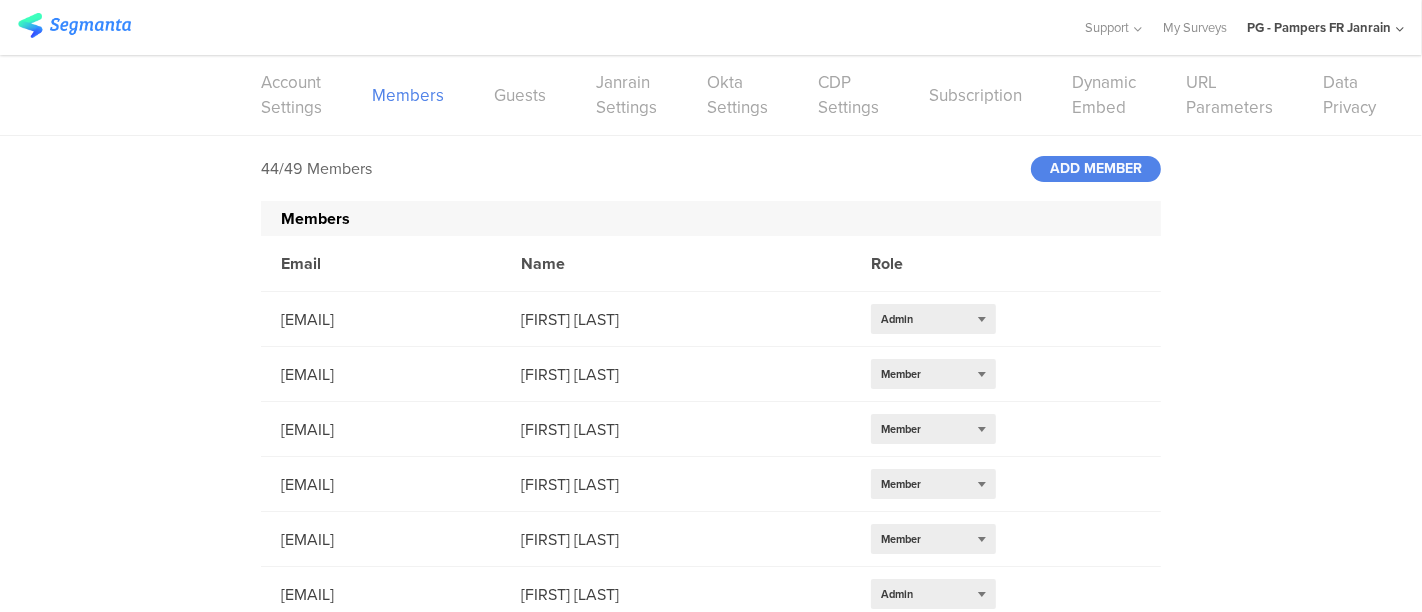 scroll, scrollTop: 314, scrollLeft: 0, axis: vertical 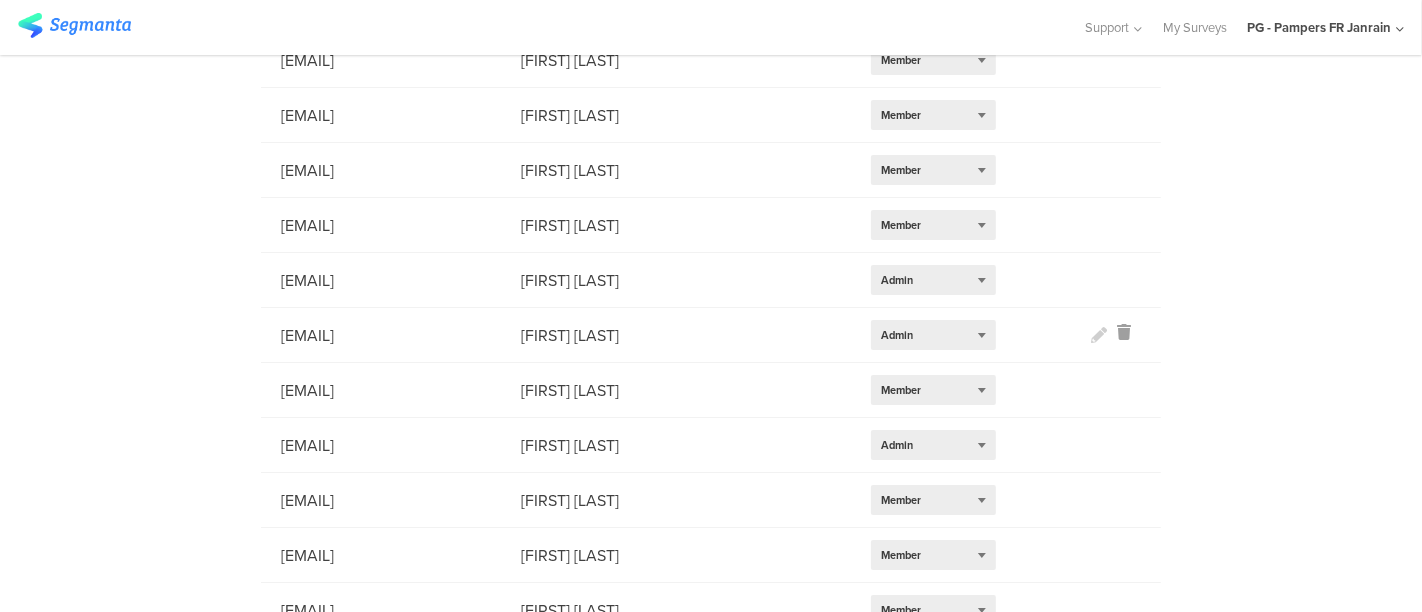 click 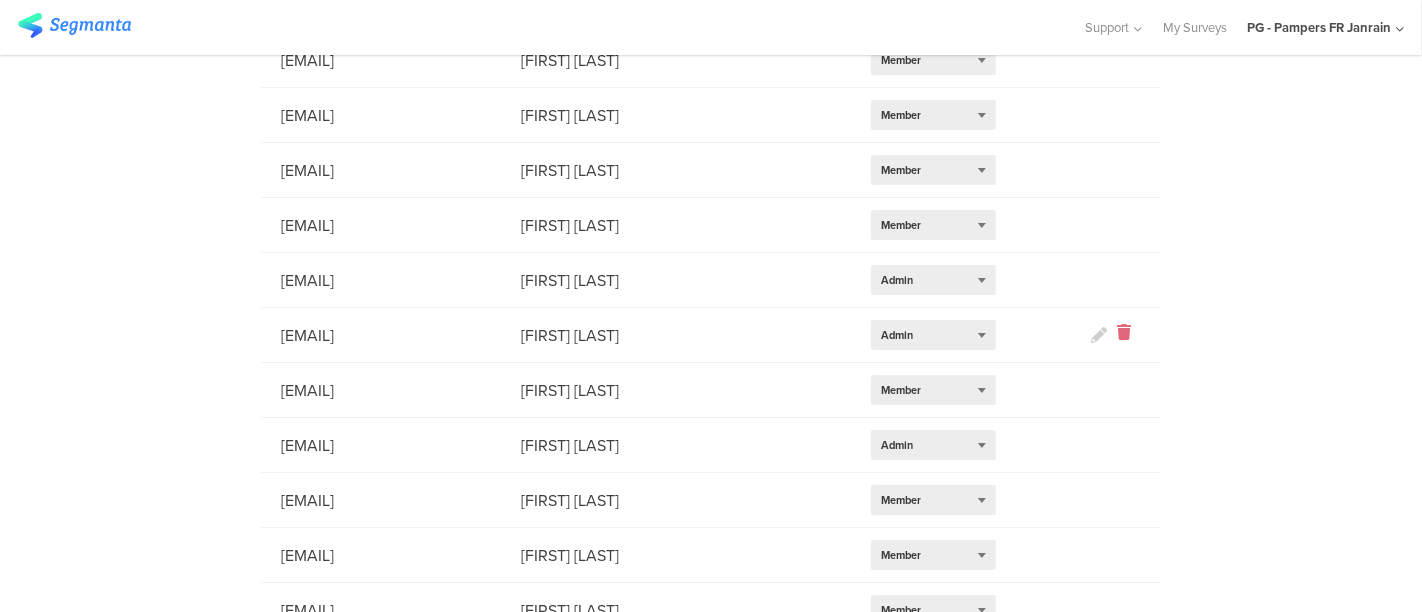 click 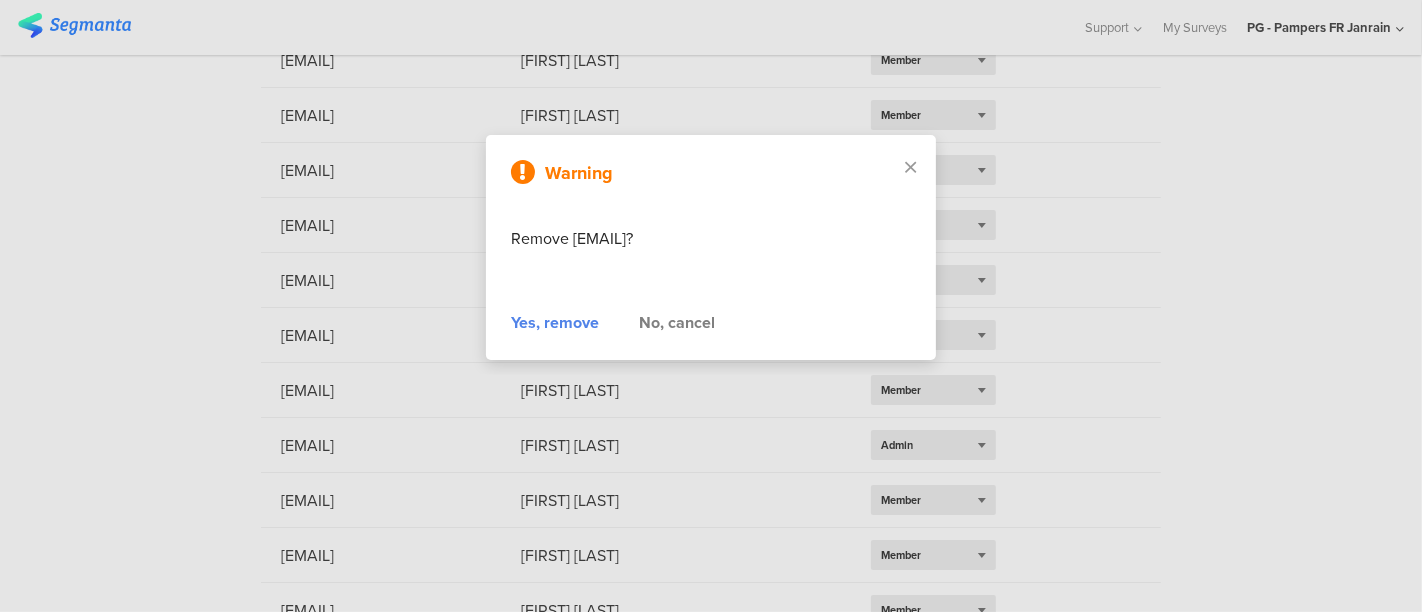 click on "Yes, remove" at bounding box center (555, 323) 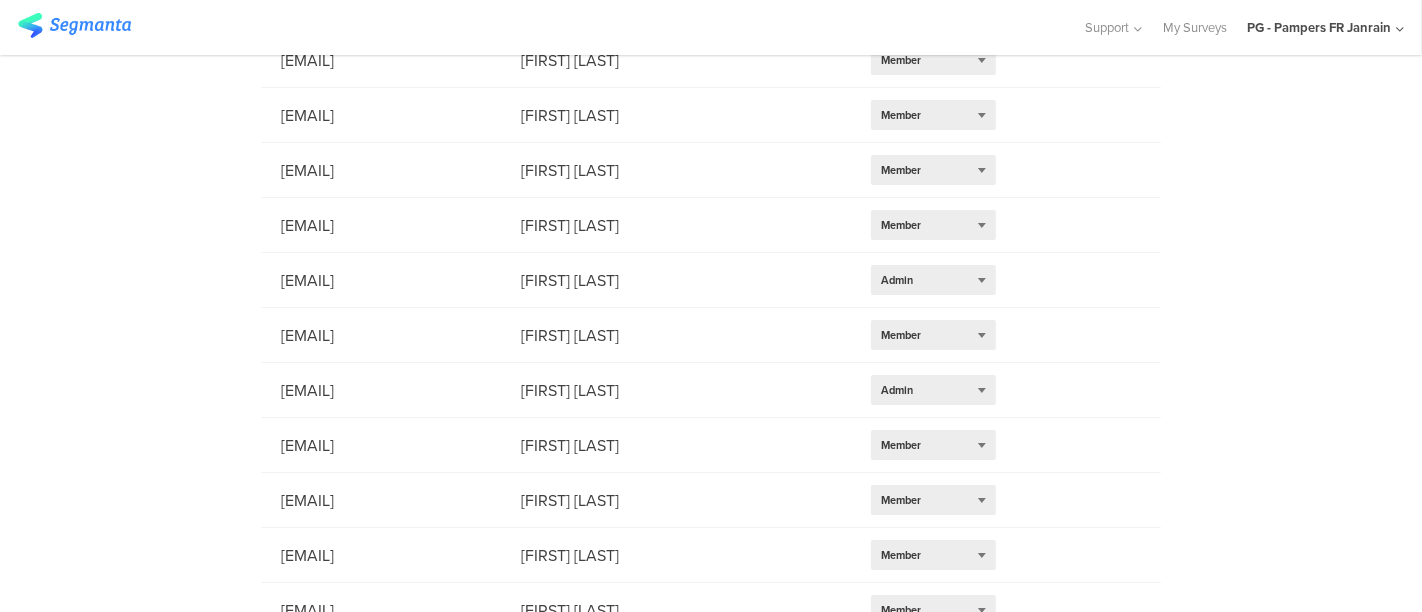 scroll, scrollTop: 1964, scrollLeft: 0, axis: vertical 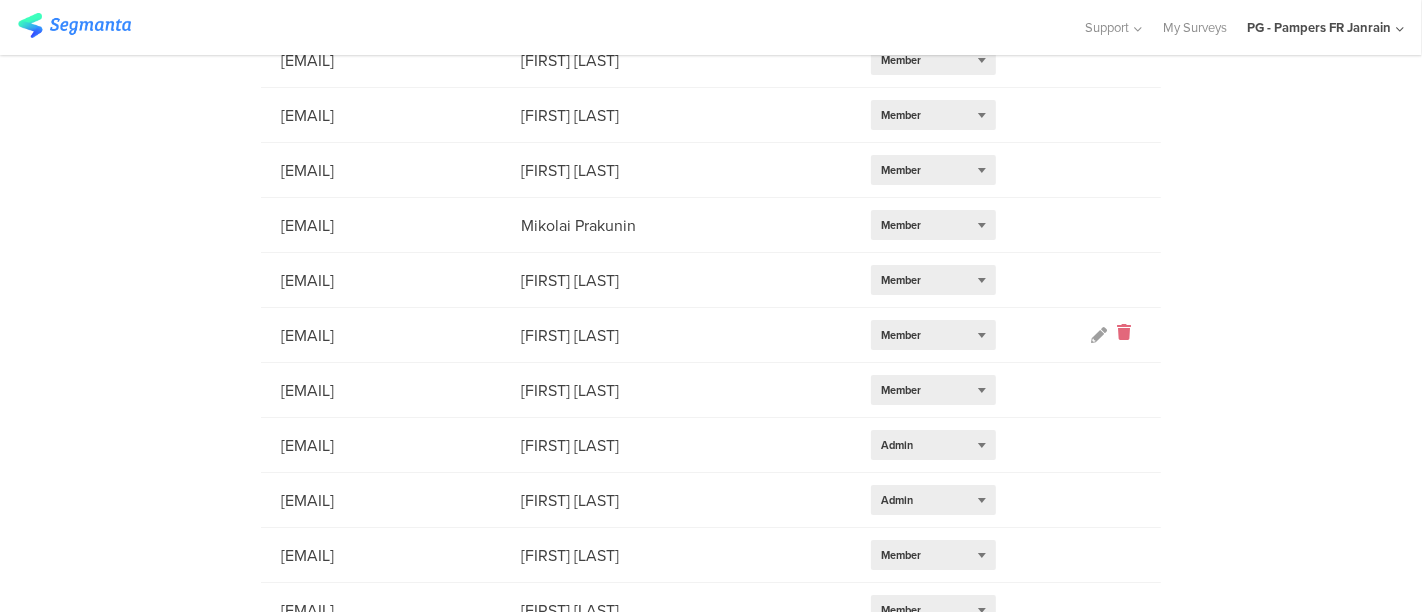 click 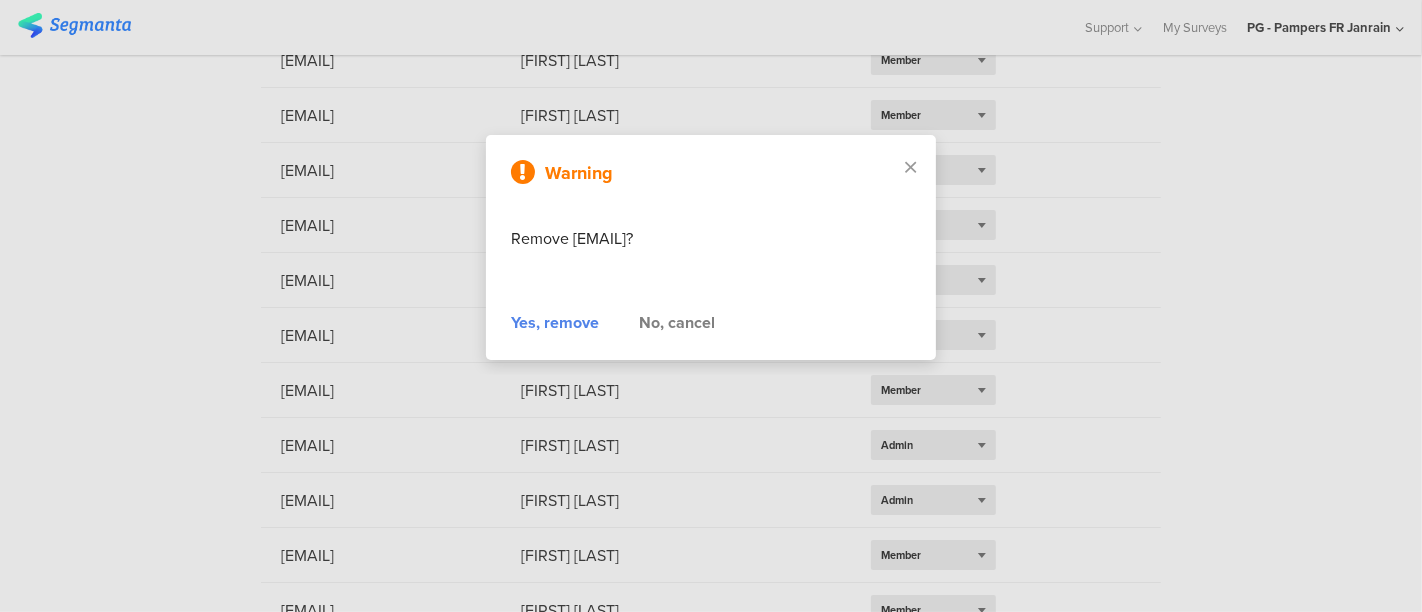 click on "Yes, remove" at bounding box center [555, 323] 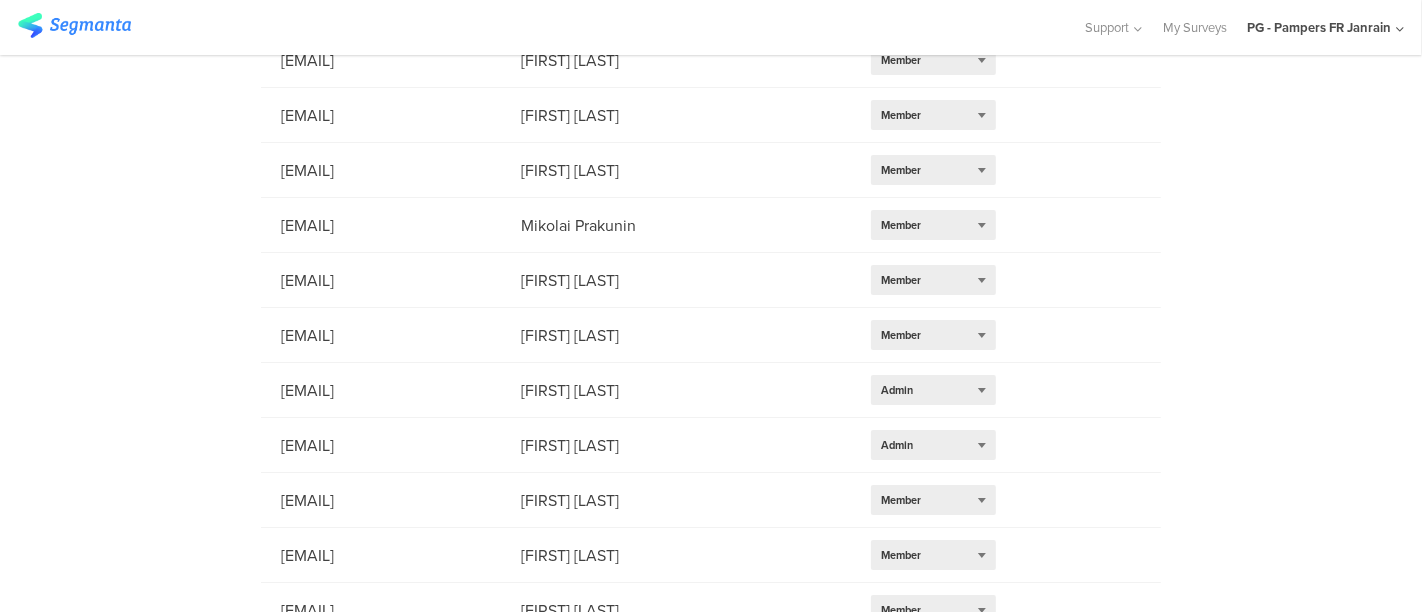 scroll, scrollTop: 260, scrollLeft: 0, axis: vertical 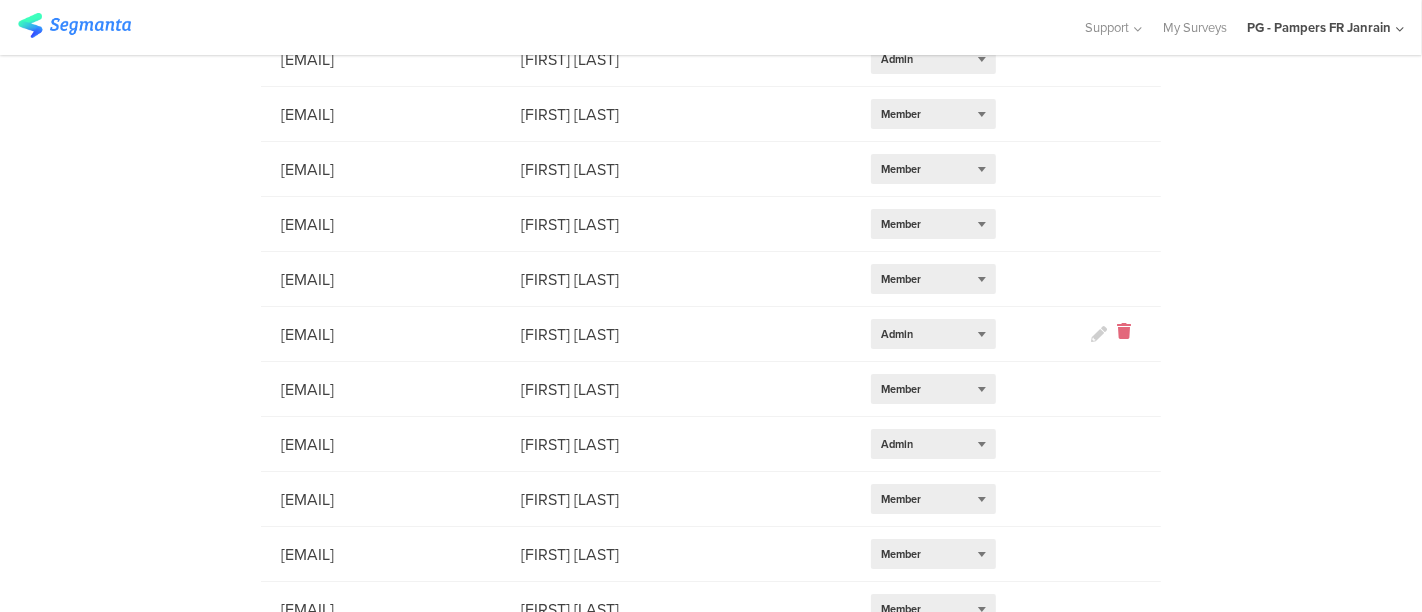 click 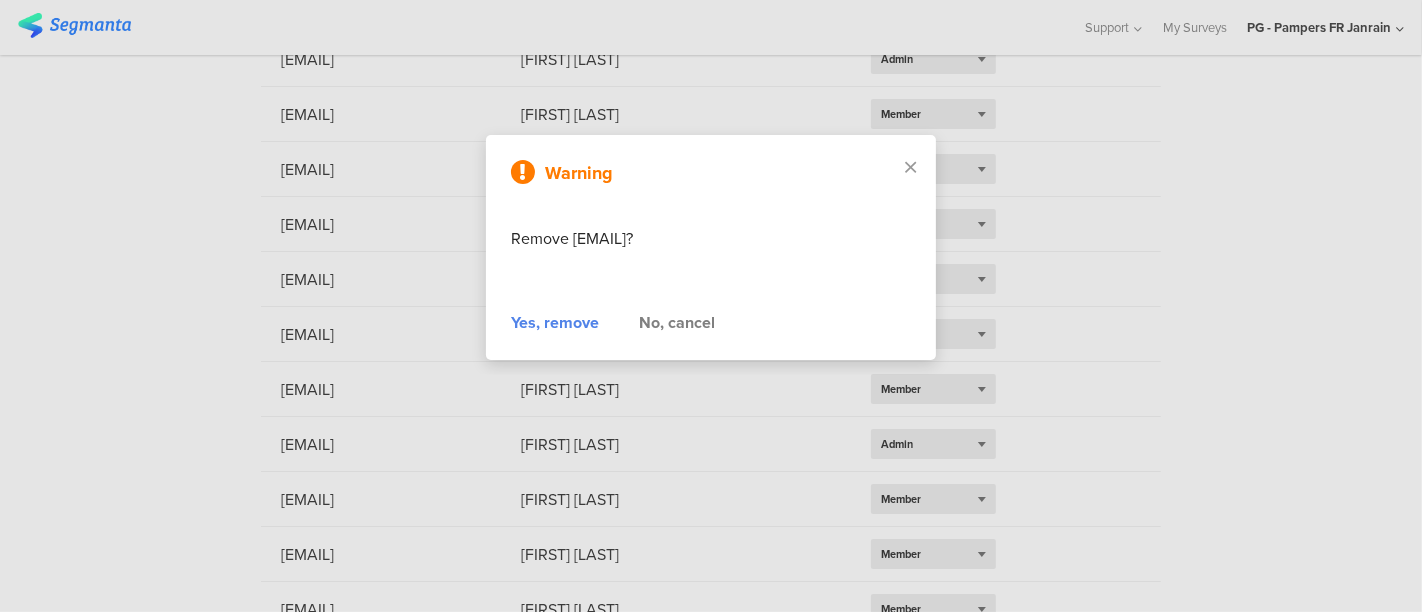 click on "Yes, remove" at bounding box center (555, 323) 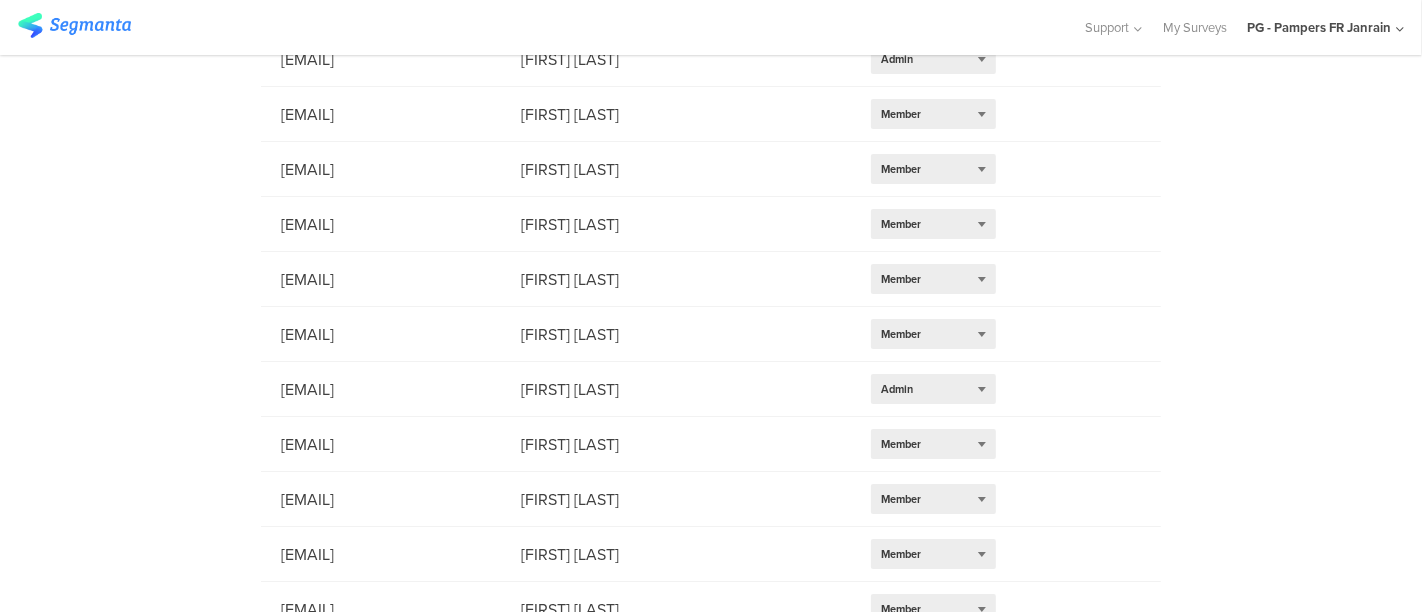 scroll, scrollTop: 754, scrollLeft: 0, axis: vertical 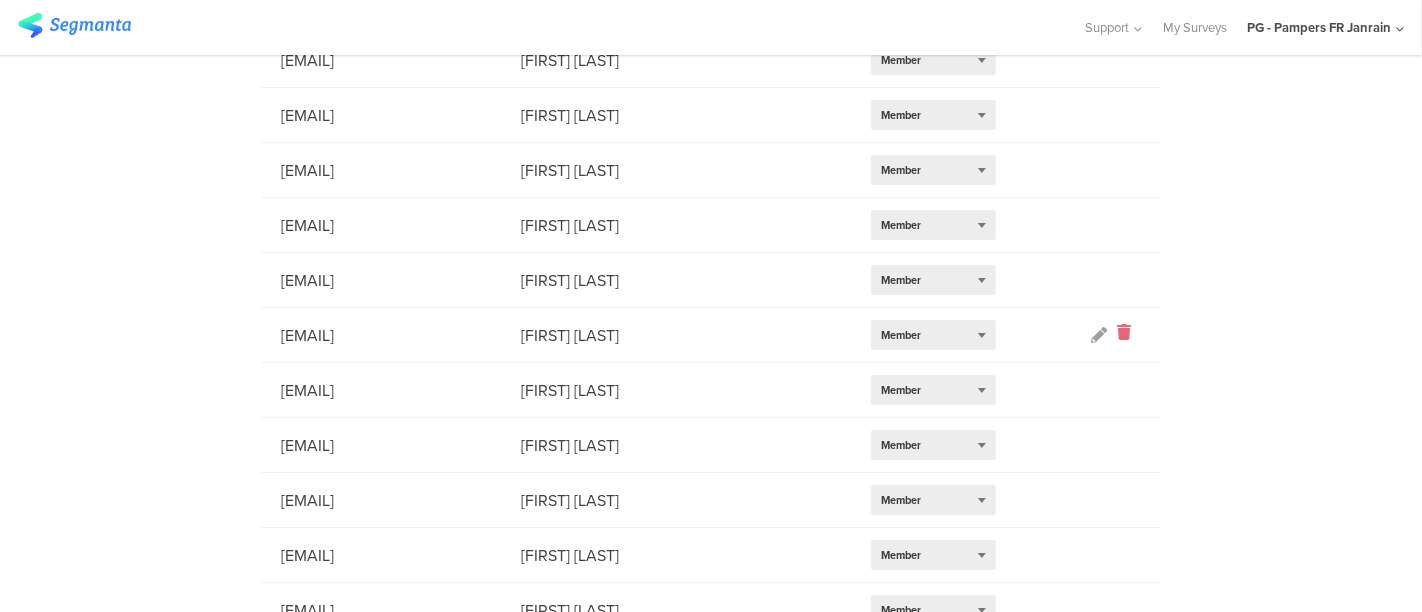 click 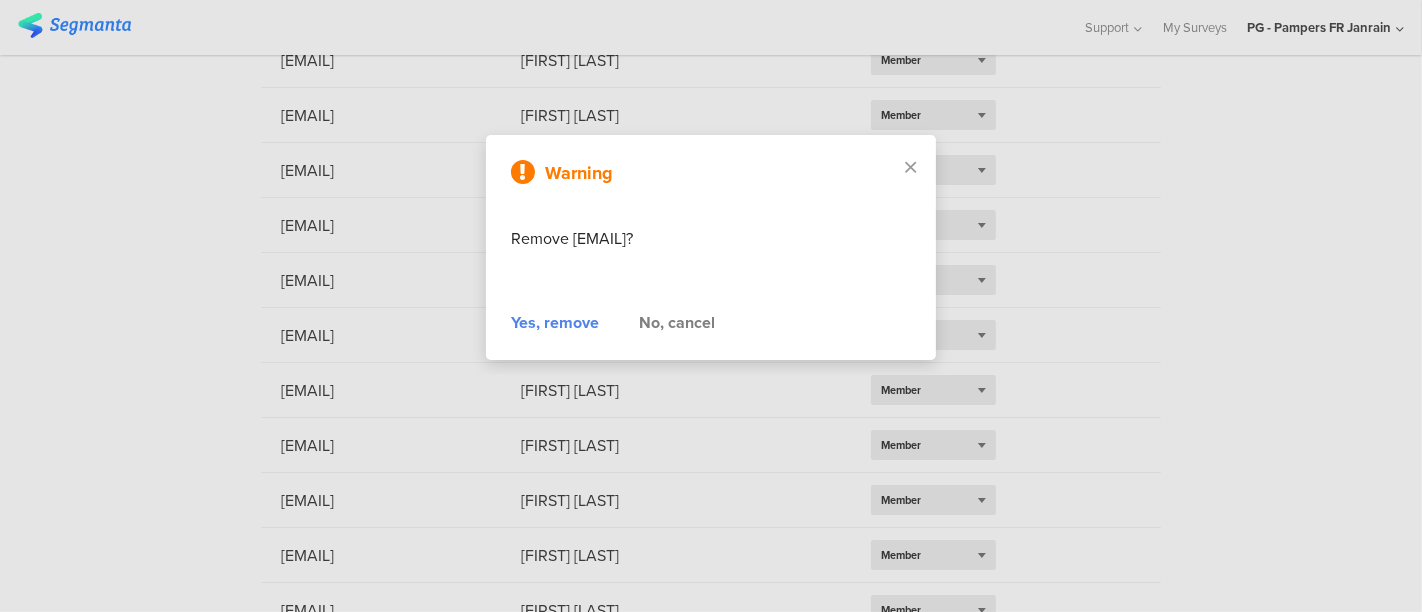 click on "Yes, remove" at bounding box center (555, 323) 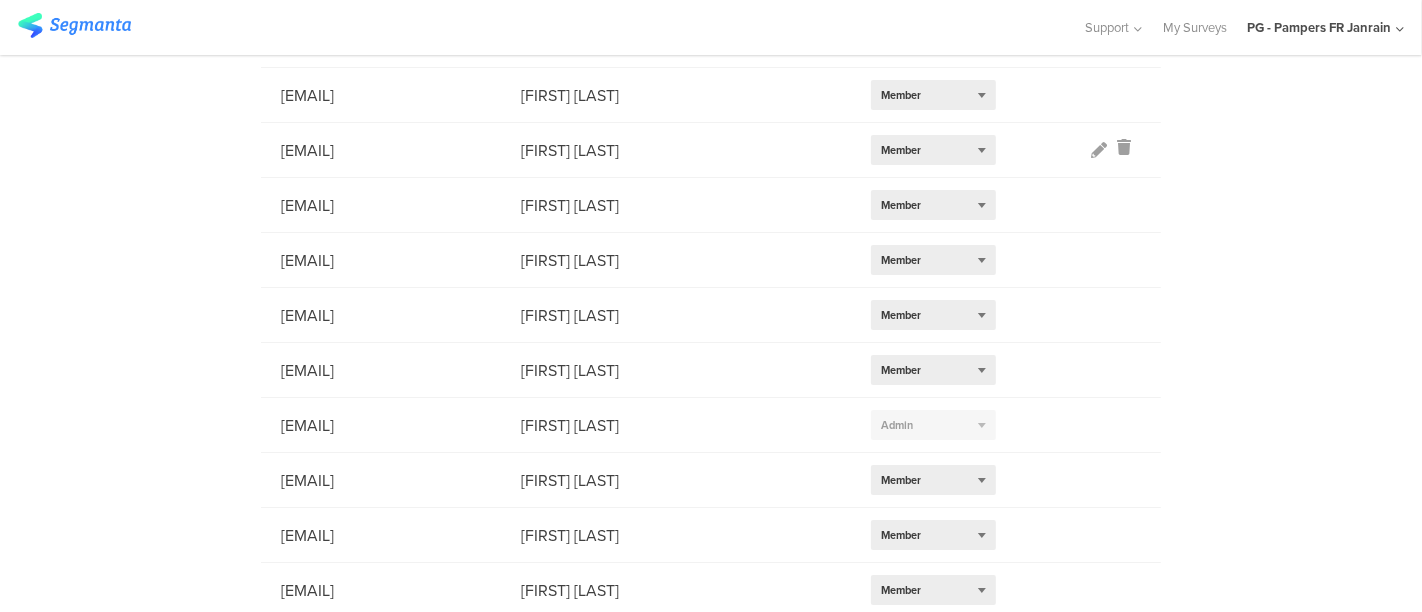 scroll, scrollTop: 1002, scrollLeft: 0, axis: vertical 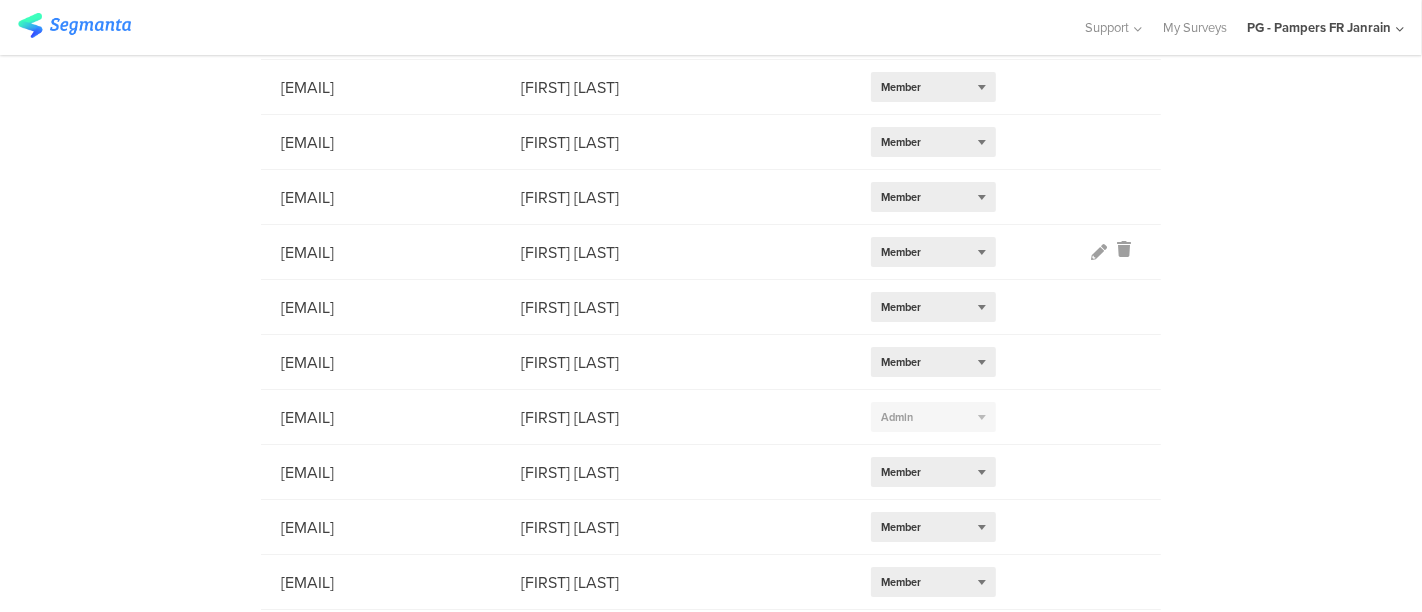 click 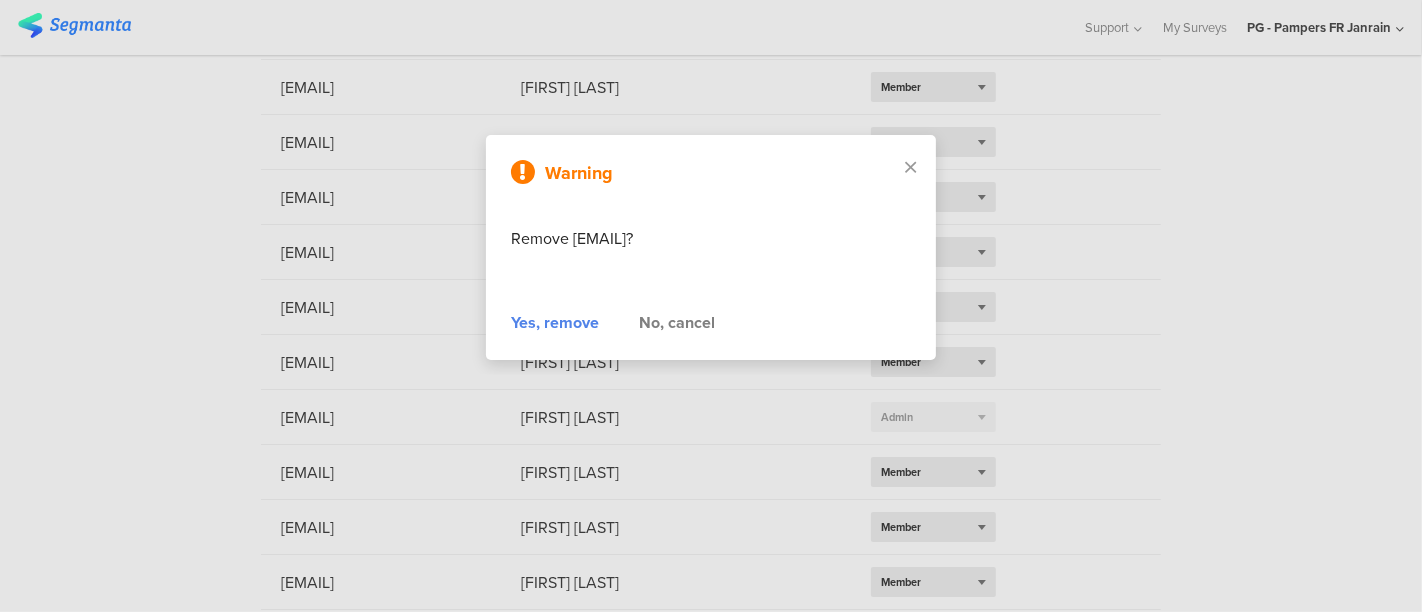 click on "Yes, remove" at bounding box center (555, 323) 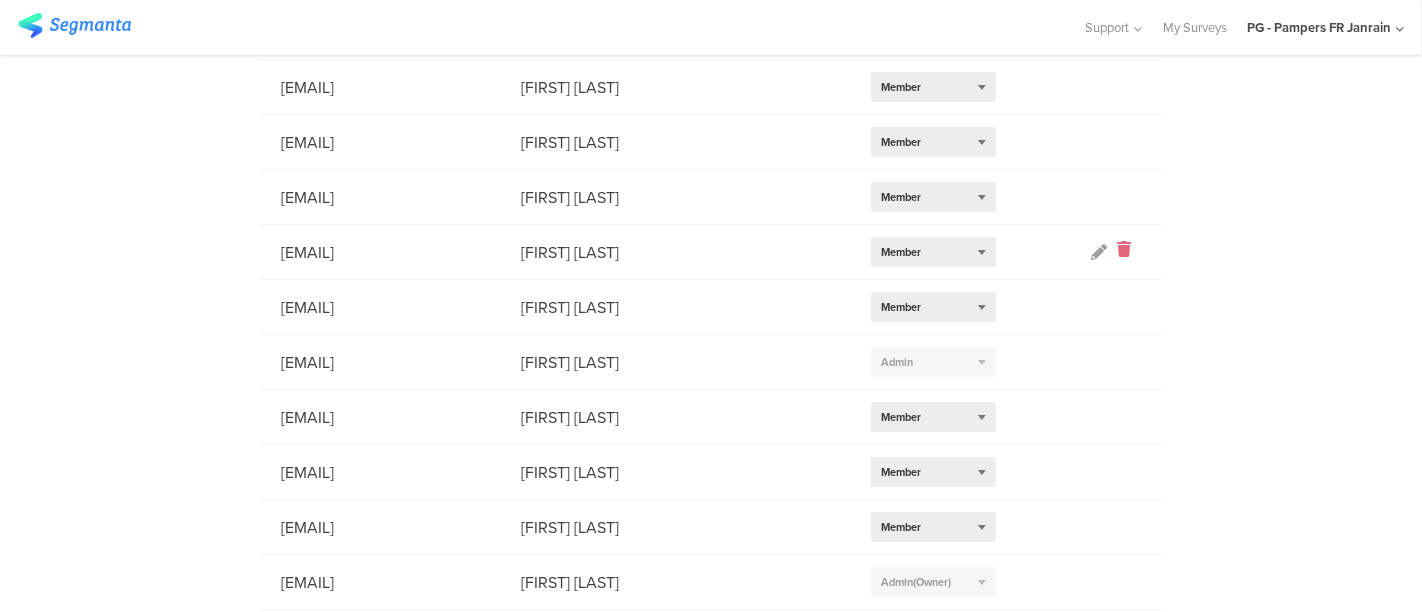 click 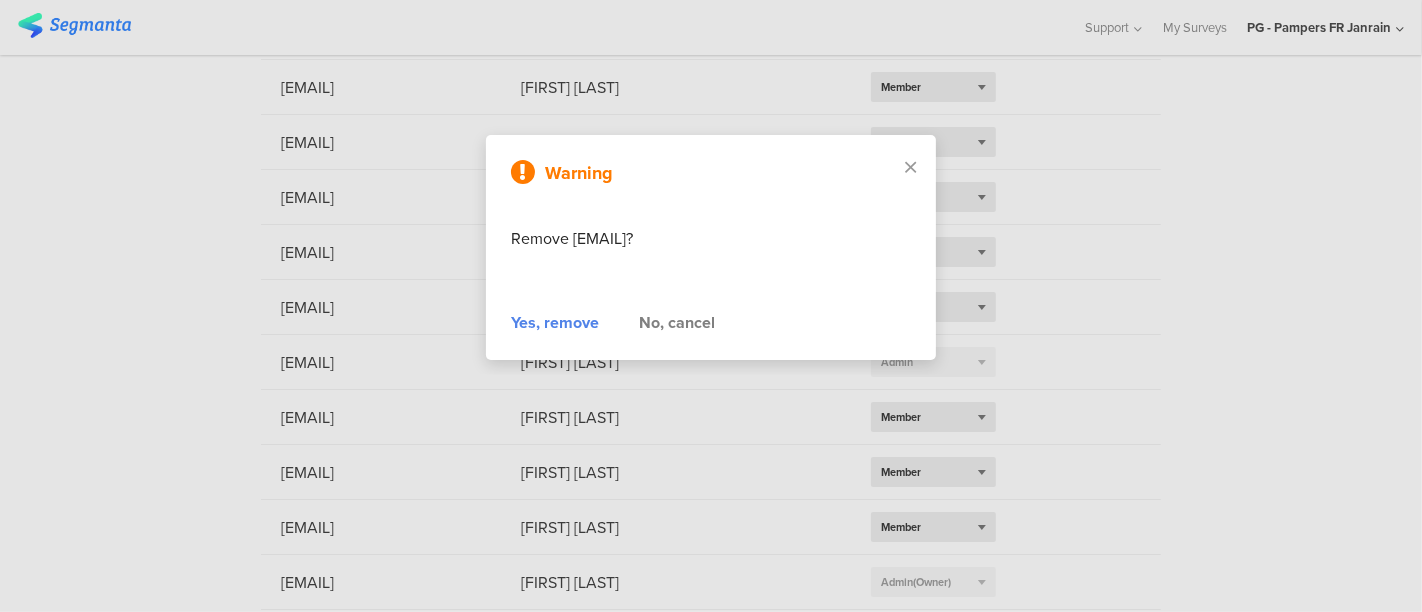 click on "Yes, remove" at bounding box center [555, 323] 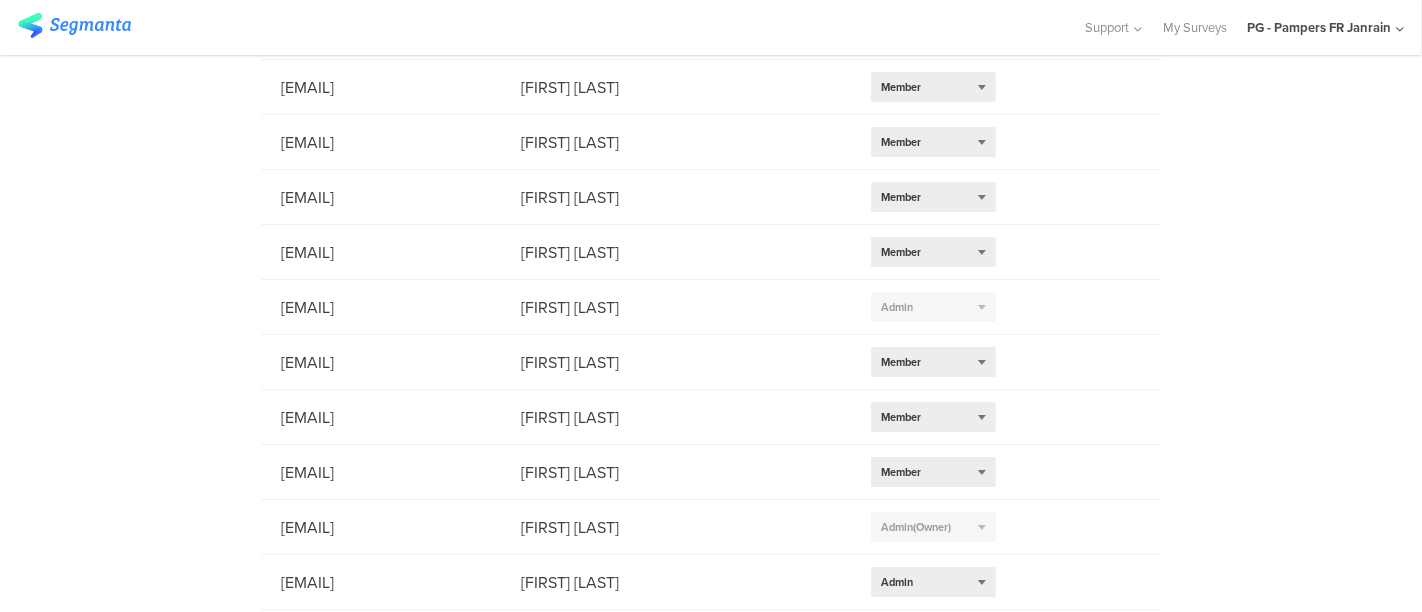 click on "PG - Pampers FR Janrain" 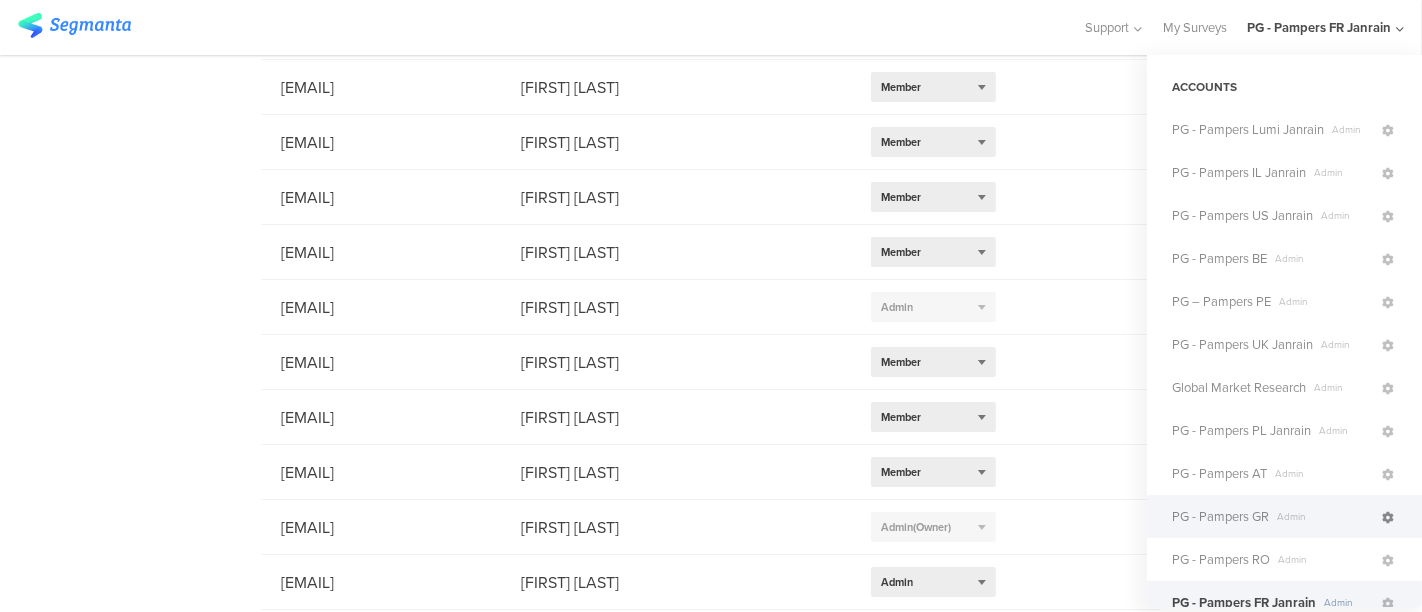 click 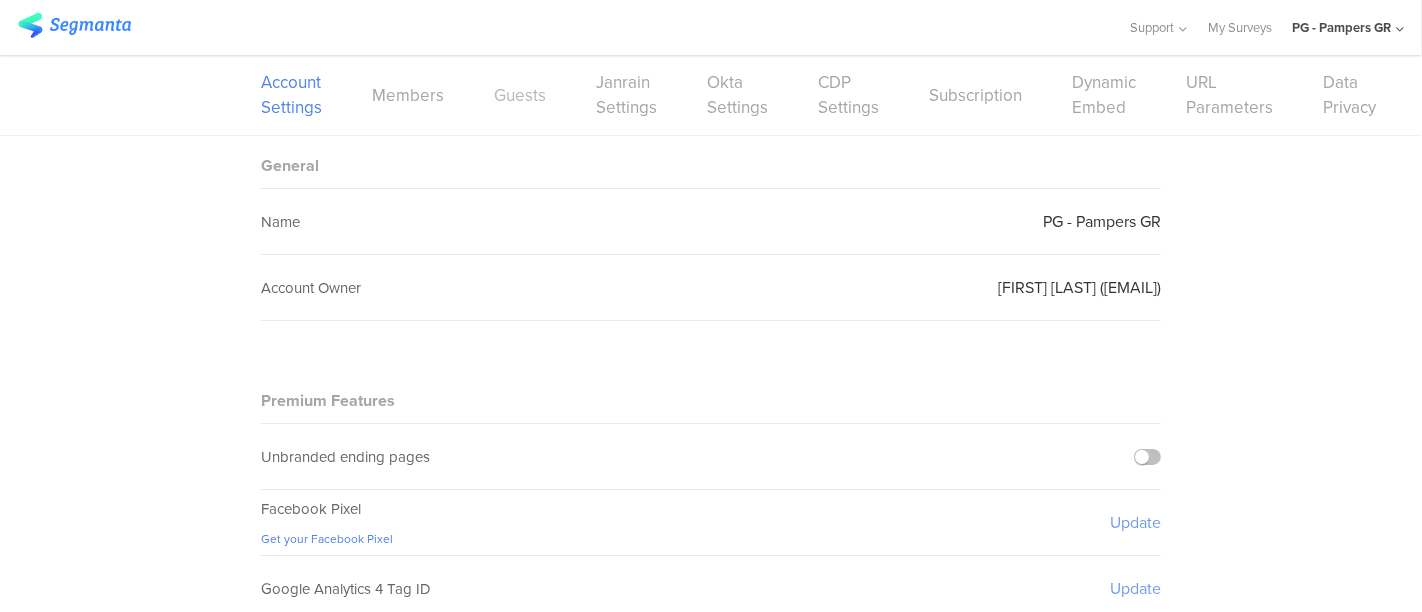 click on "Guests" at bounding box center [520, 95] 